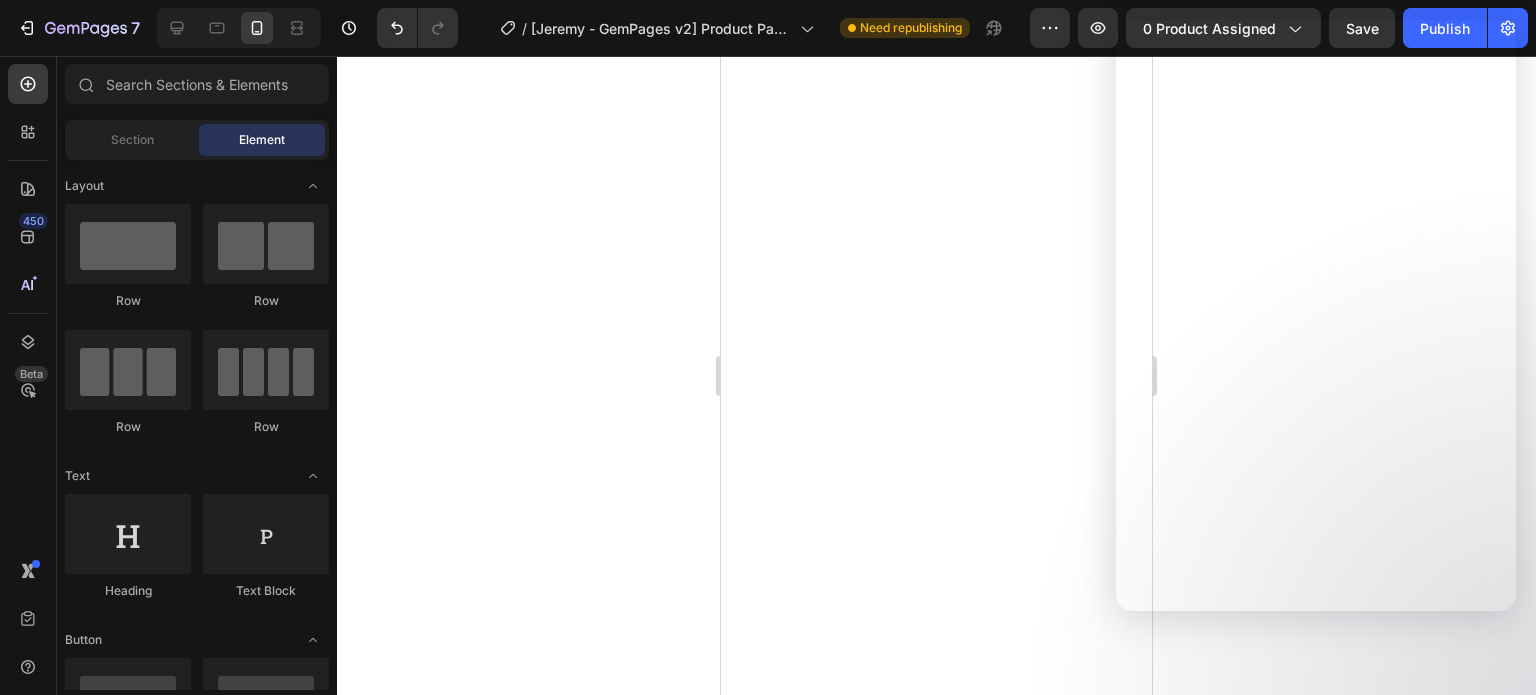 scroll, scrollTop: 0, scrollLeft: 0, axis: both 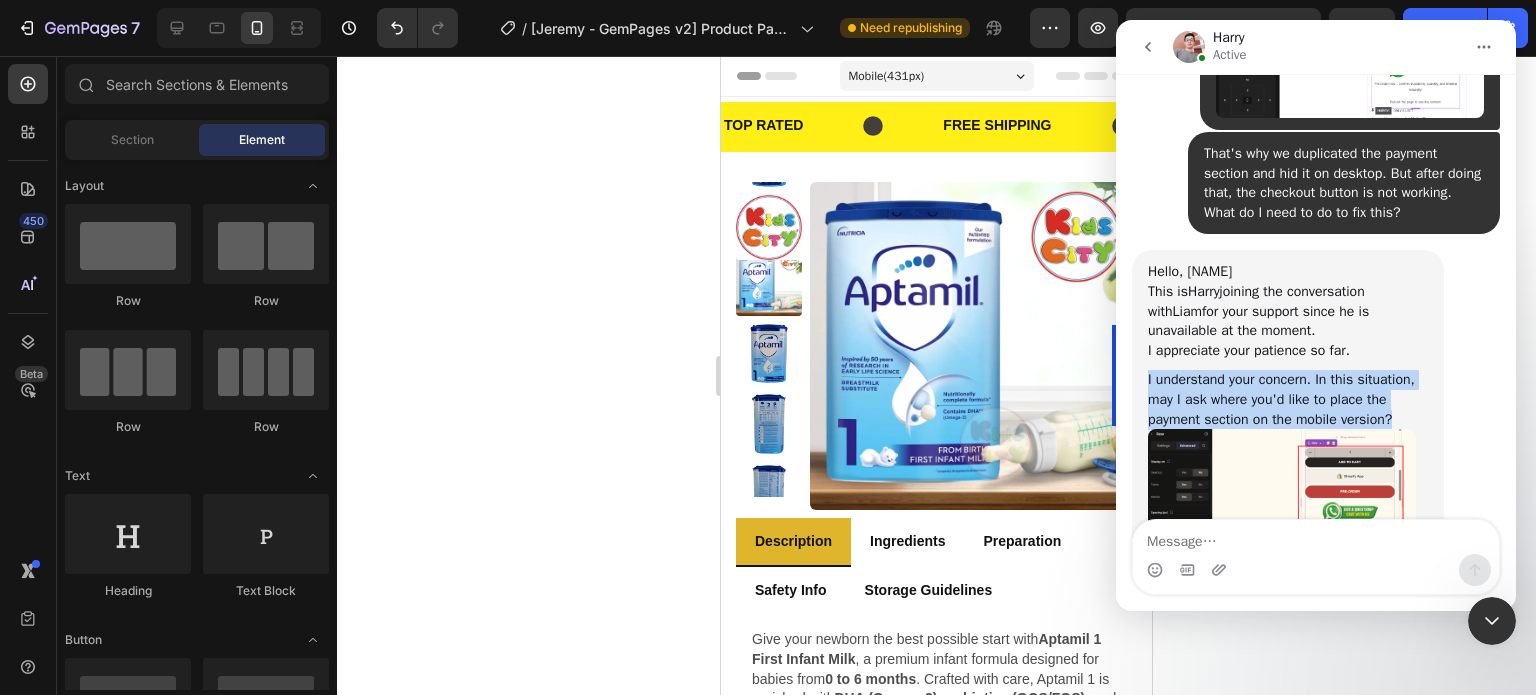 drag, startPoint x: 1146, startPoint y: 286, endPoint x: 1394, endPoint y: 327, distance: 251.36627 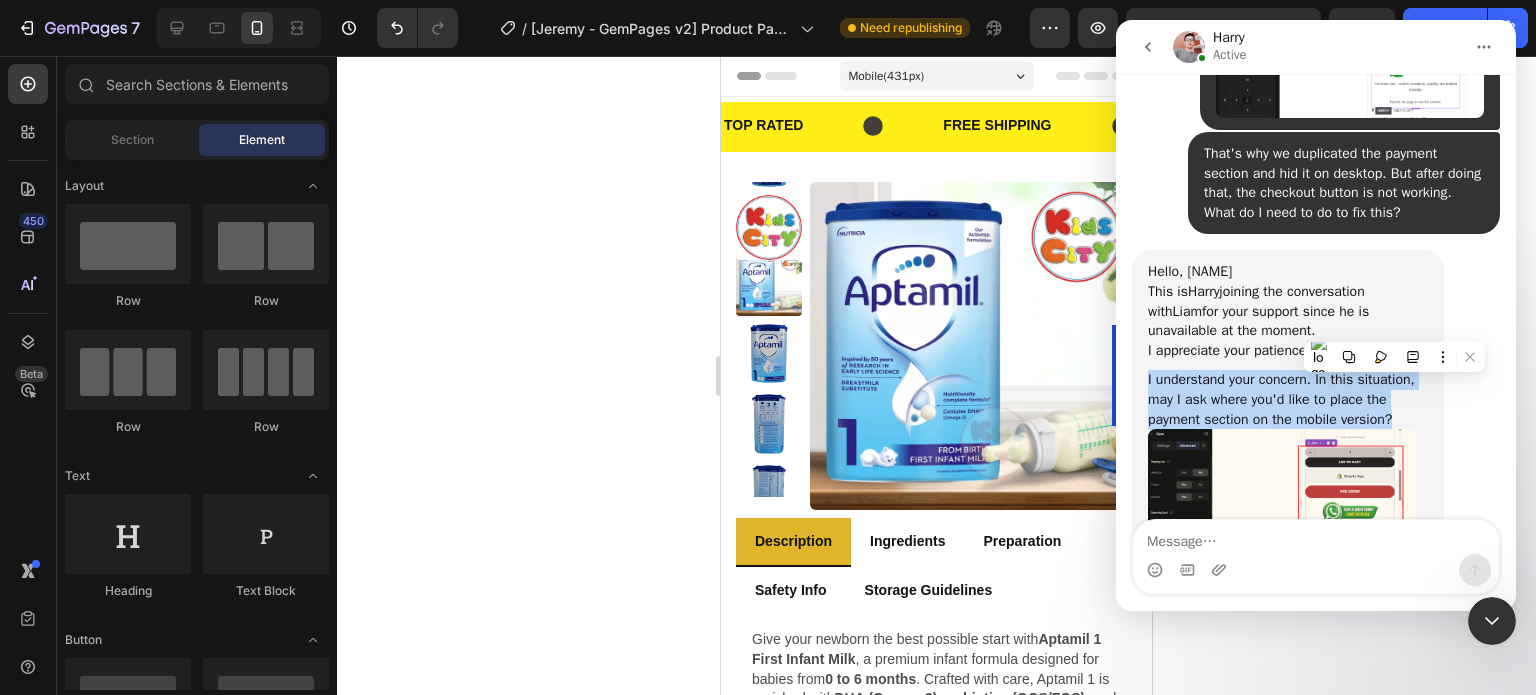 copy on "I understand your concern. In this situation, may I ask where you'd like to place the payment section on the mobile version?" 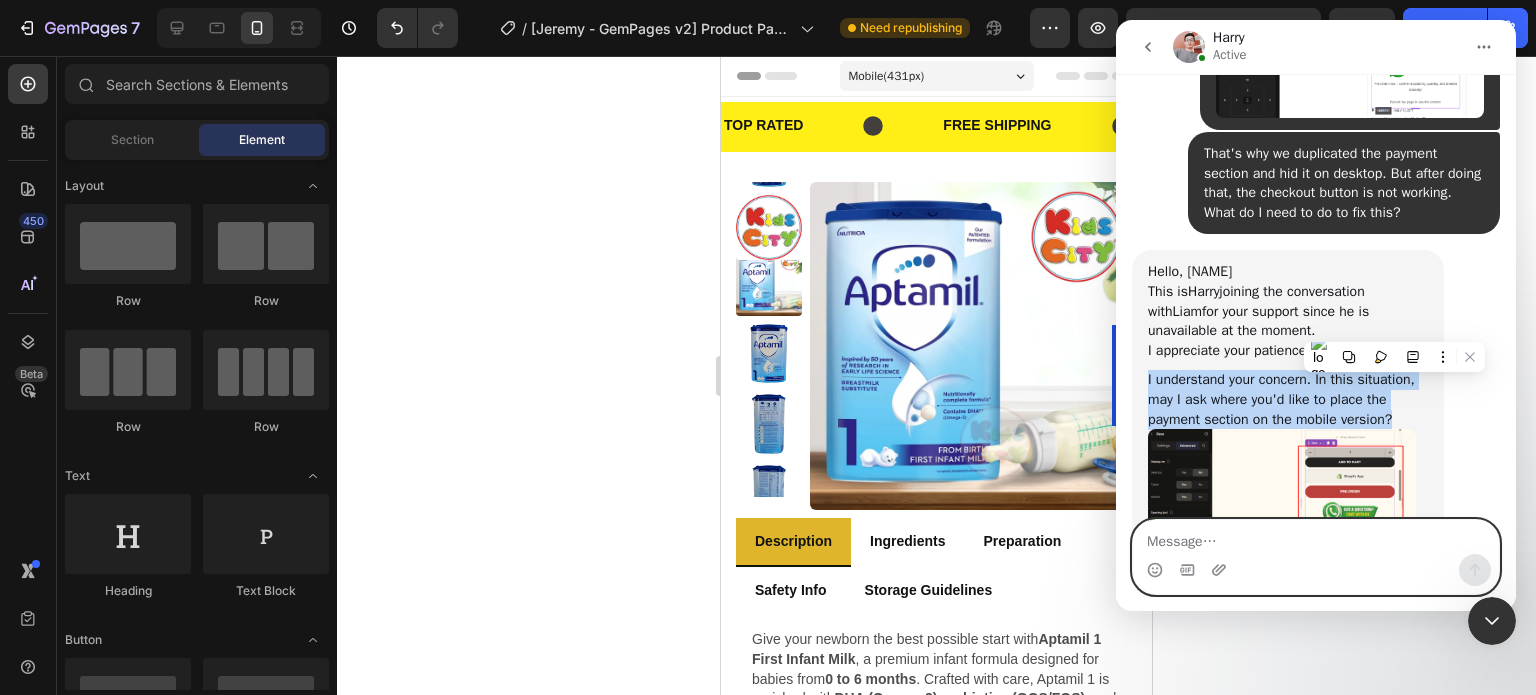 click at bounding box center (1316, 537) 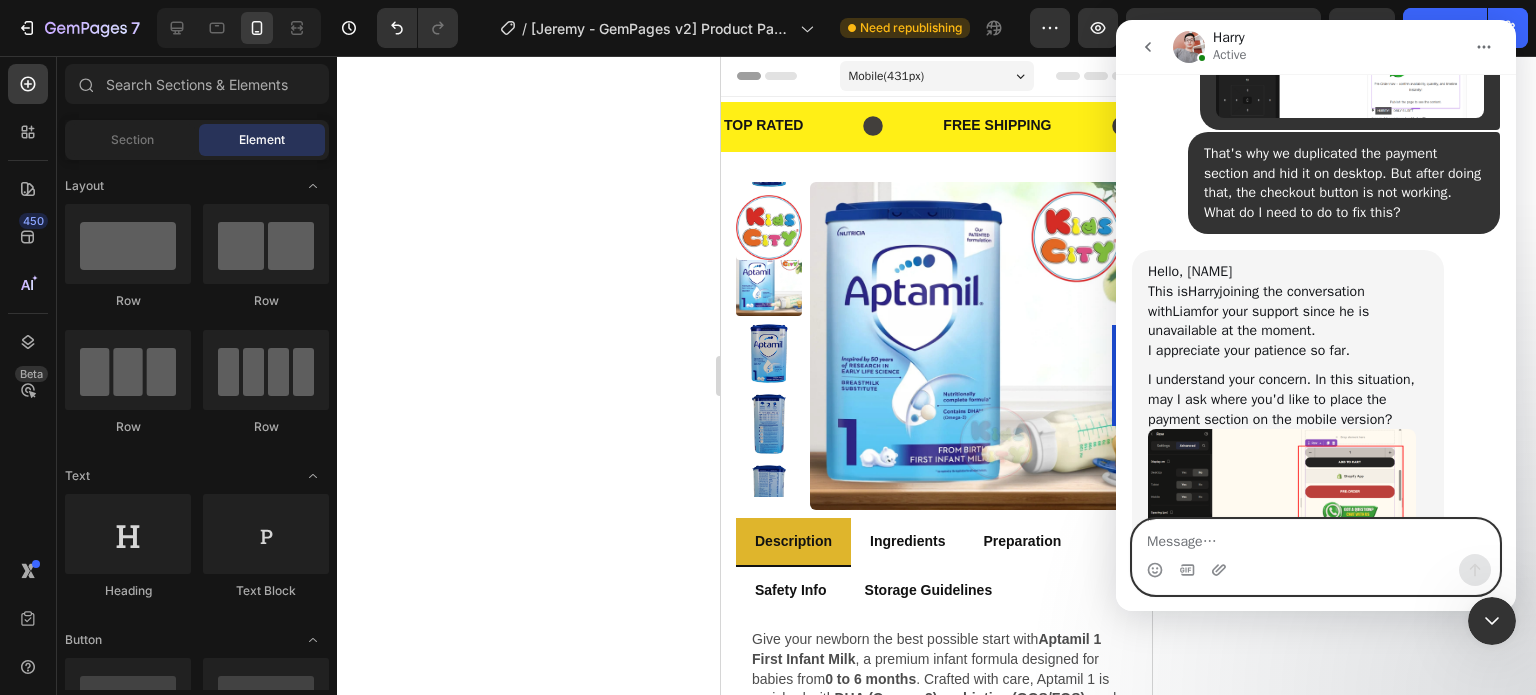 paste on "I want the payment section to appear just below the product price on mobile view." 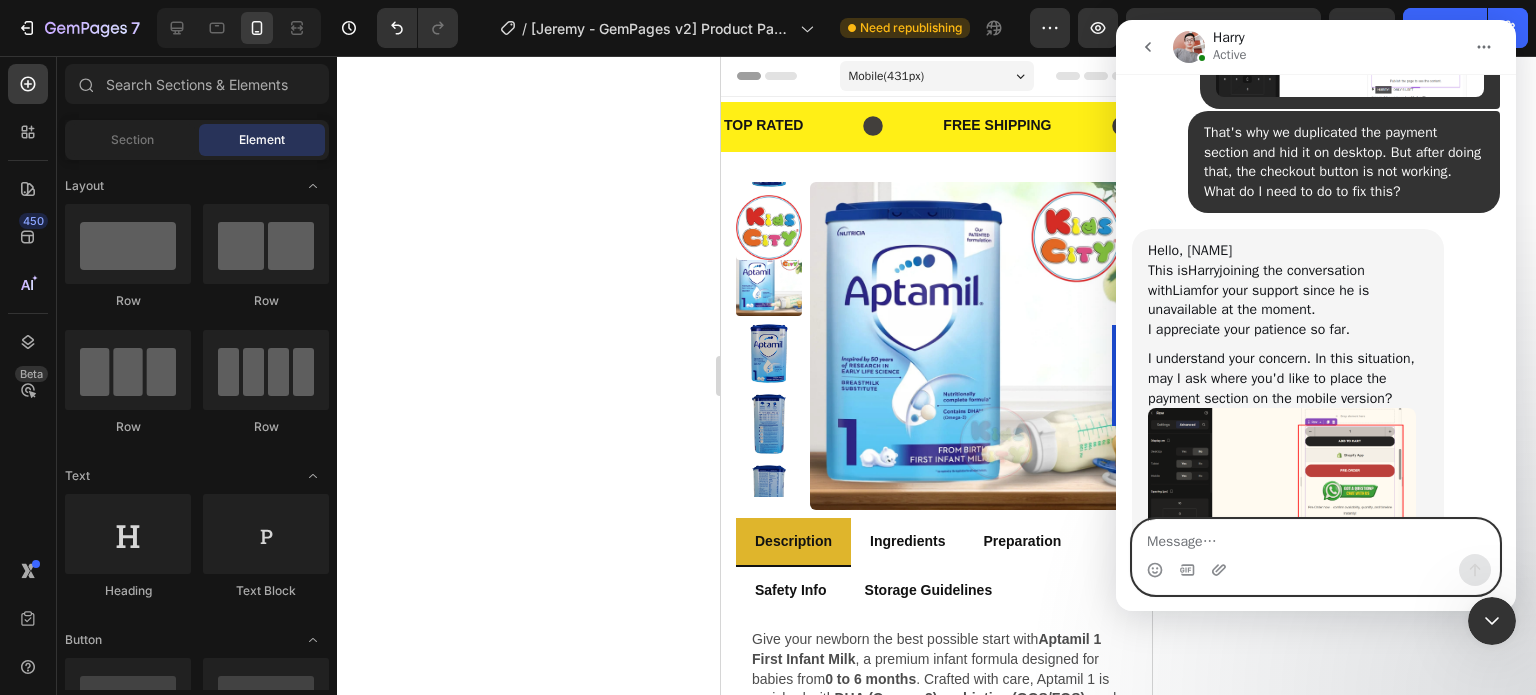 scroll, scrollTop: 26870, scrollLeft: 0, axis: vertical 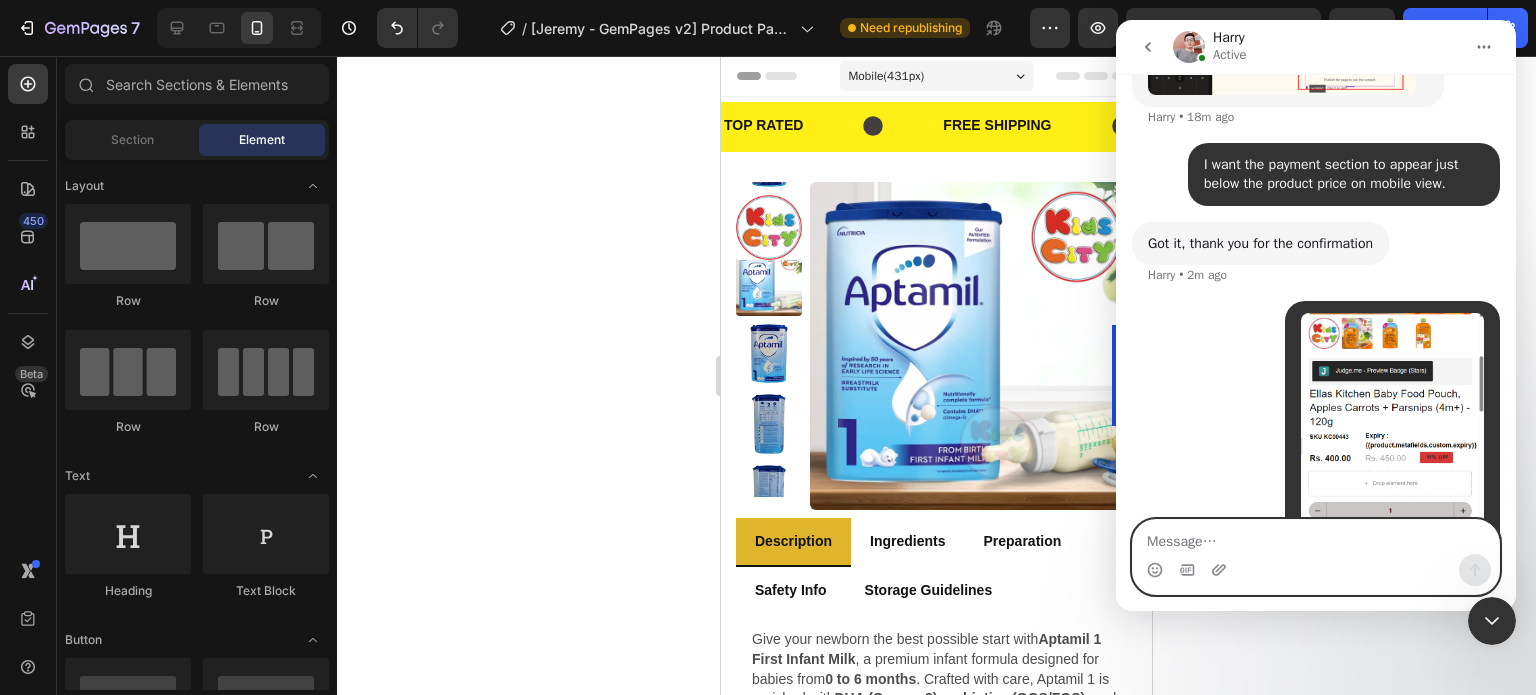 click at bounding box center (1316, 537) 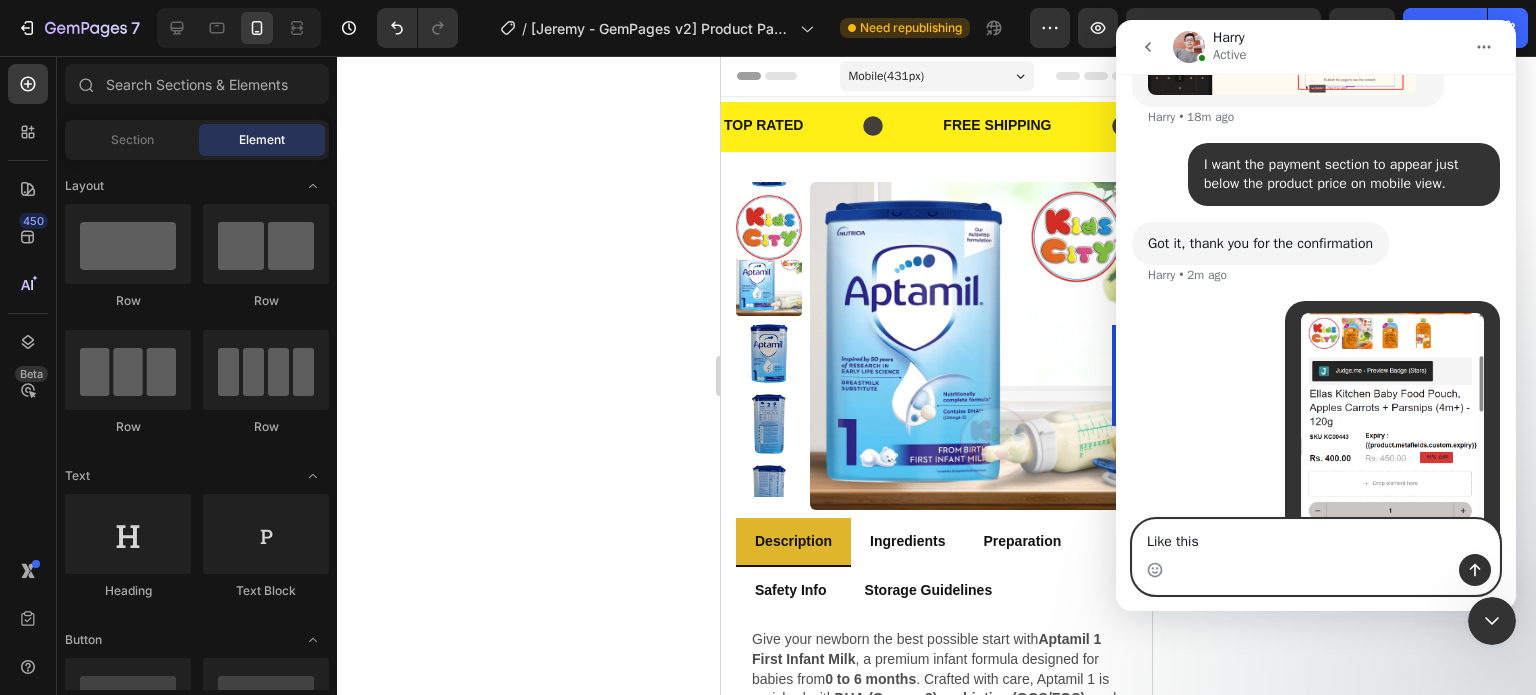 type on "Like this" 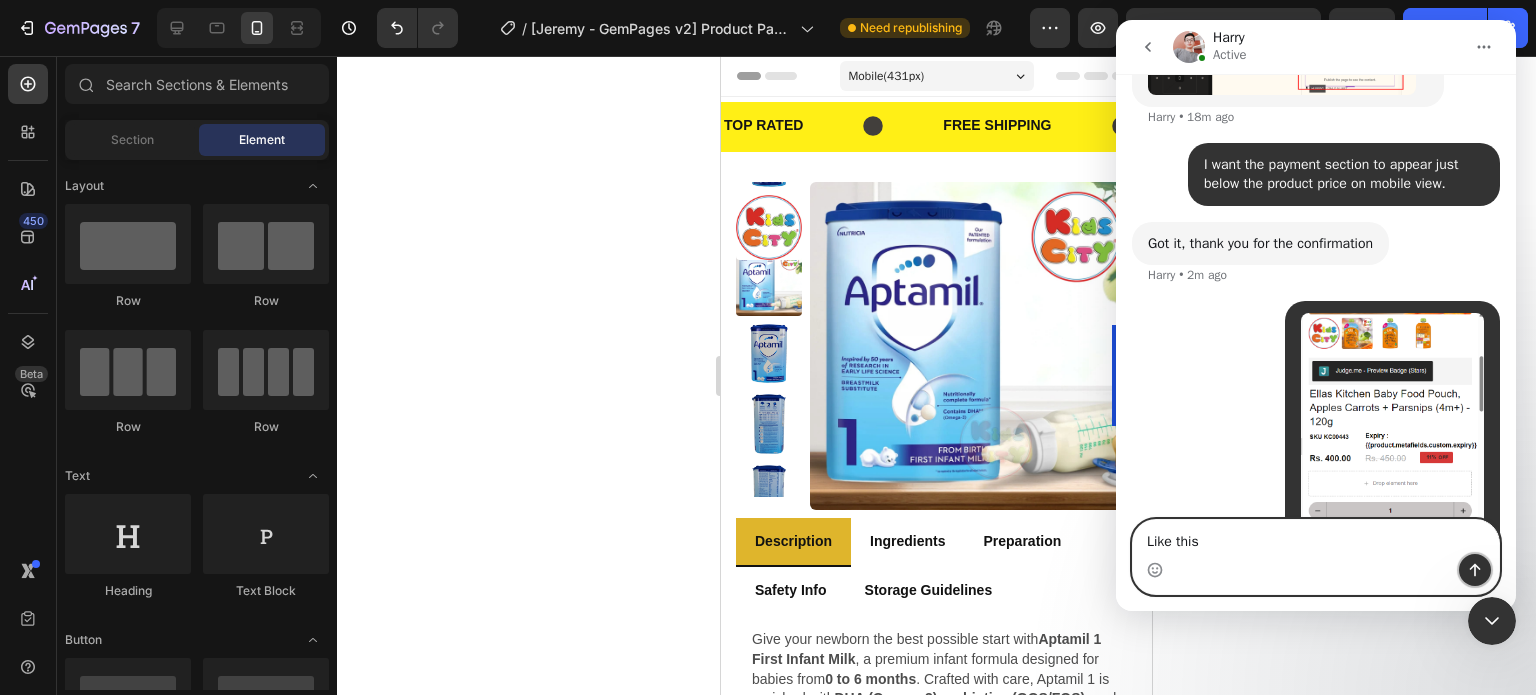 click 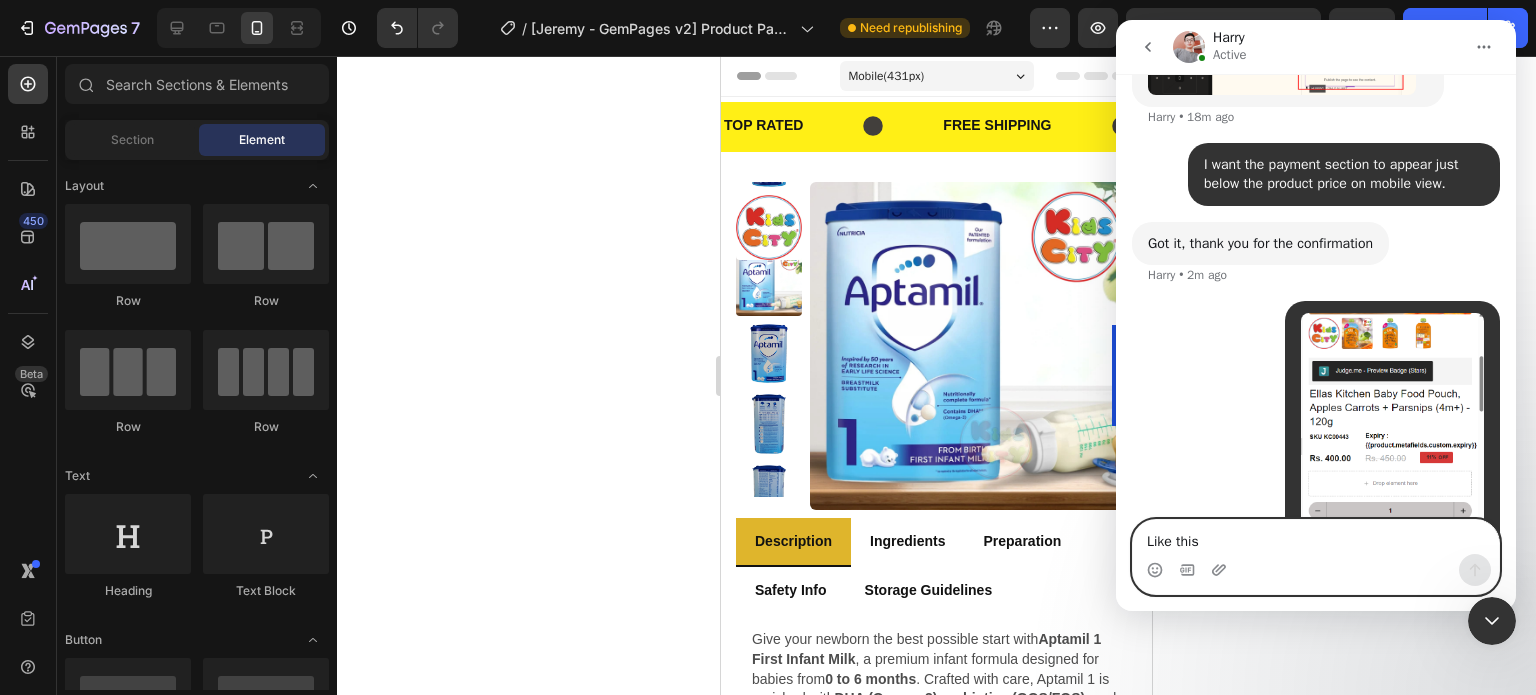 scroll, scrollTop: 27303, scrollLeft: 0, axis: vertical 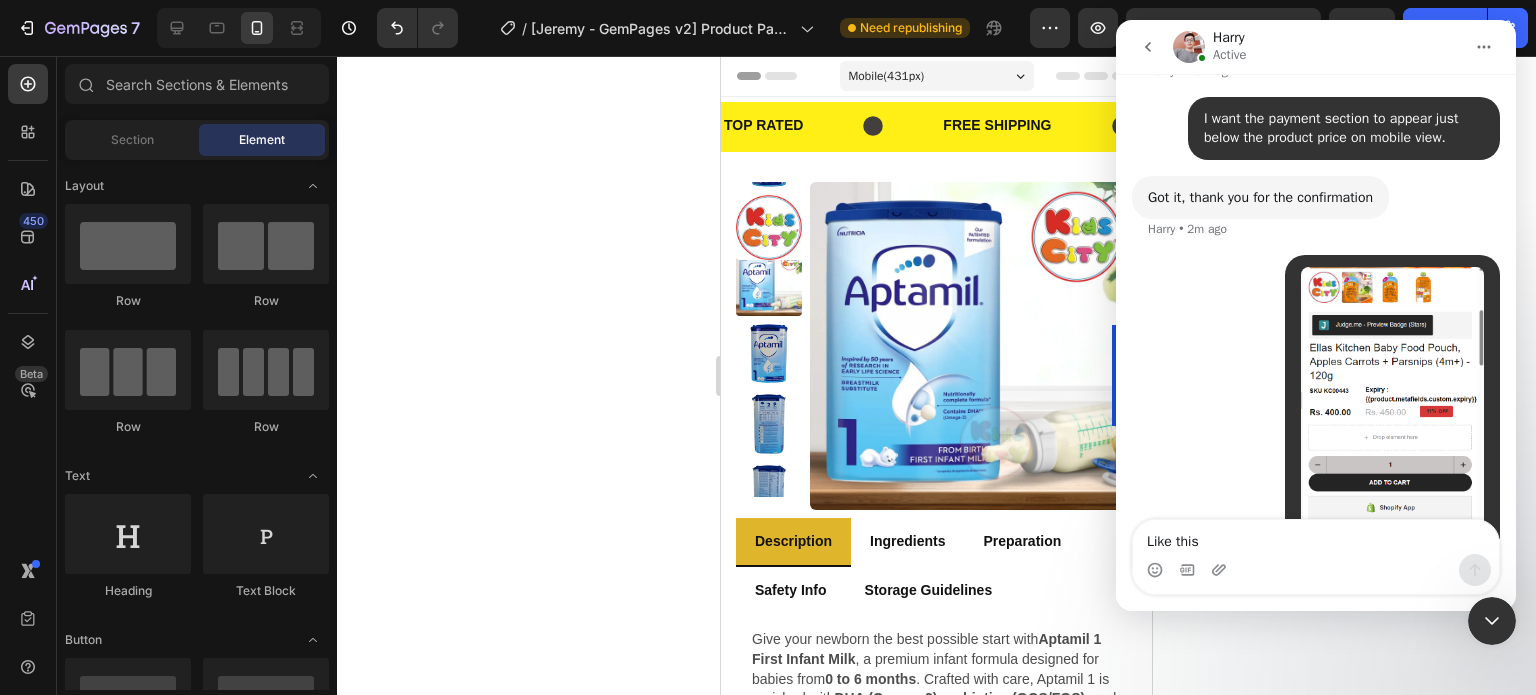 click at bounding box center [1392, 401] 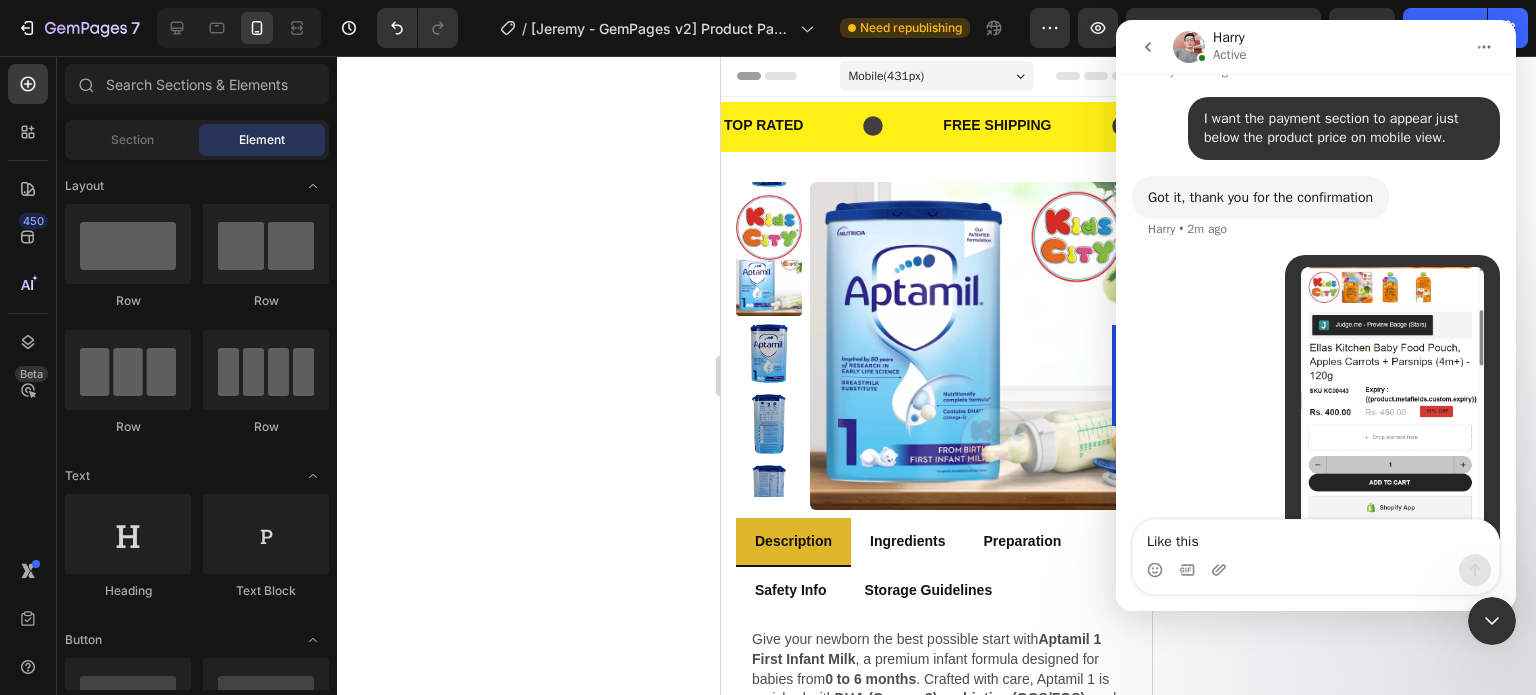 scroll, scrollTop: 0, scrollLeft: 0, axis: both 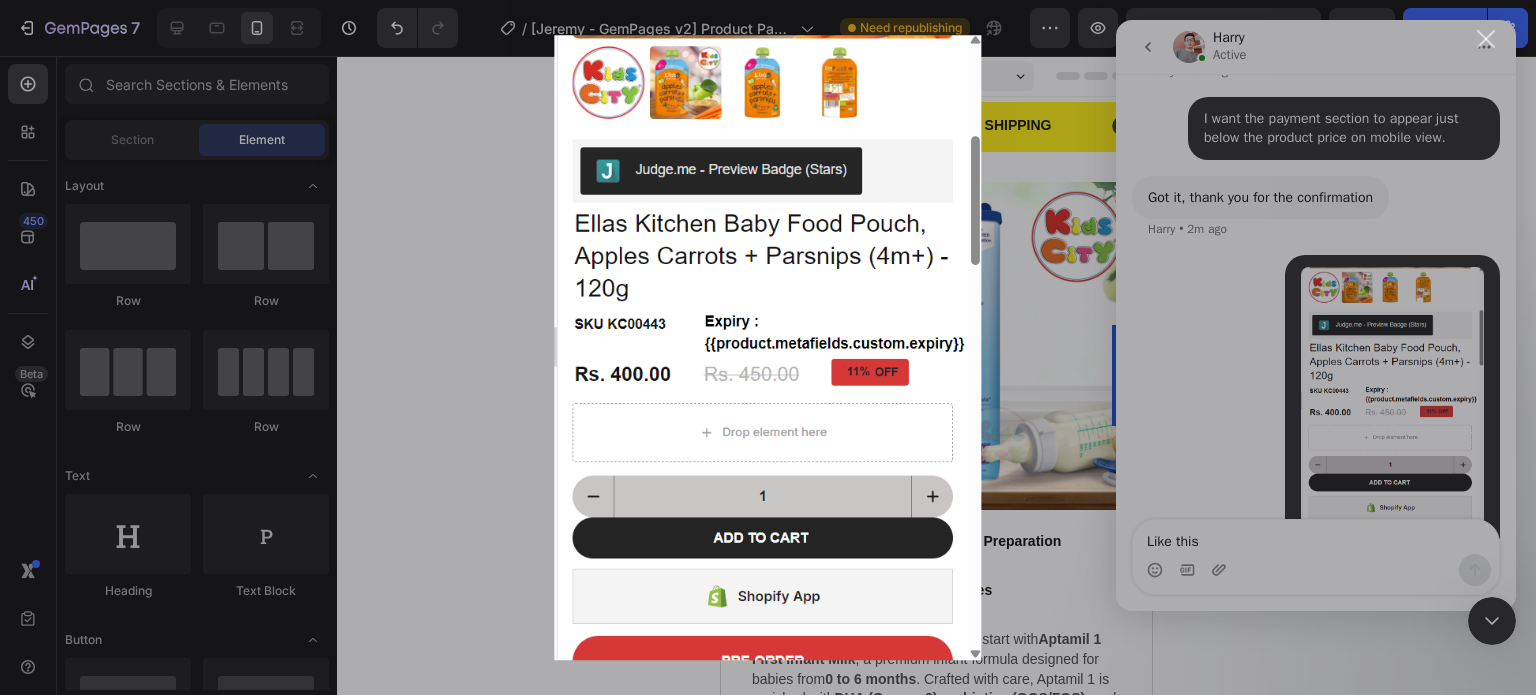 click at bounding box center [768, 347] 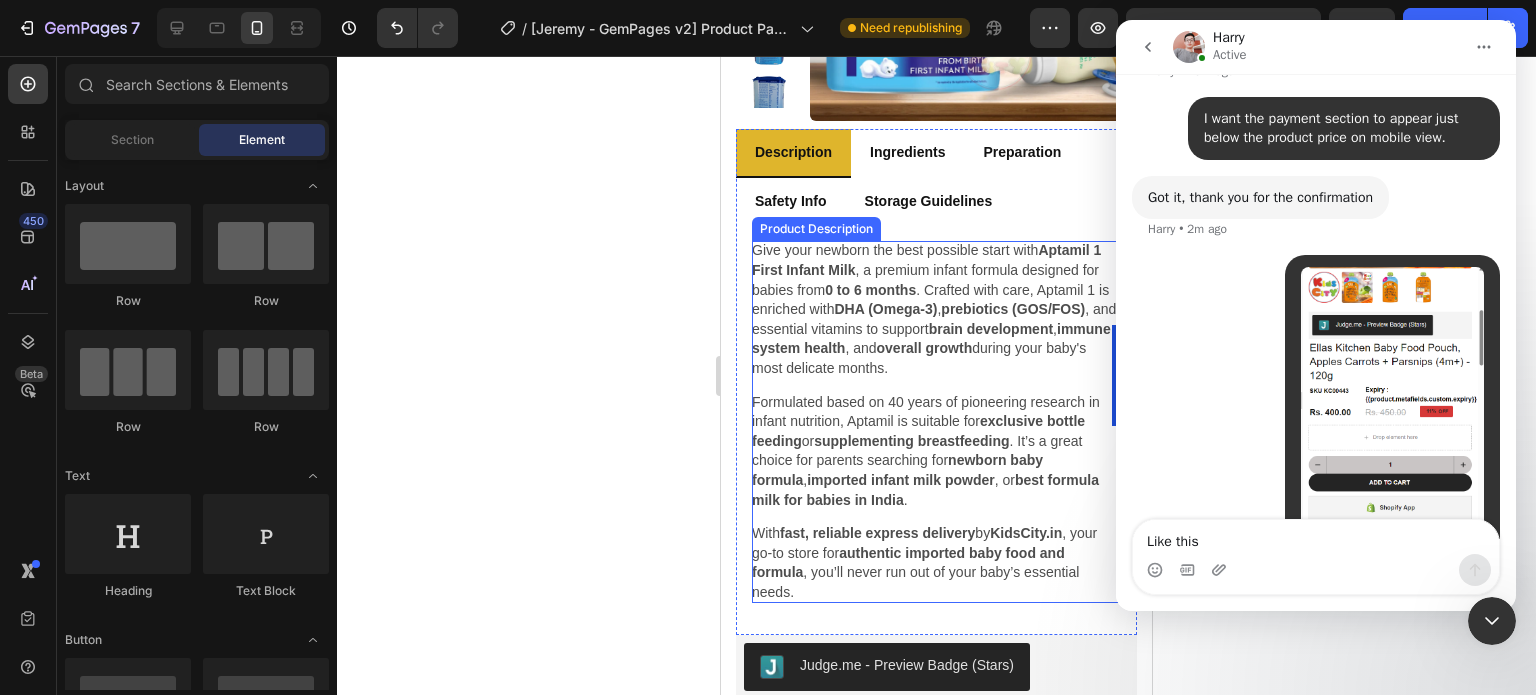 scroll, scrollTop: 500, scrollLeft: 0, axis: vertical 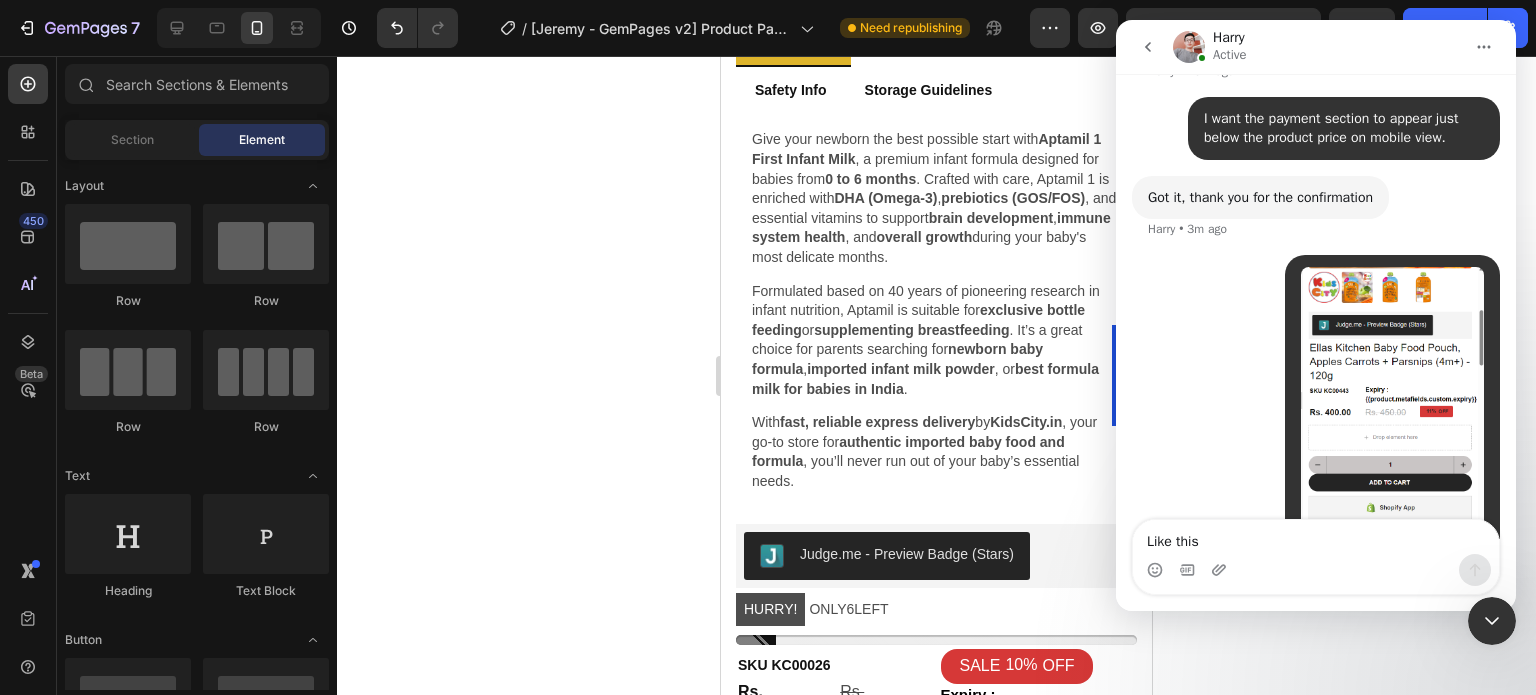 click 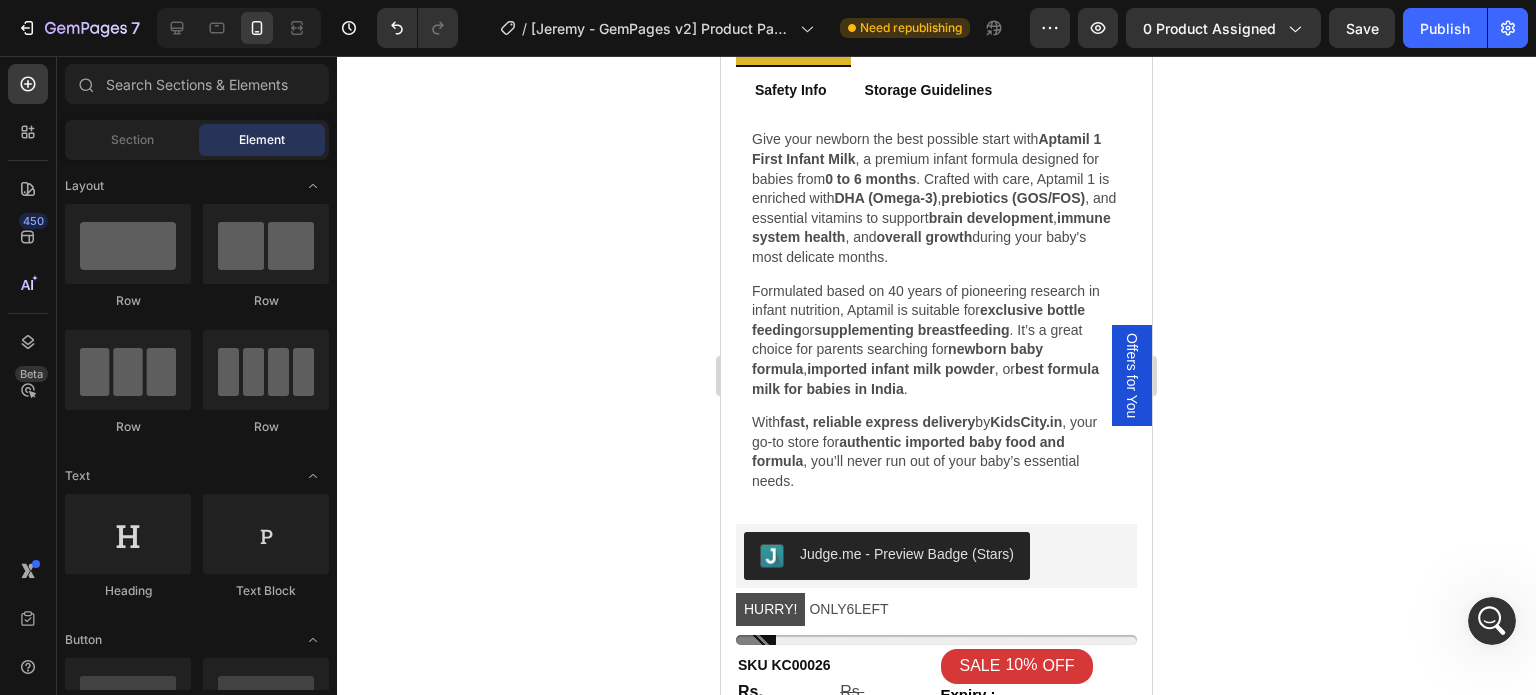 scroll, scrollTop: 27440, scrollLeft: 0, axis: vertical 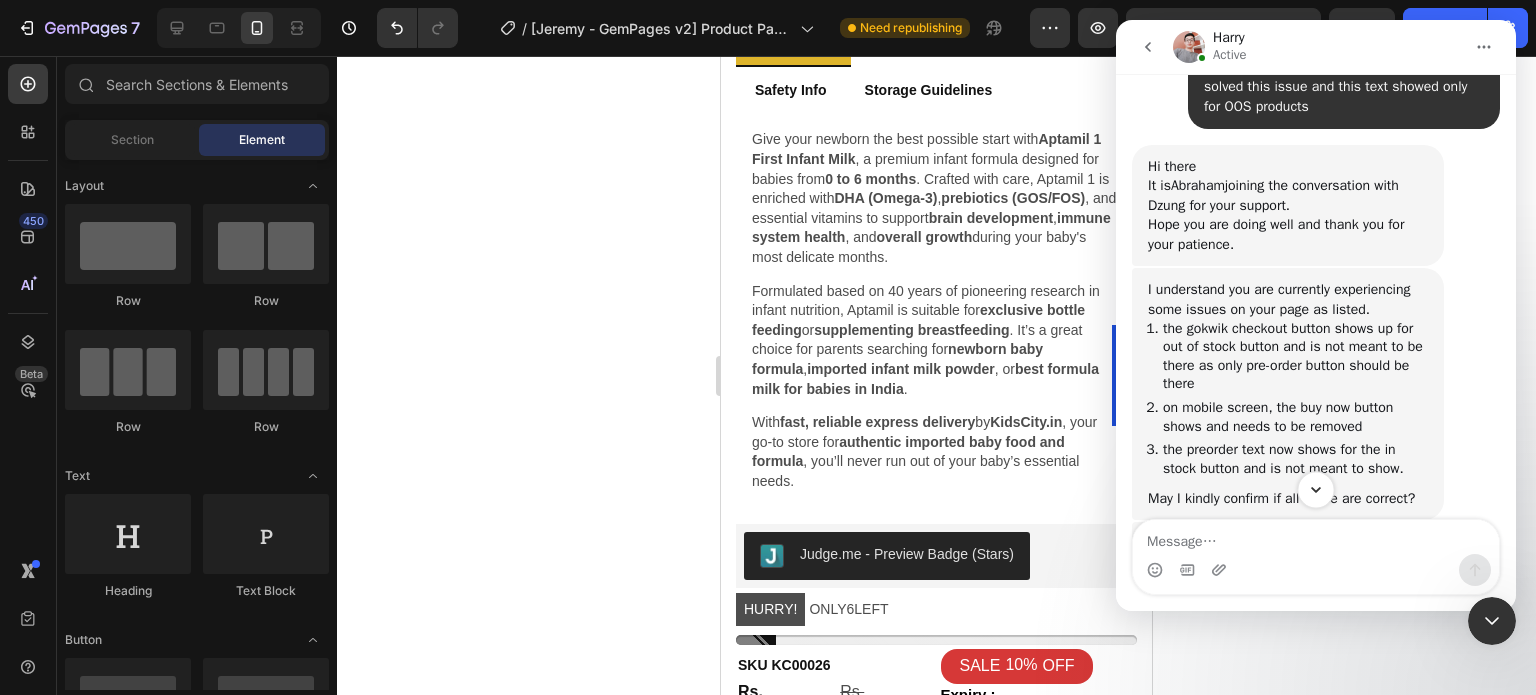 click 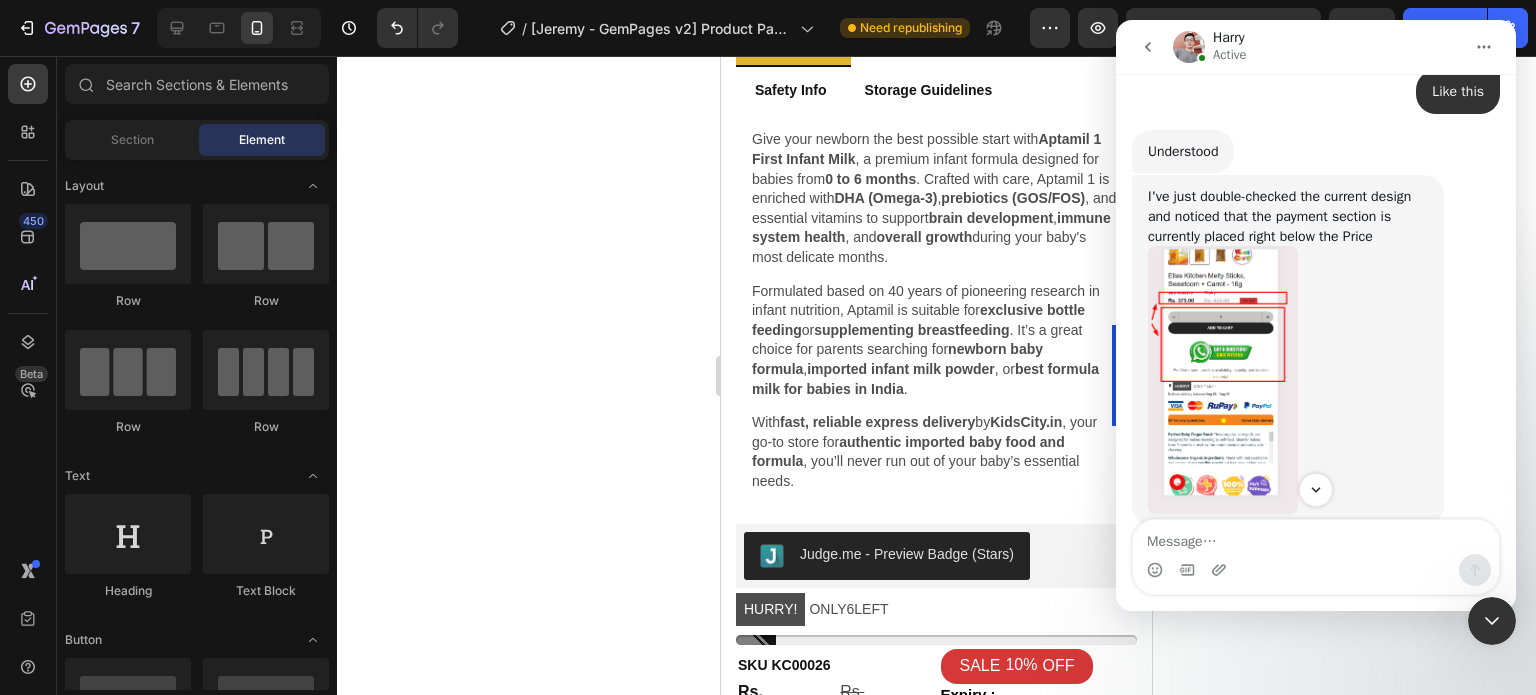 scroll, scrollTop: 27772, scrollLeft: 0, axis: vertical 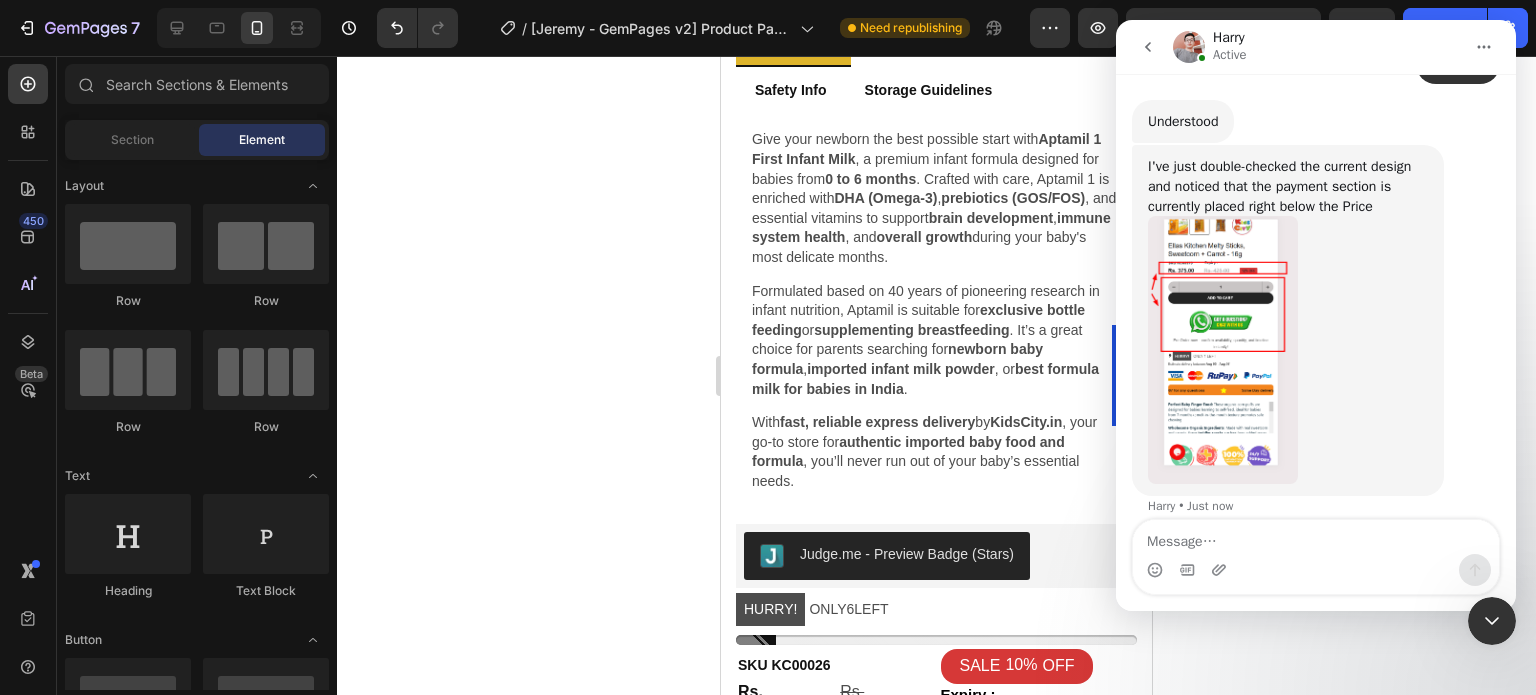 click at bounding box center [1223, 350] 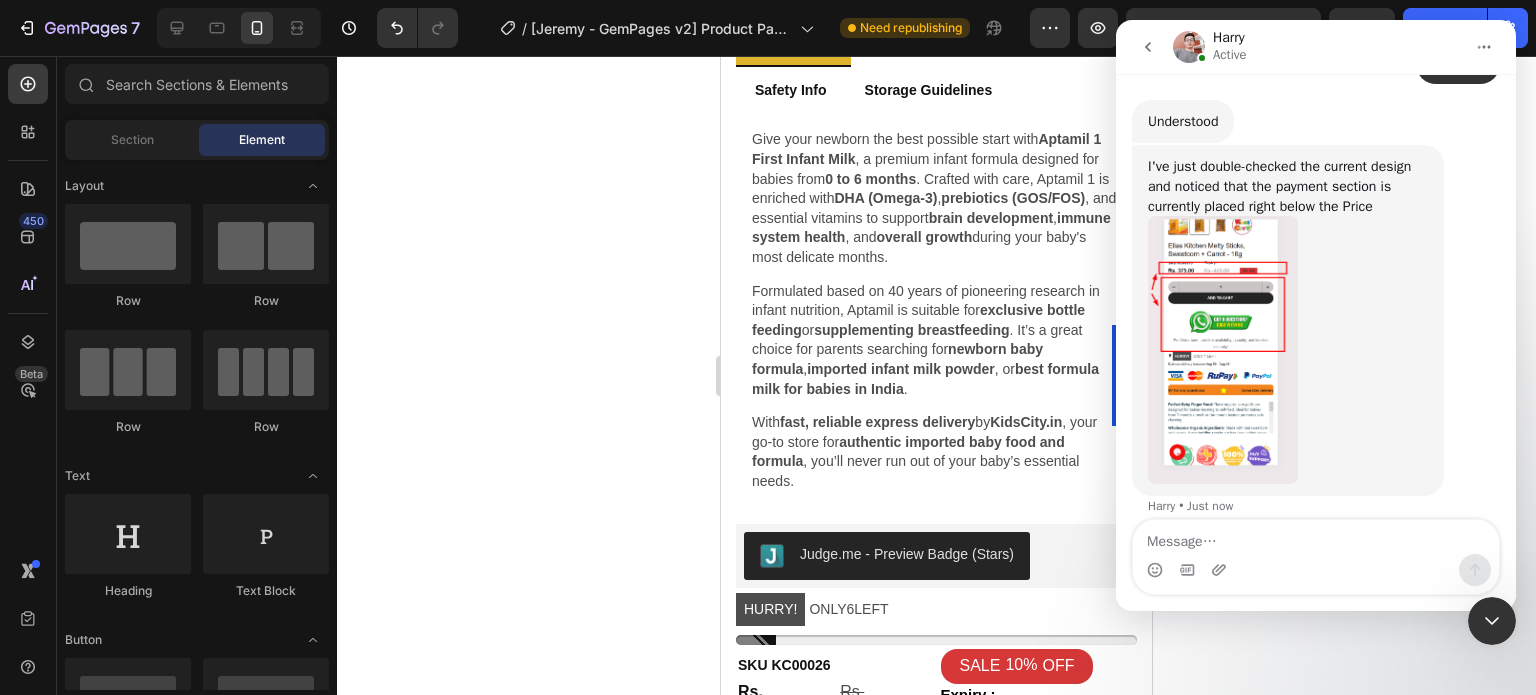 scroll, scrollTop: 0, scrollLeft: 0, axis: both 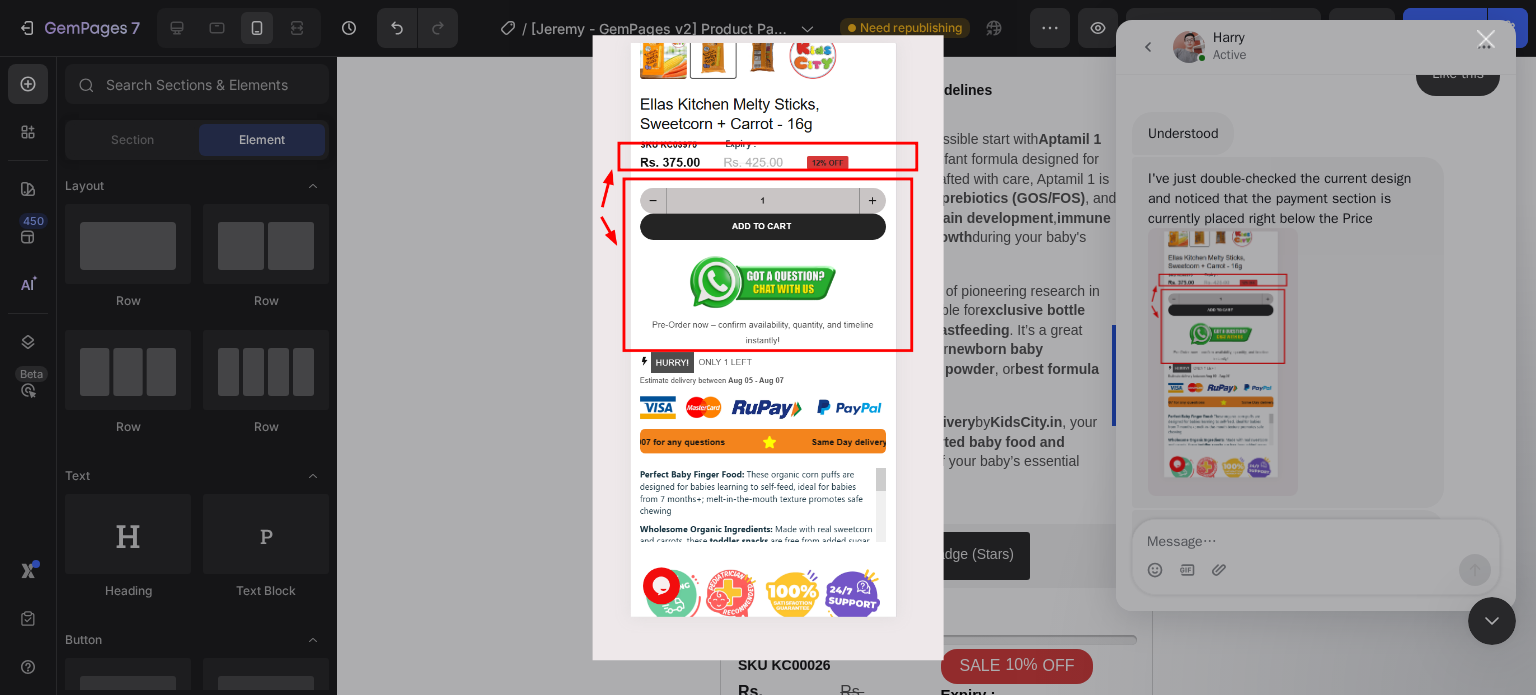click at bounding box center [768, 347] 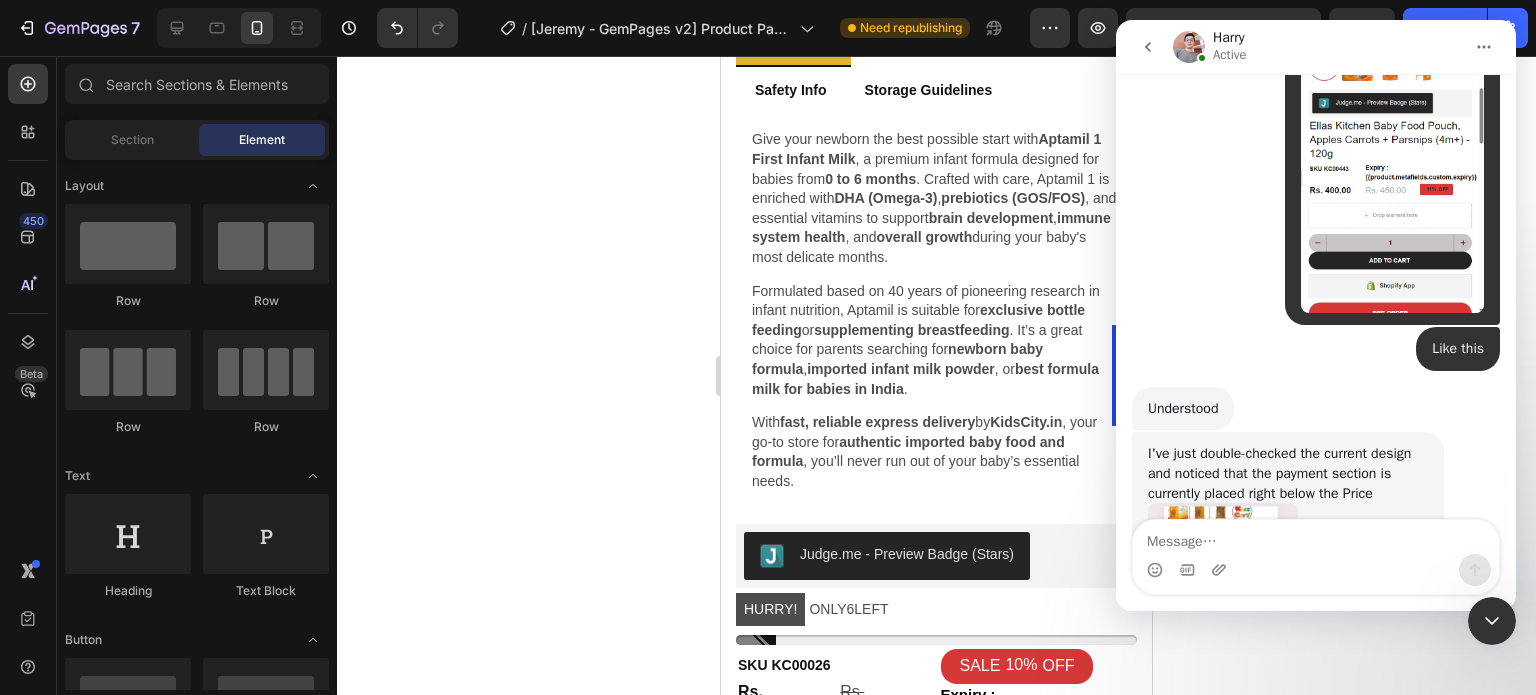 scroll, scrollTop: 27760, scrollLeft: 0, axis: vertical 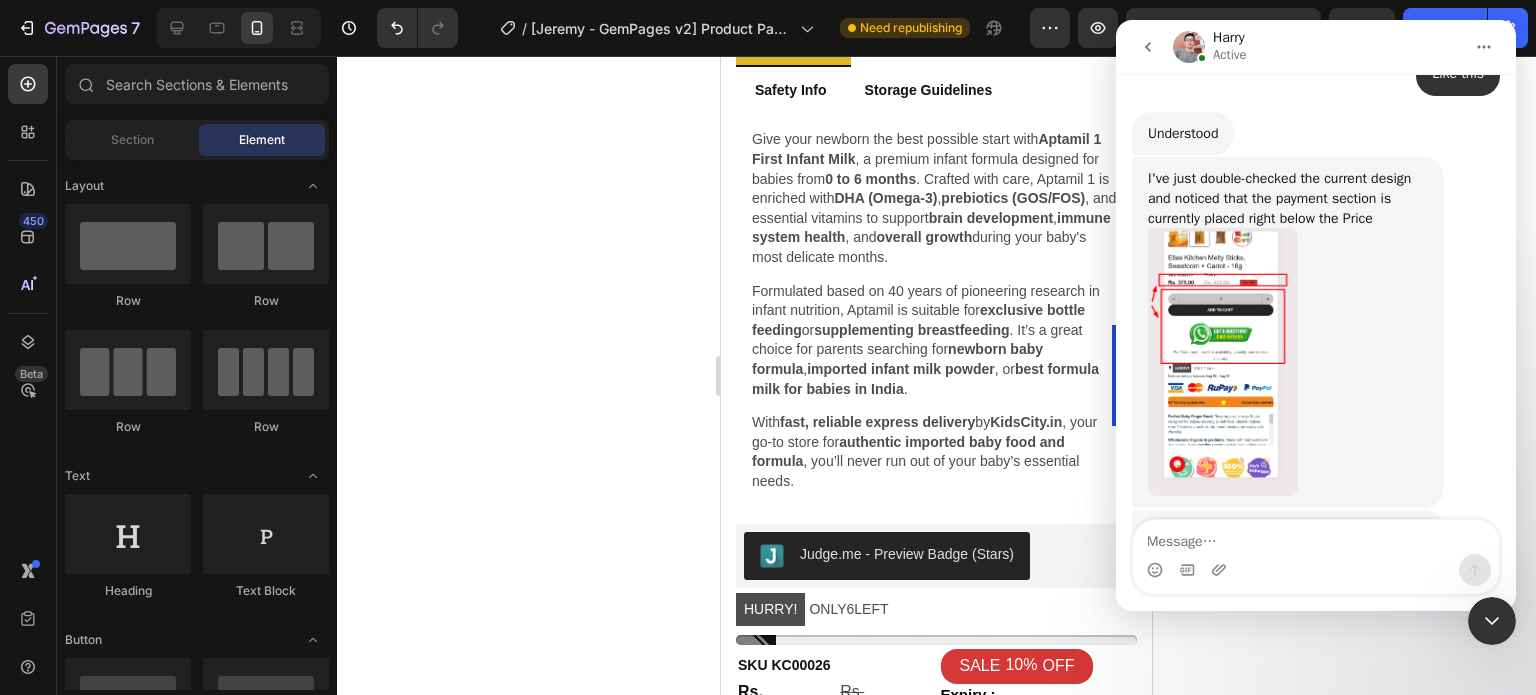 drag, startPoint x: 1172, startPoint y: 462, endPoint x: 1150, endPoint y: 435, distance: 34.828148 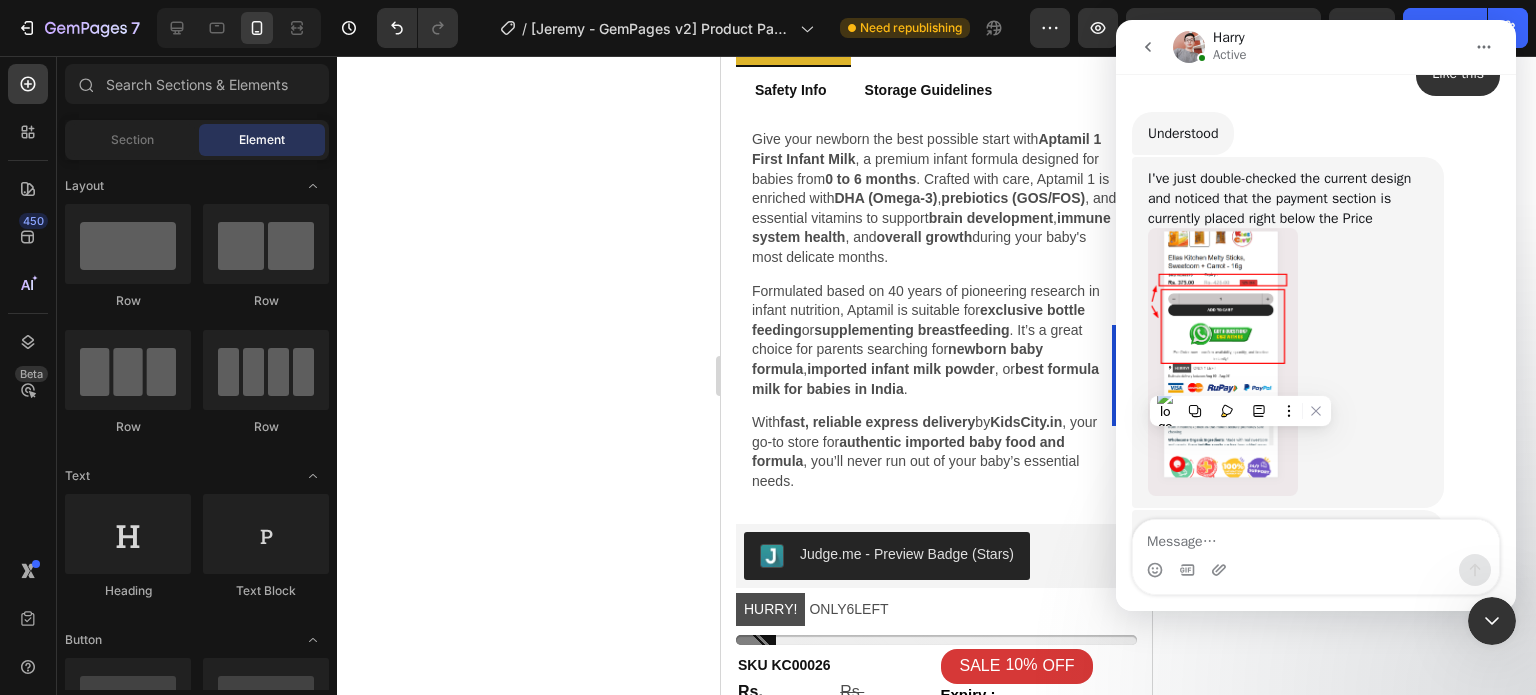 copy on "Could you please clarify it a little bit? Thank you" 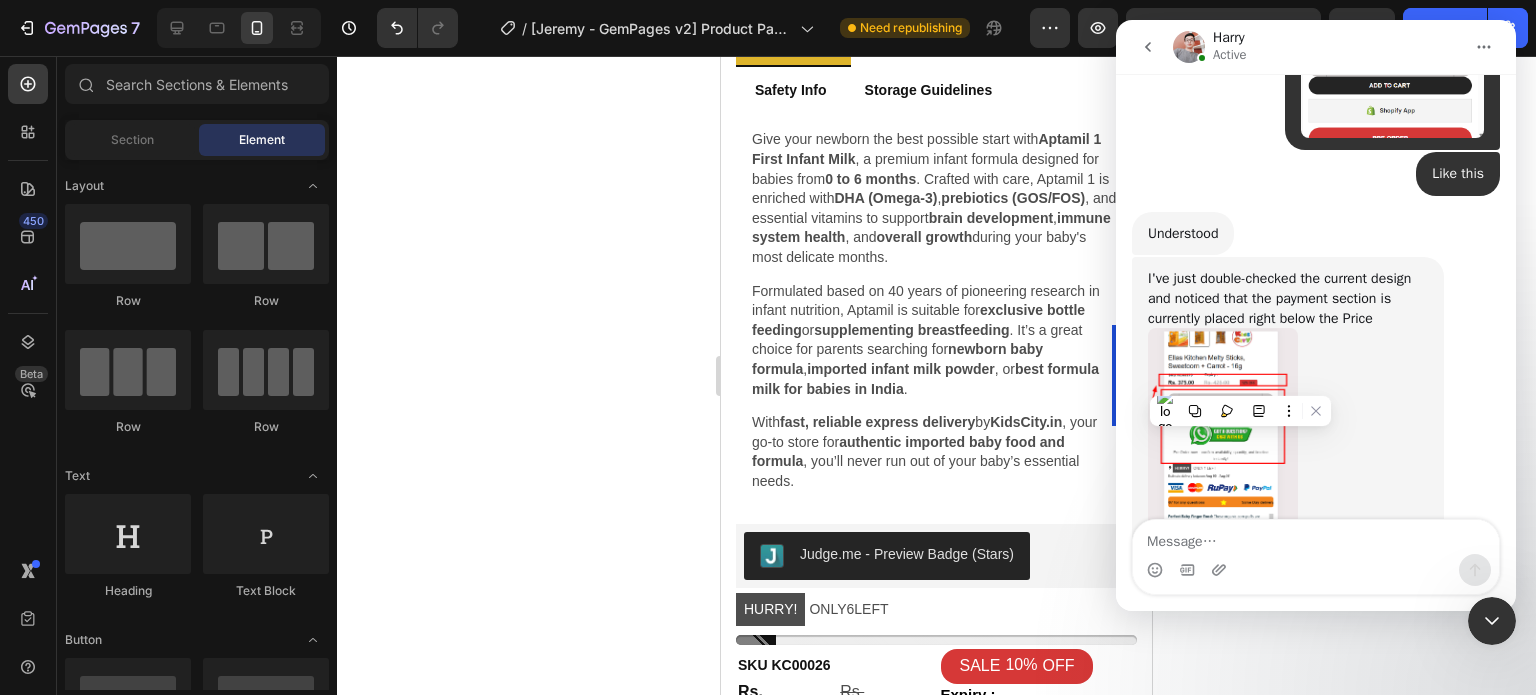 click on "I've just double-checked the current design and noticed that the payment section is currently placed right below the Price" at bounding box center [1288, 298] 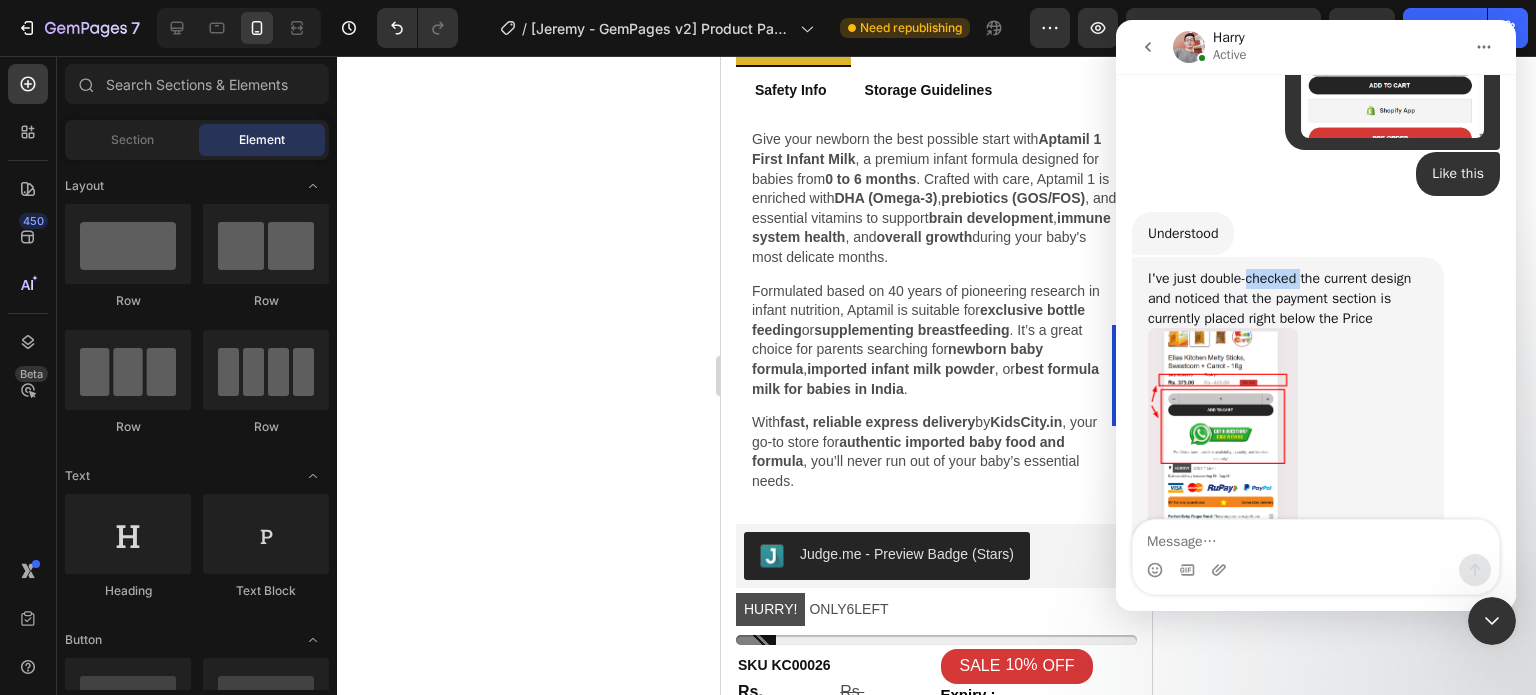click on "I've just double-checked the current design and noticed that the payment section is currently placed right below the Price" at bounding box center (1288, 298) 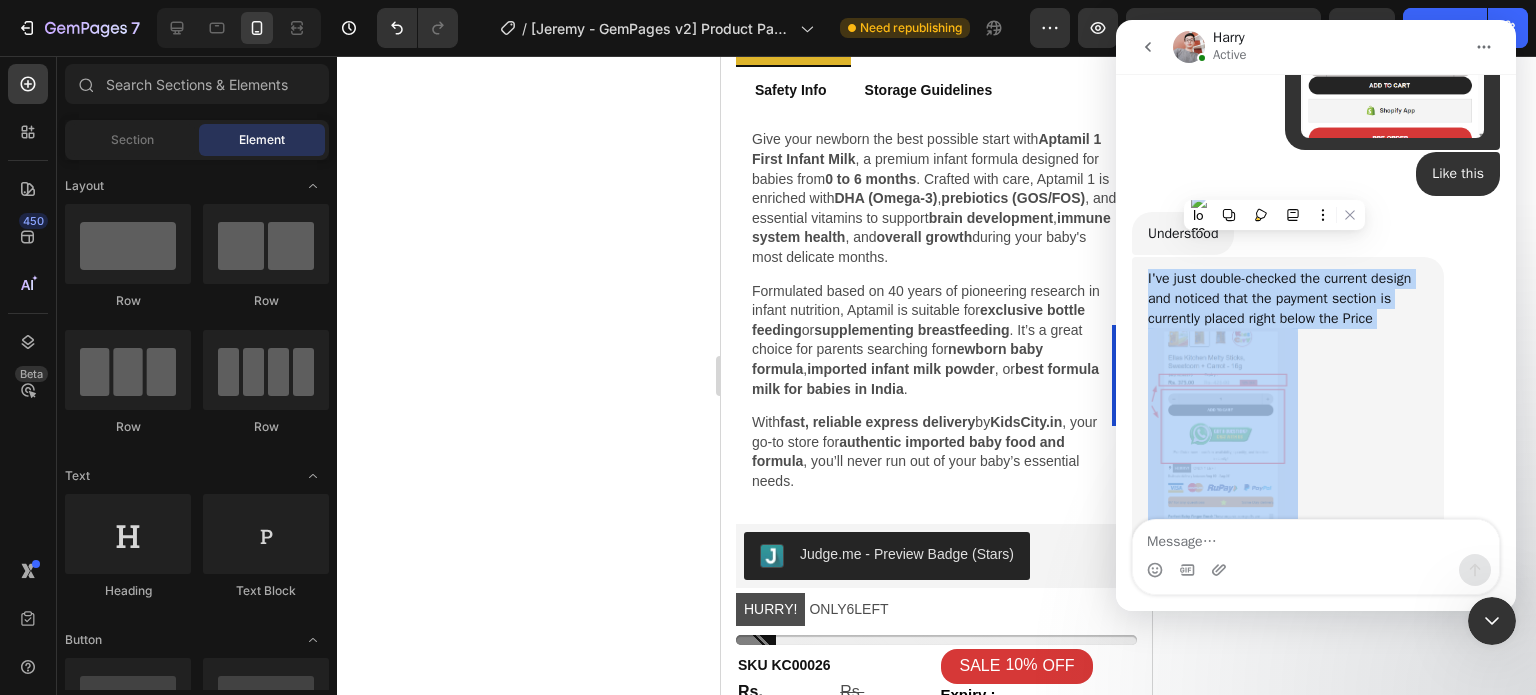 click on "I've just double-checked the current design and noticed that the payment section is currently placed right below the Price" at bounding box center [1288, 298] 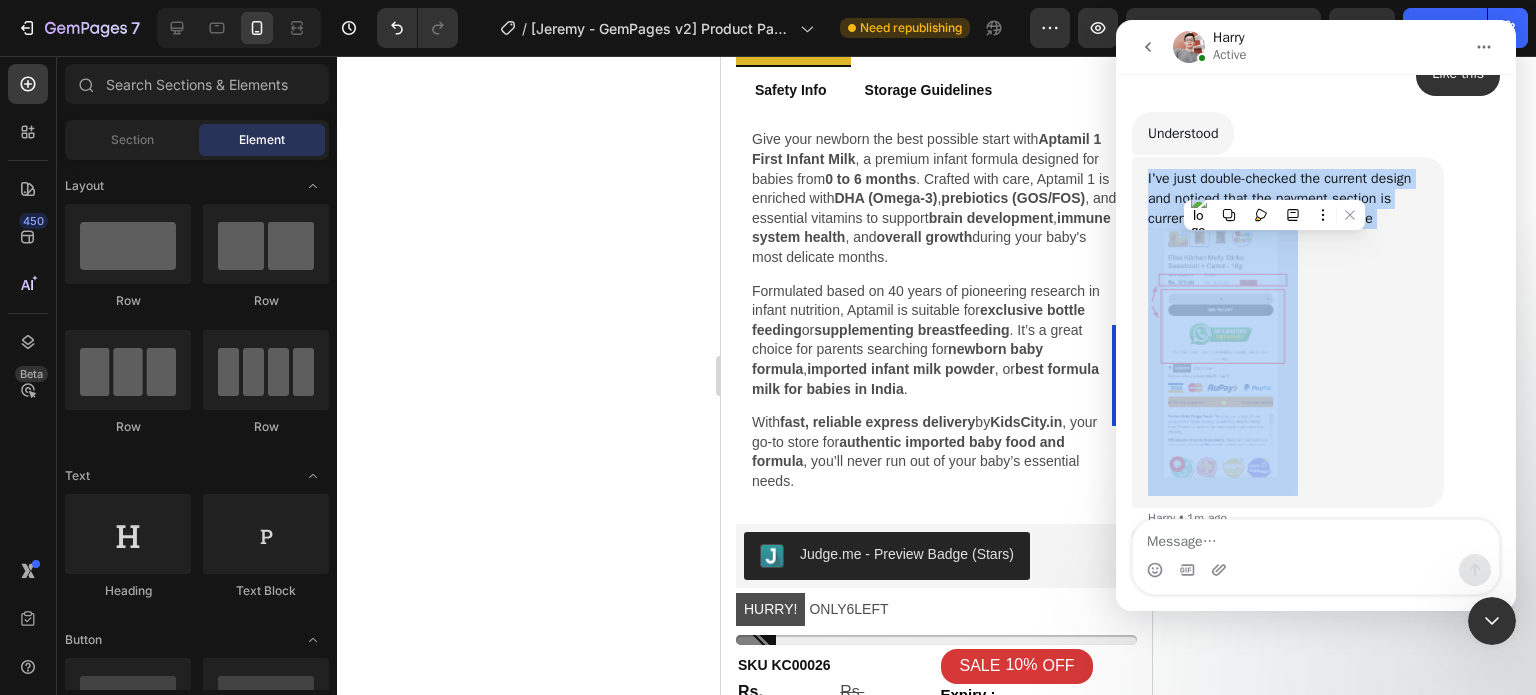 scroll, scrollTop: 27780, scrollLeft: 0, axis: vertical 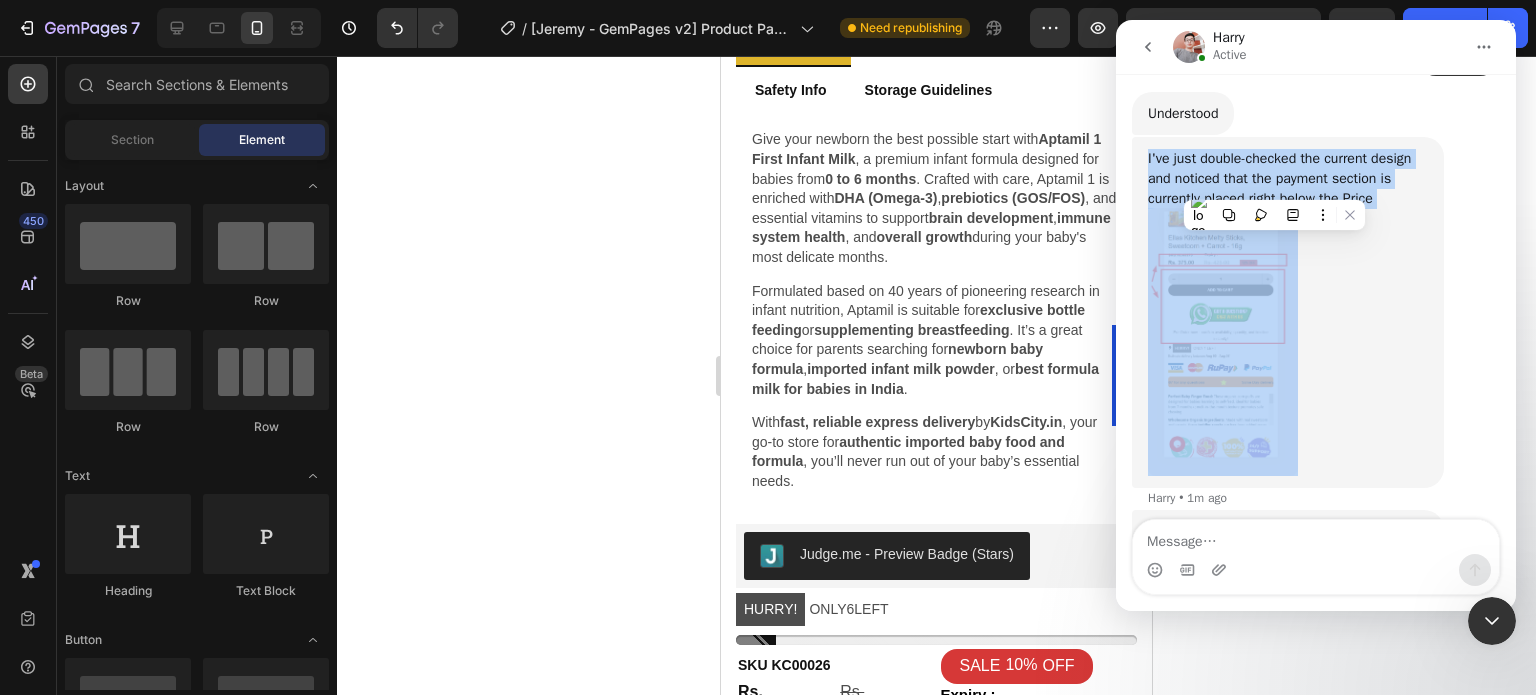 copy on "I've just double-checked the current design and noticed that the payment section is currently placed right below the Price" 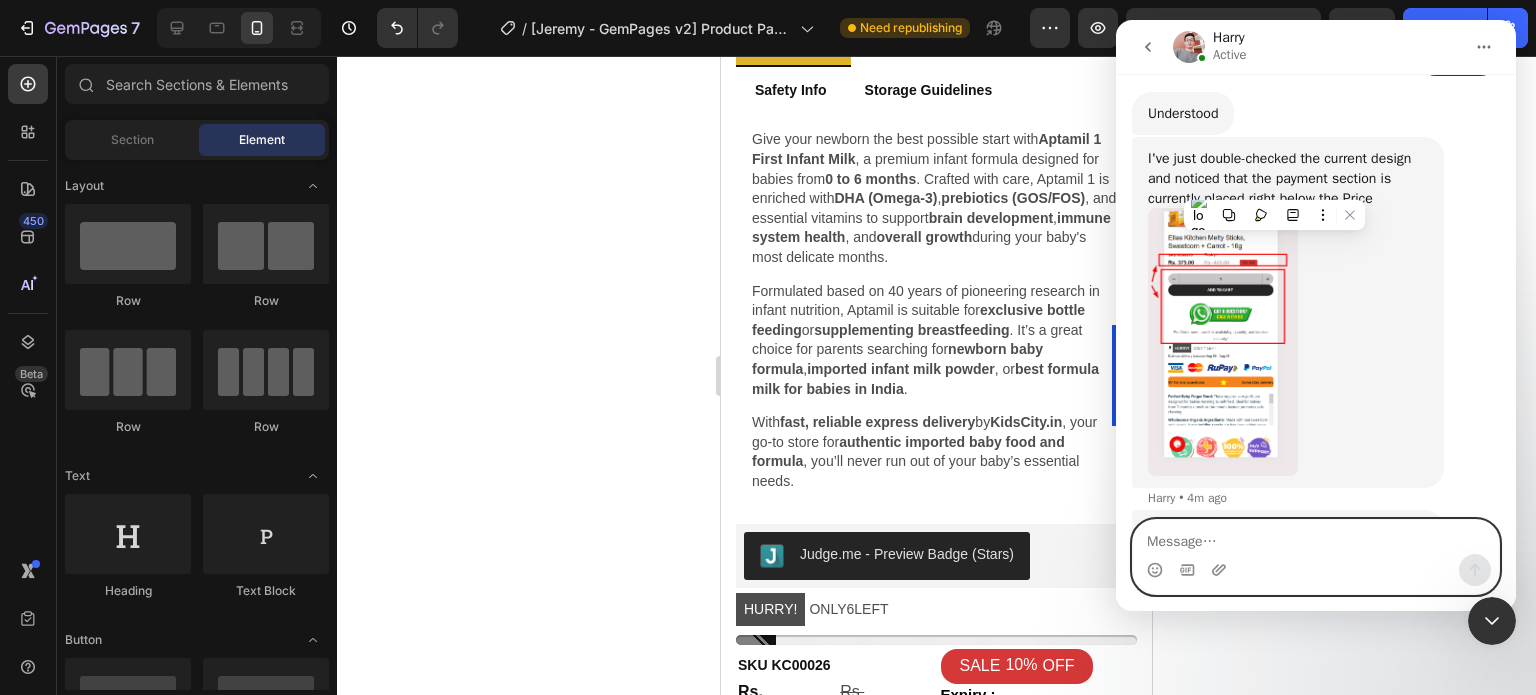 click at bounding box center [1316, 537] 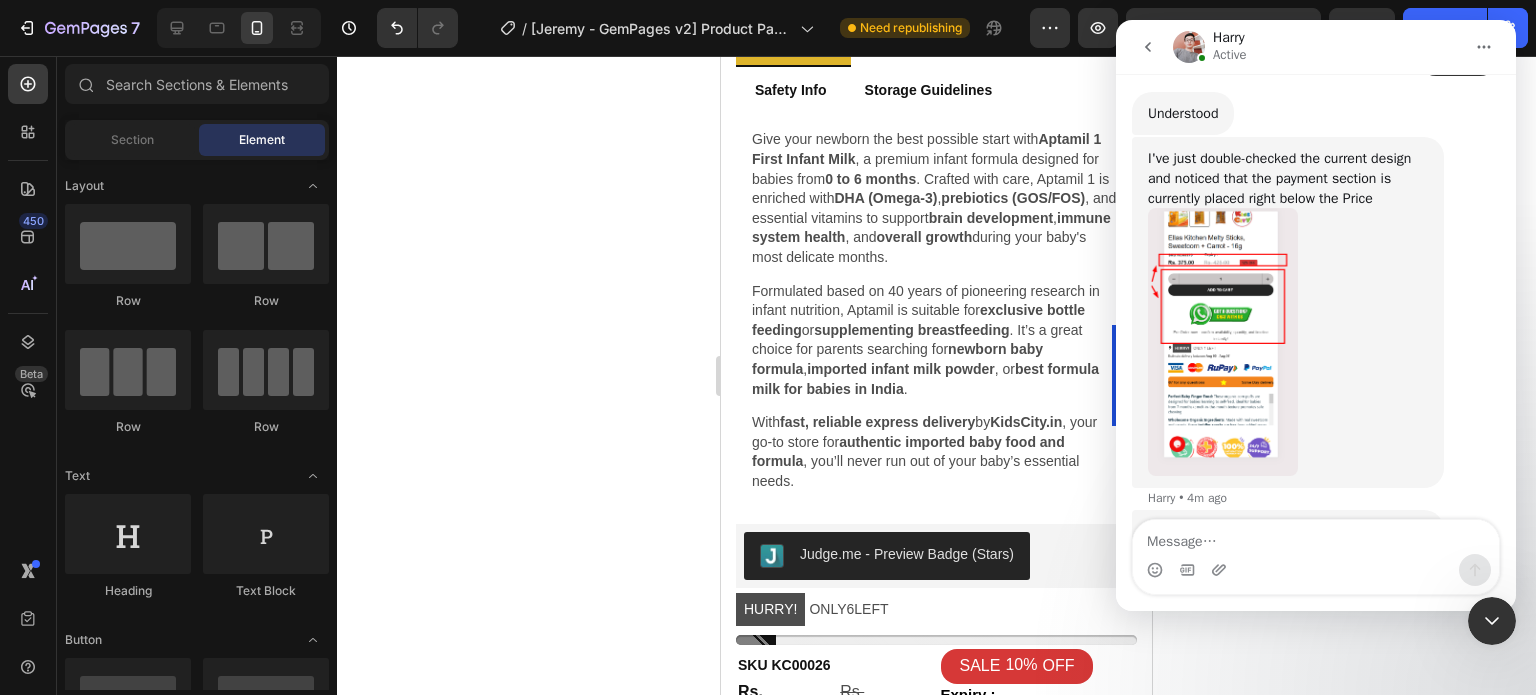 click at bounding box center [1288, 342] 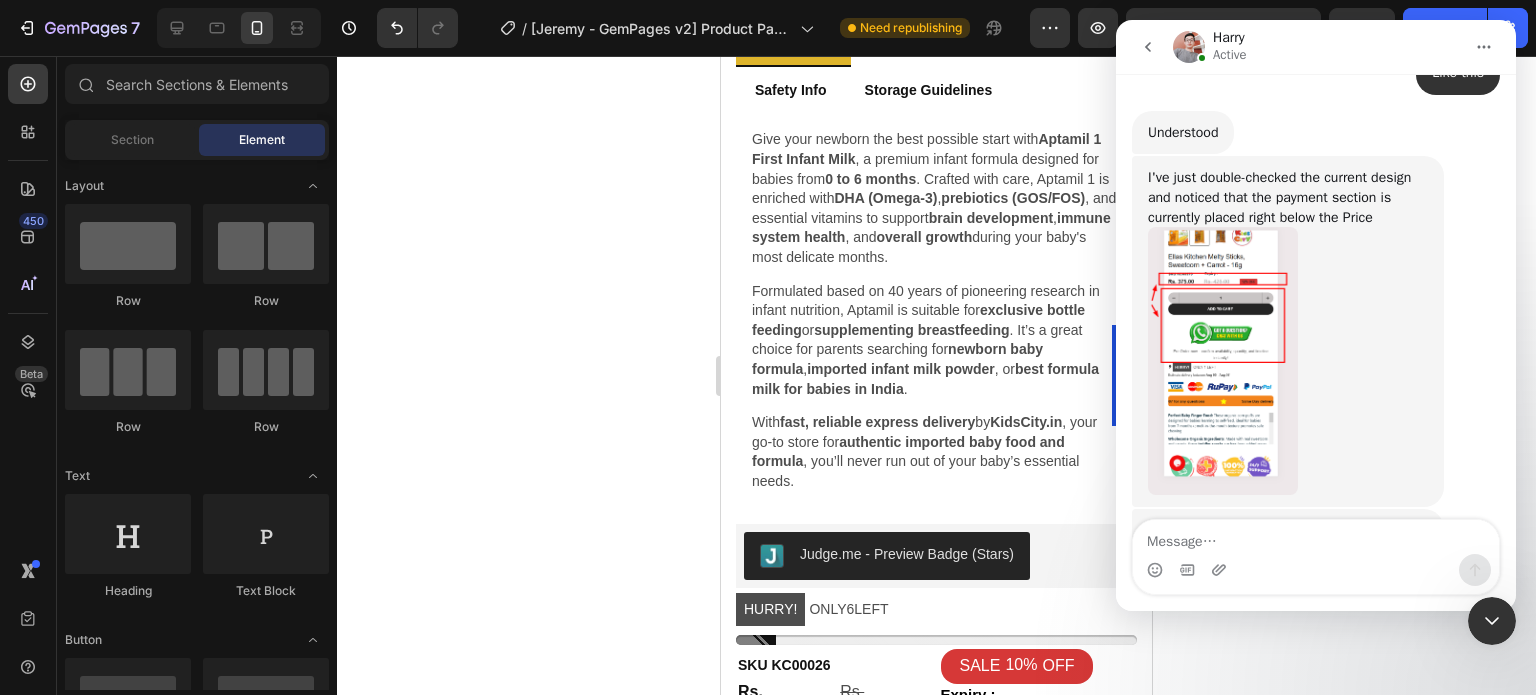 scroll, scrollTop: 27760, scrollLeft: 0, axis: vertical 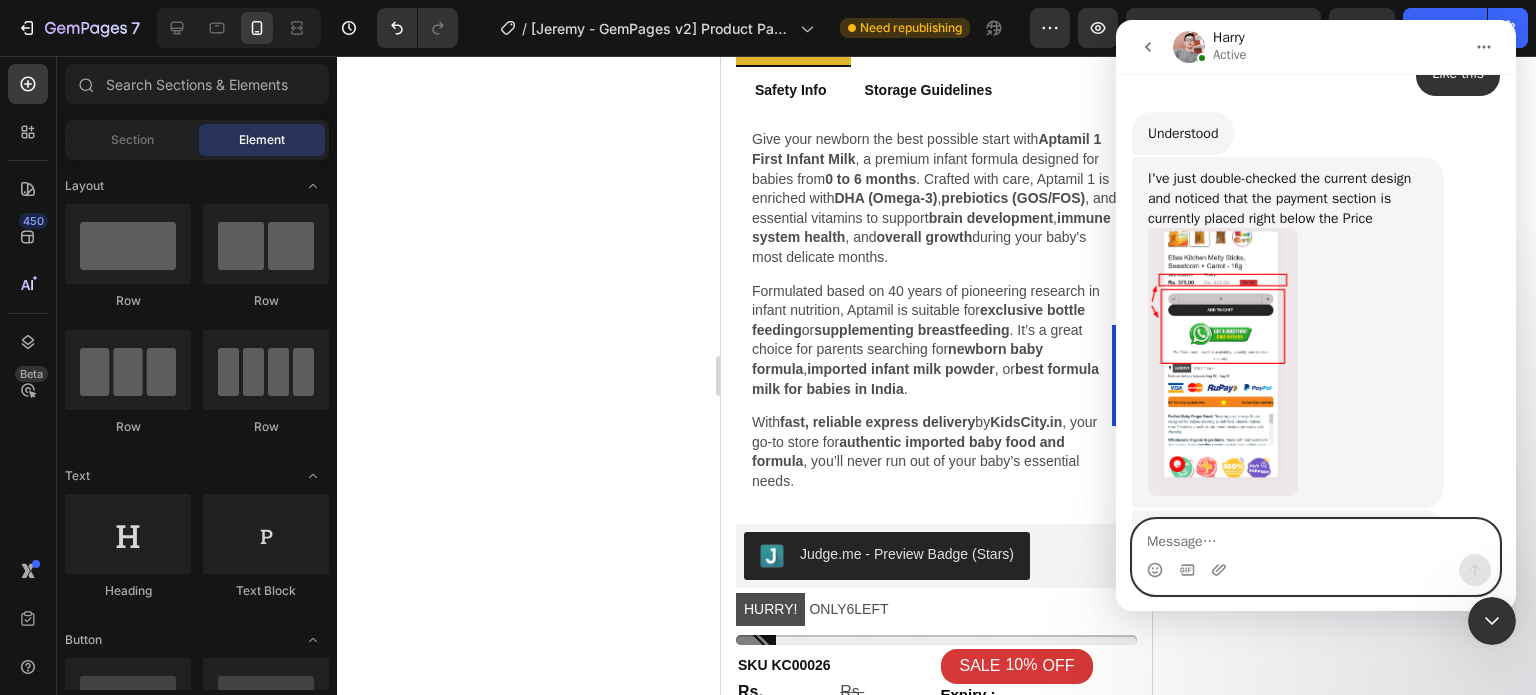 click at bounding box center (1316, 537) 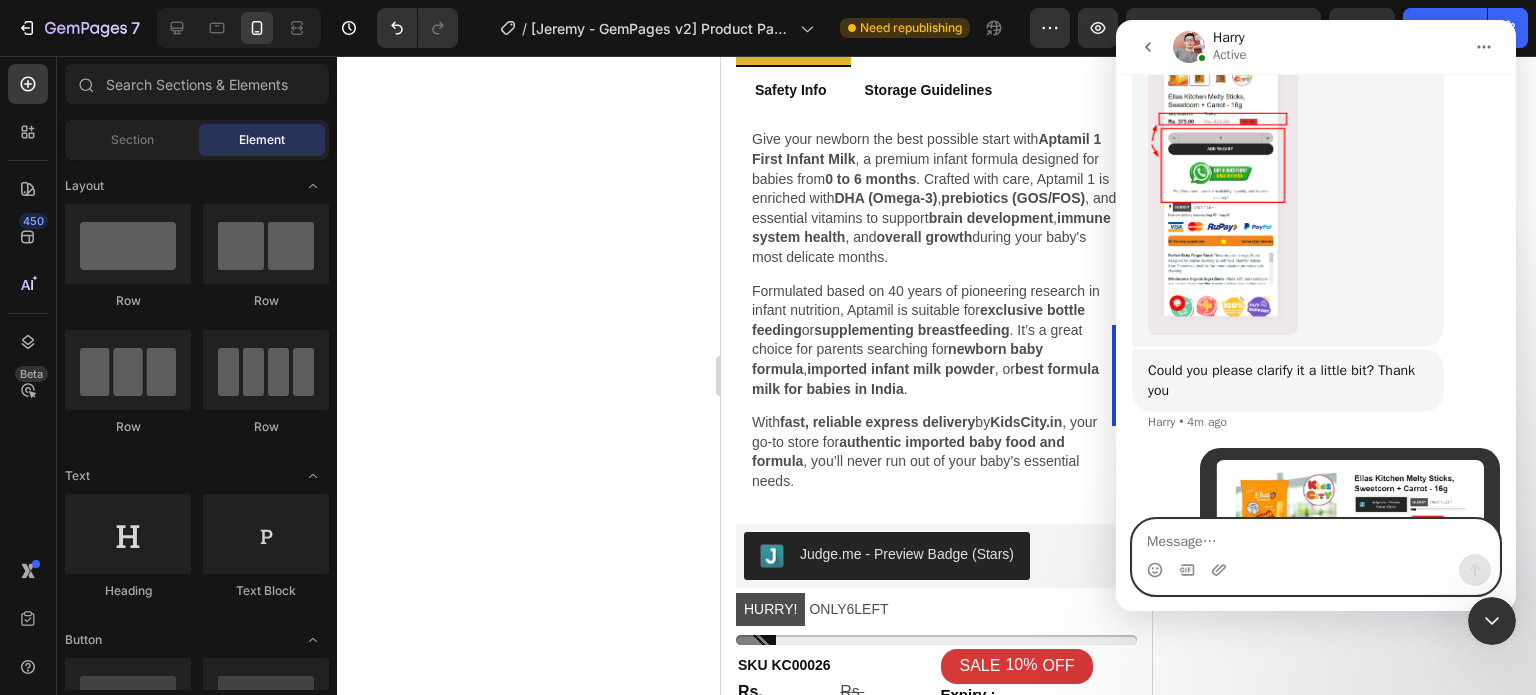 scroll, scrollTop: 27943, scrollLeft: 0, axis: vertical 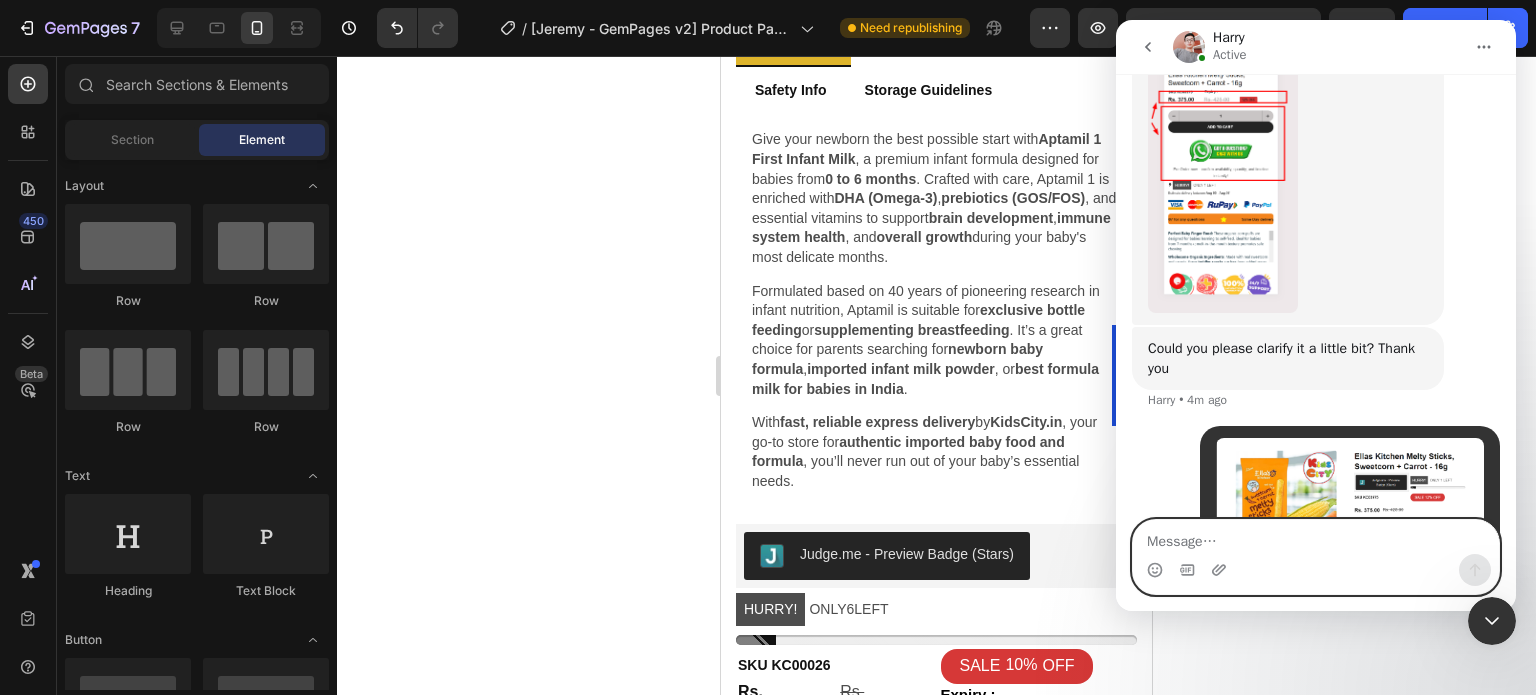paste on "Yes, but as you can see, I’ve added everything here, yet the 'Checkout Now' option is not appearing." 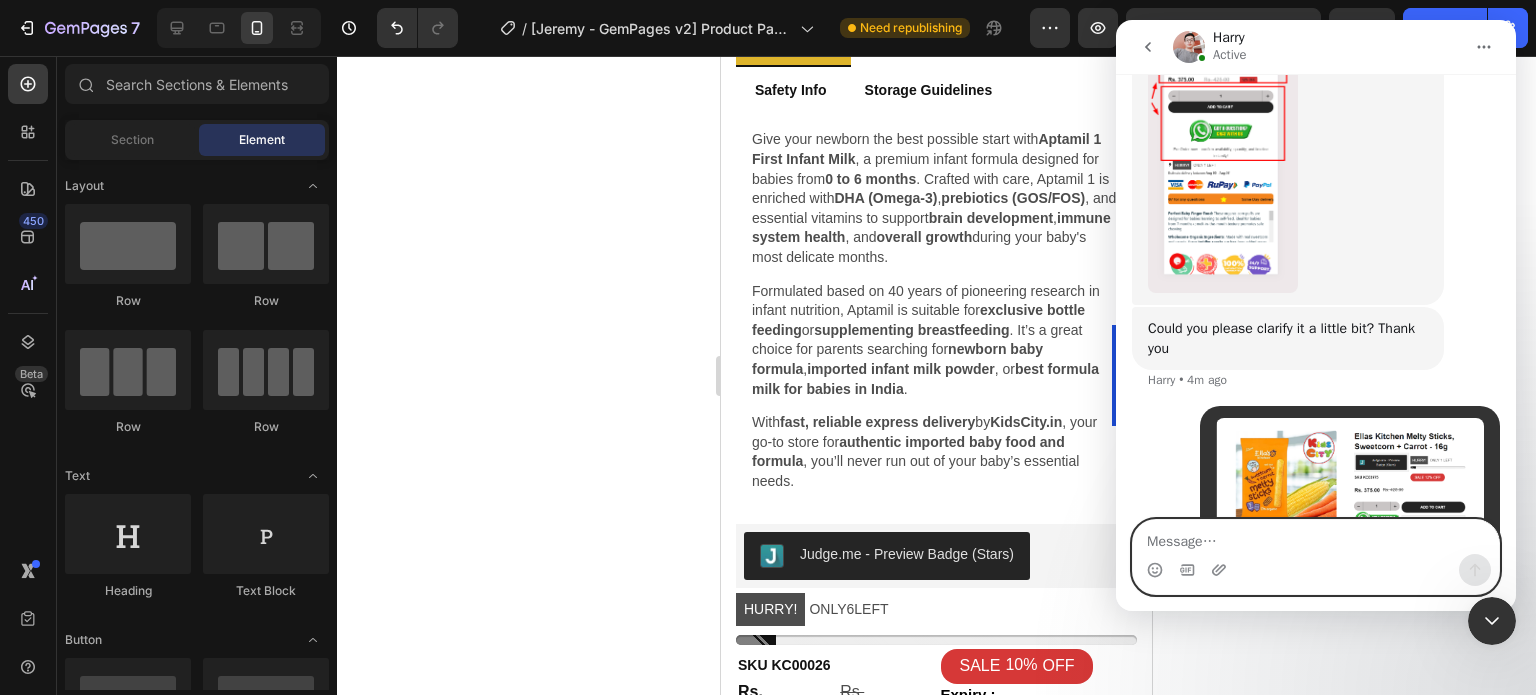 scroll, scrollTop: 28028, scrollLeft: 0, axis: vertical 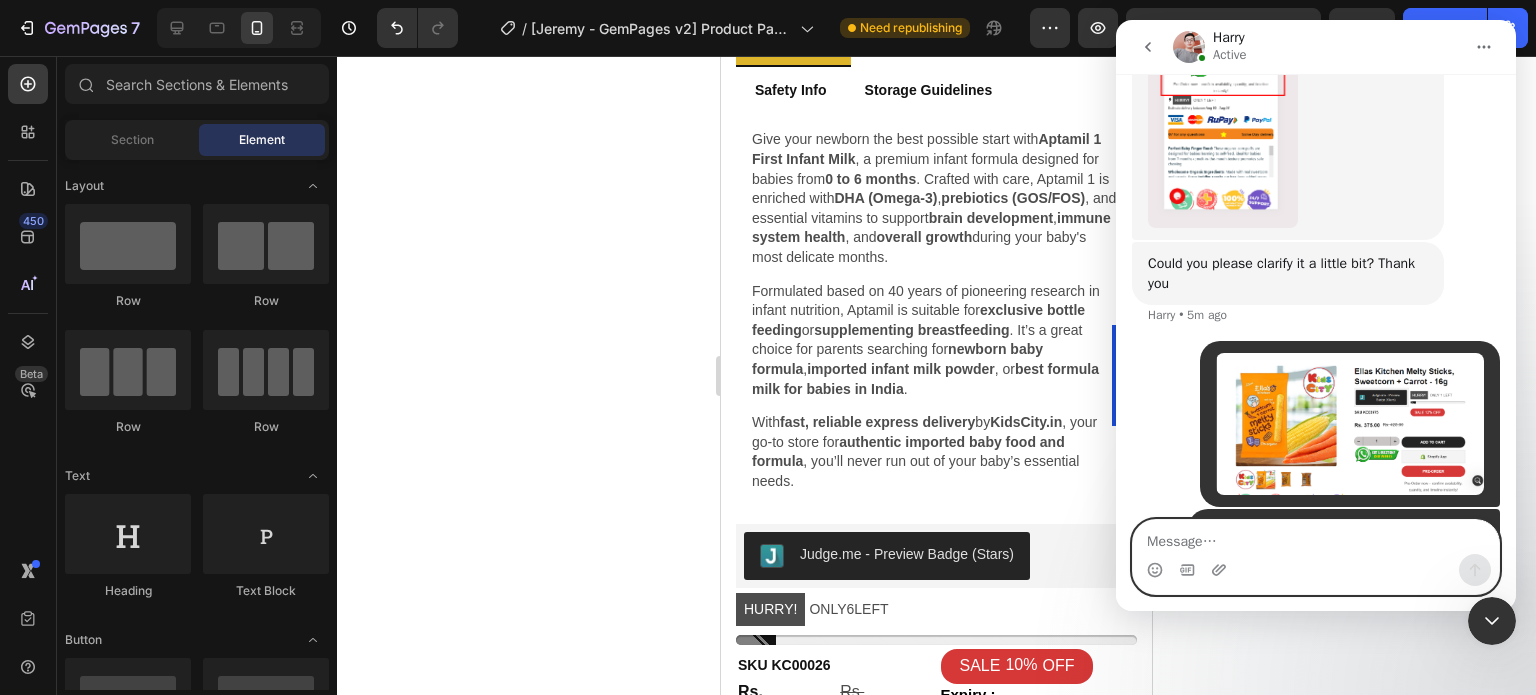 click at bounding box center (1316, 537) 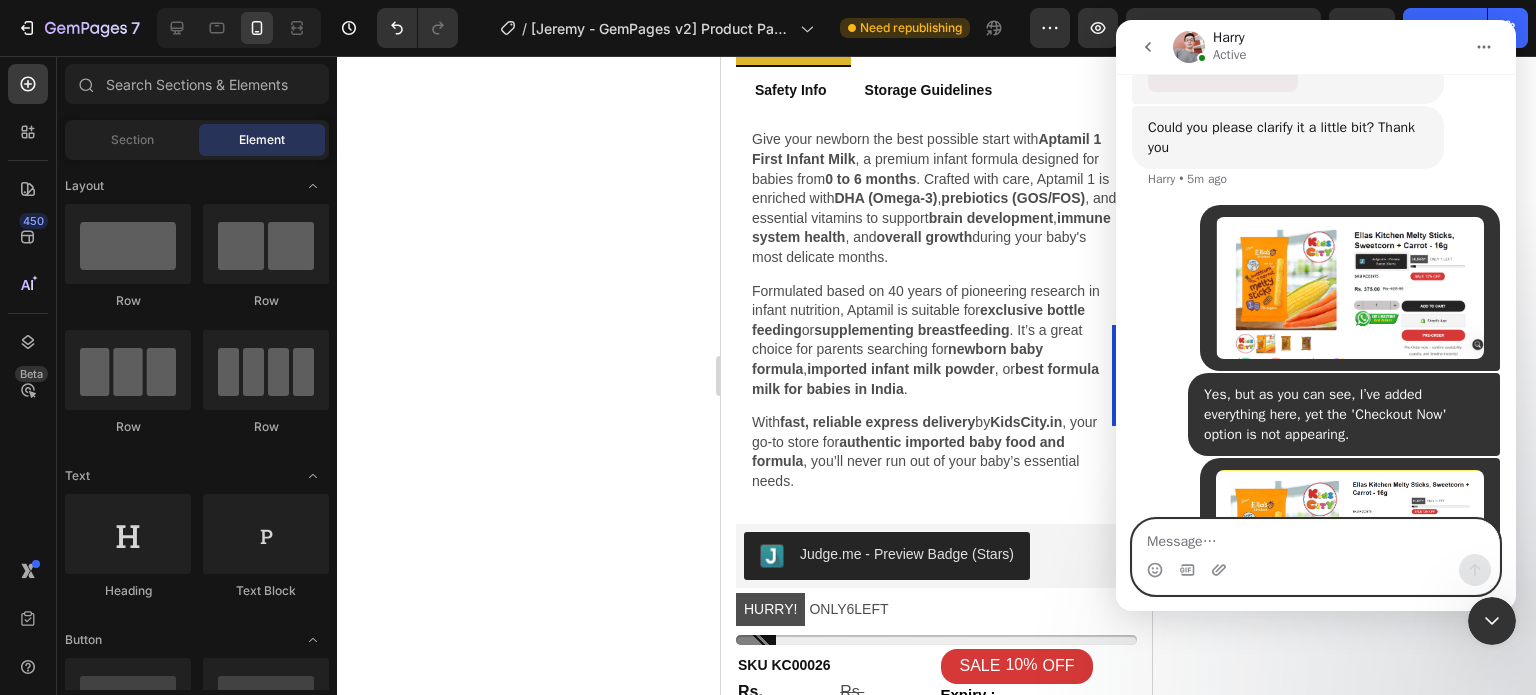 scroll, scrollTop: 0, scrollLeft: 0, axis: both 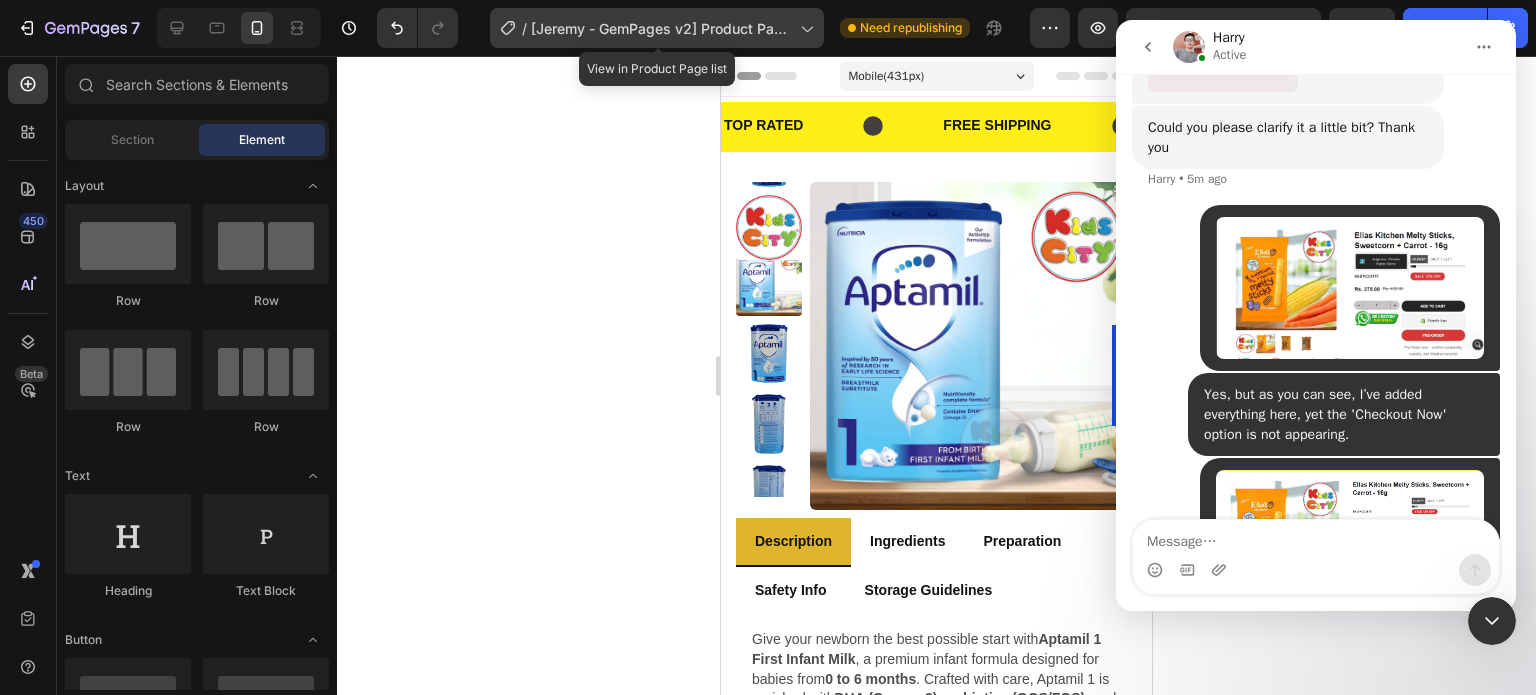 click 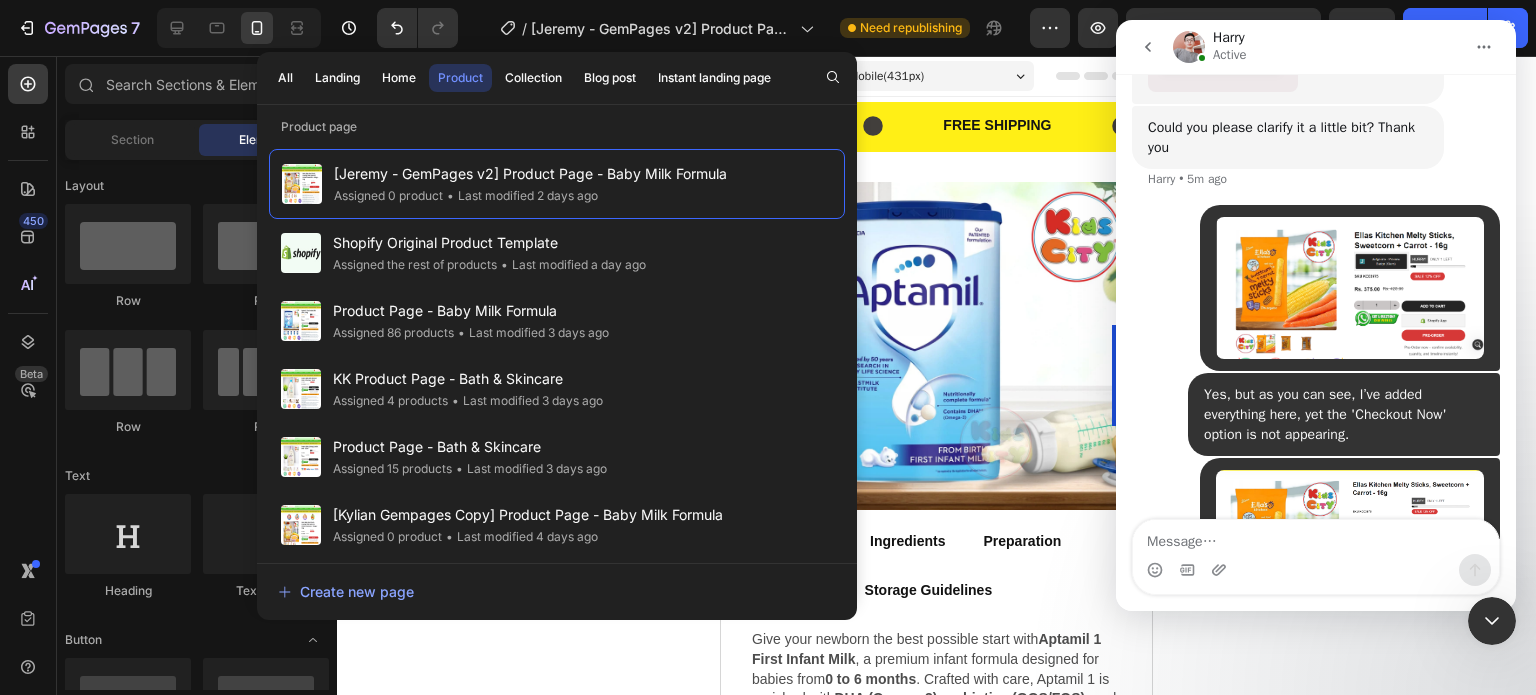 click 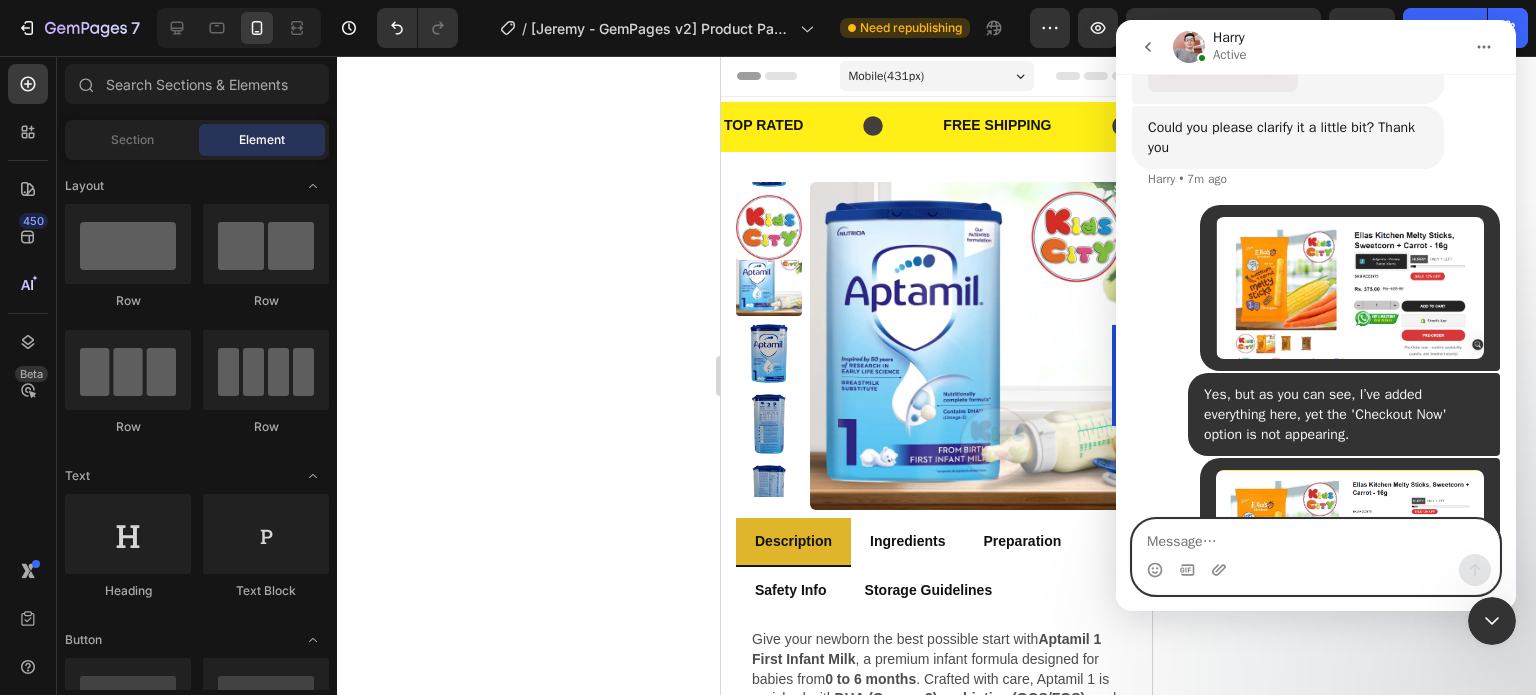 click at bounding box center [1316, 537] 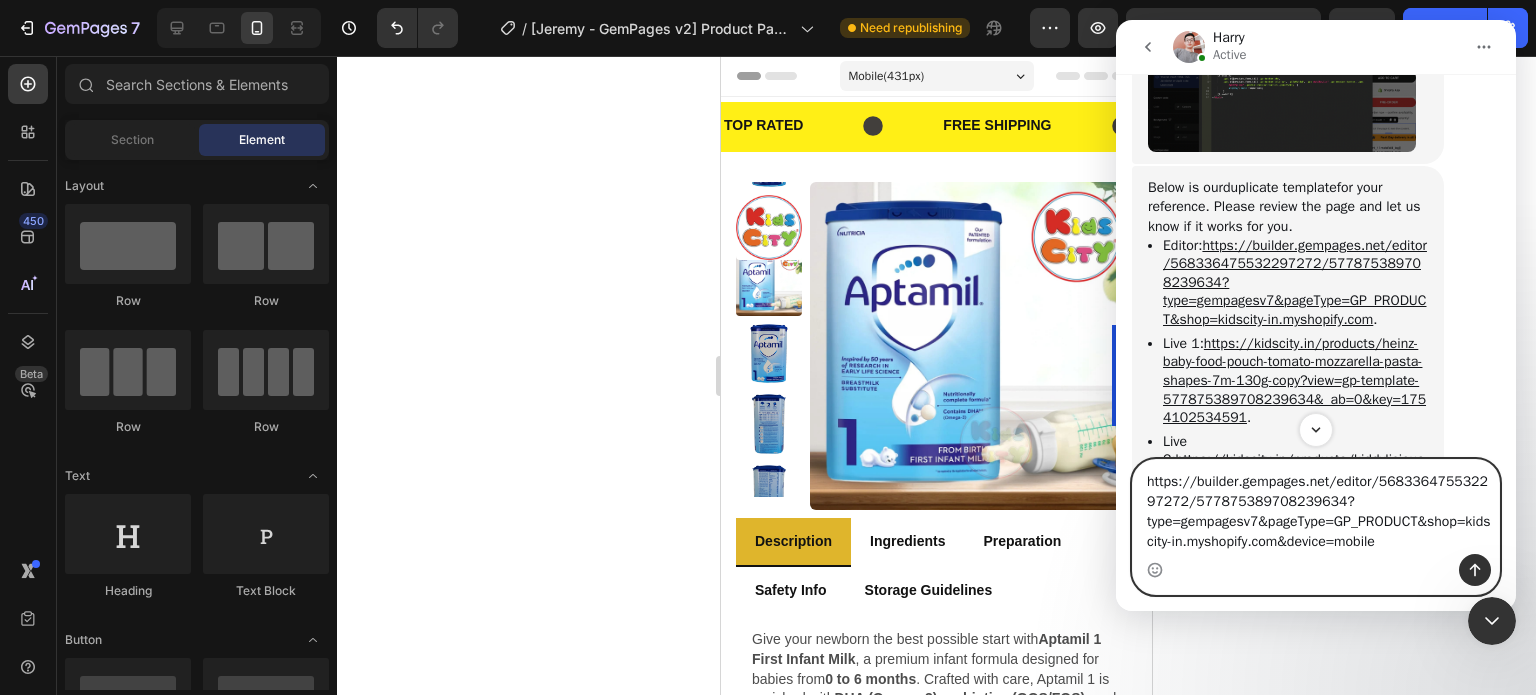 scroll, scrollTop: 24924, scrollLeft: 0, axis: vertical 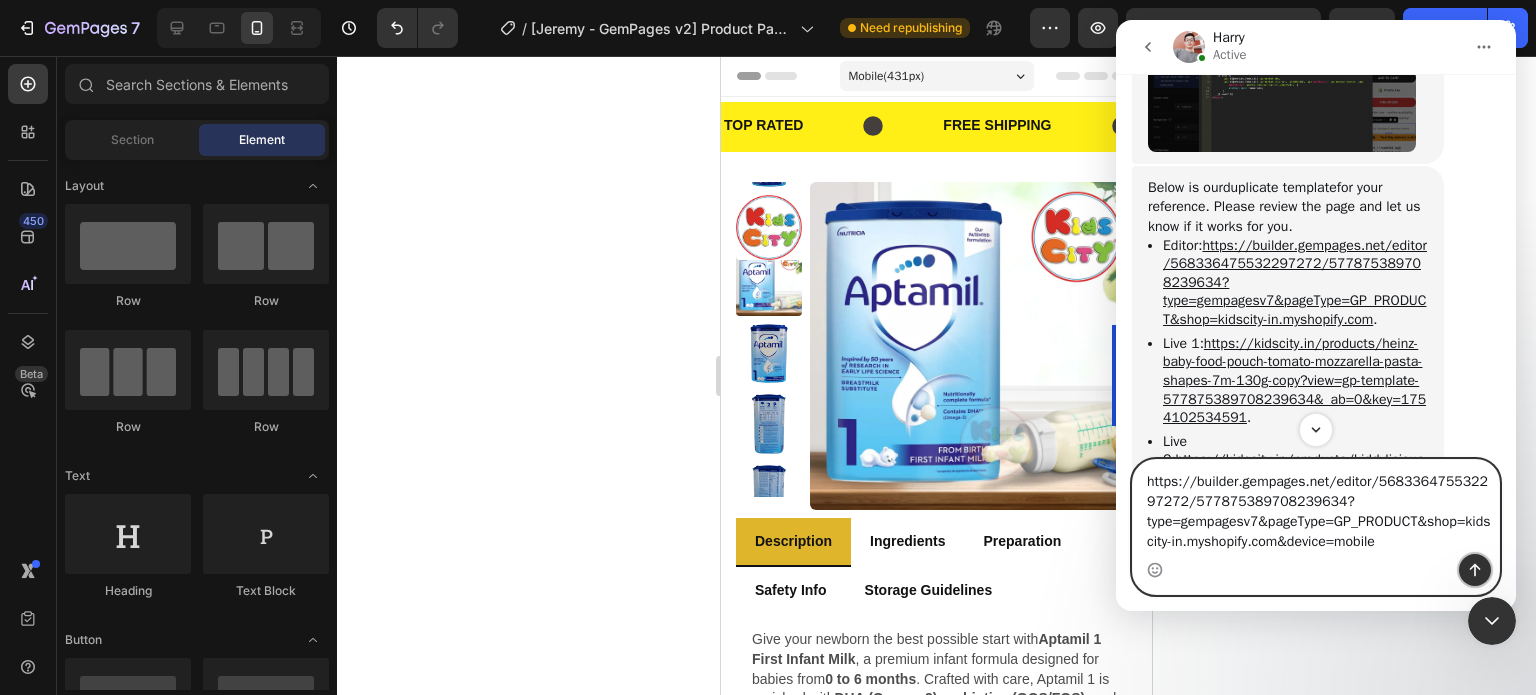 click 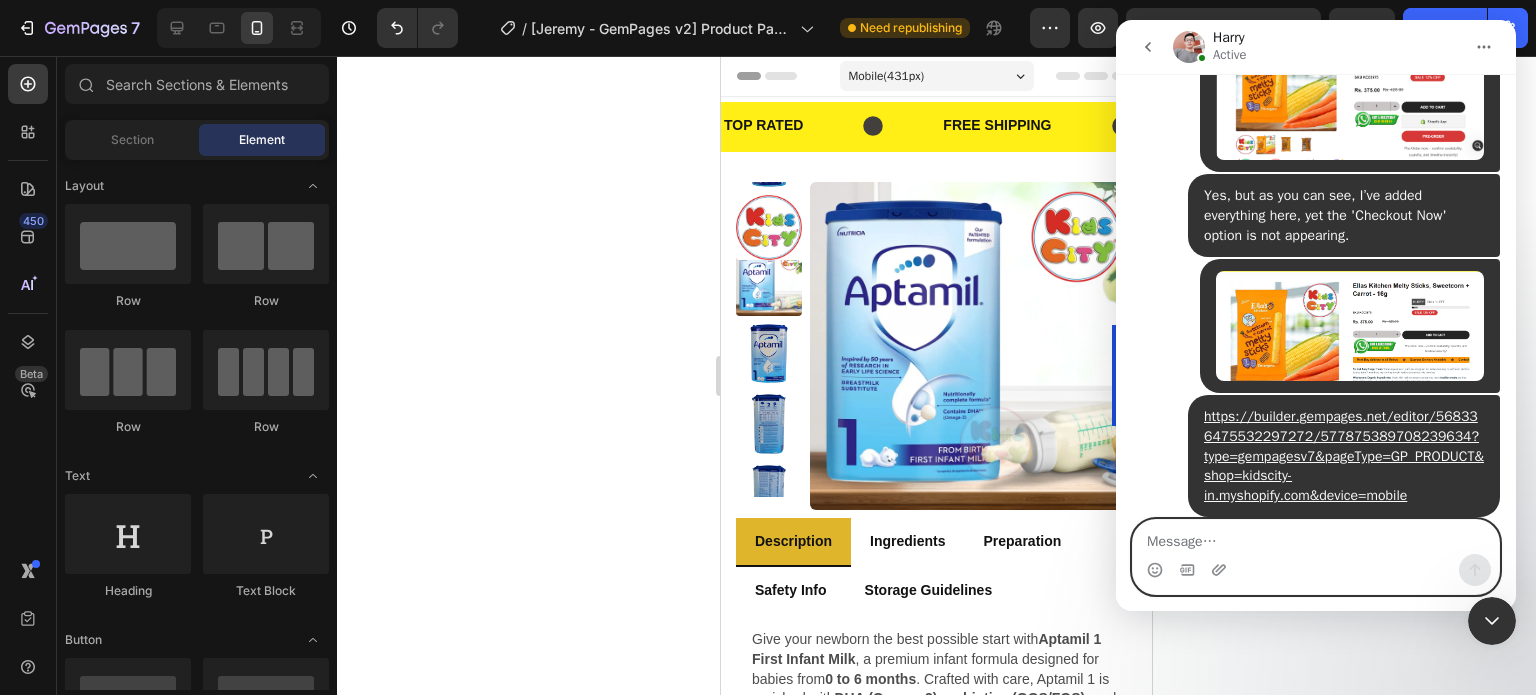 scroll, scrollTop: 28364, scrollLeft: 0, axis: vertical 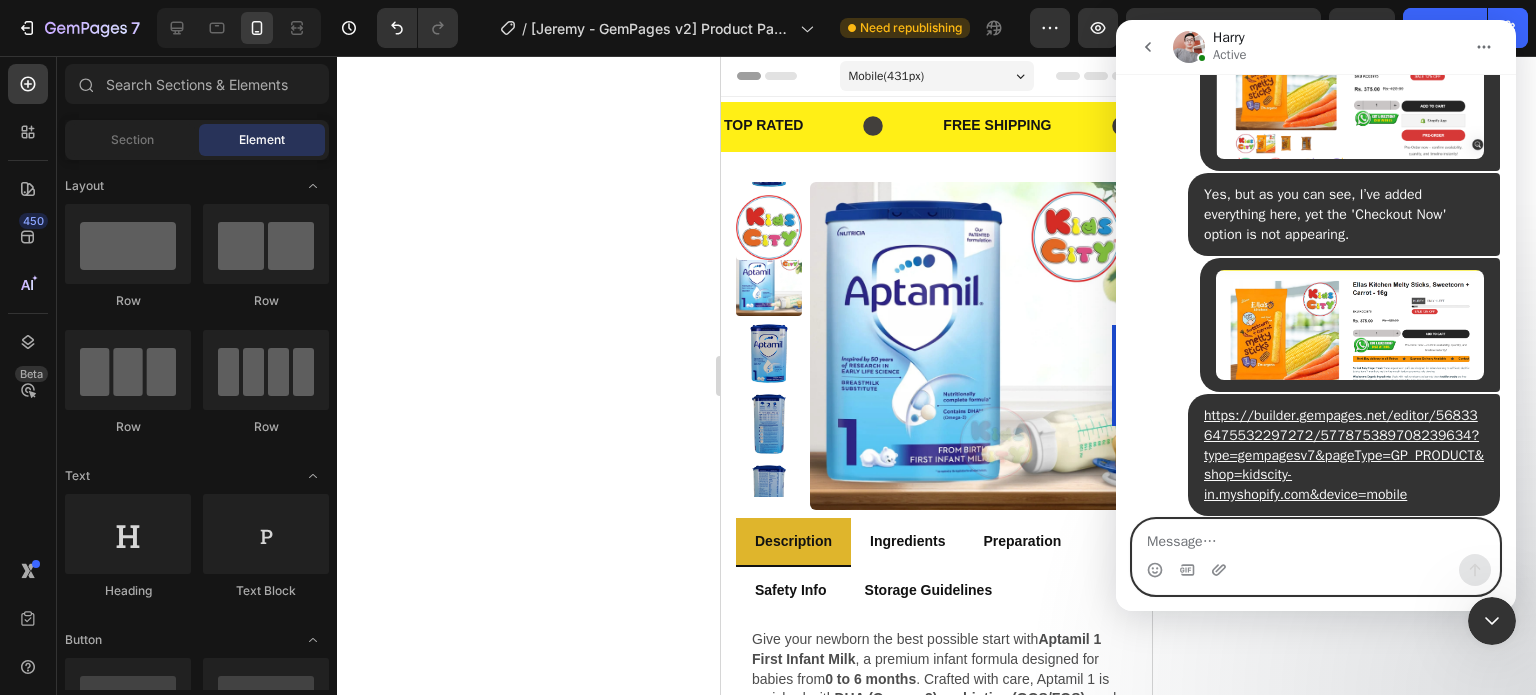 paste on "Can you set this up for me on this page?" 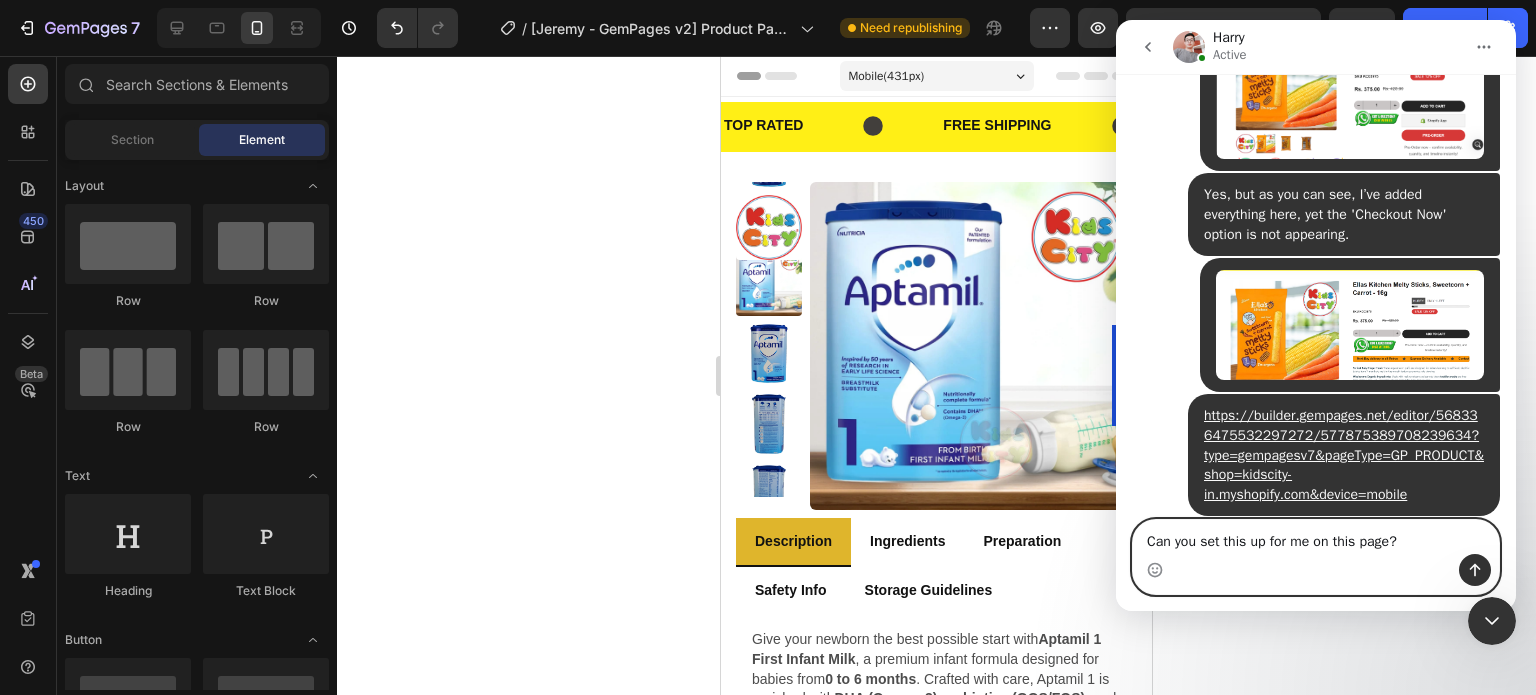 type on "Can you set this up for me on this page?" 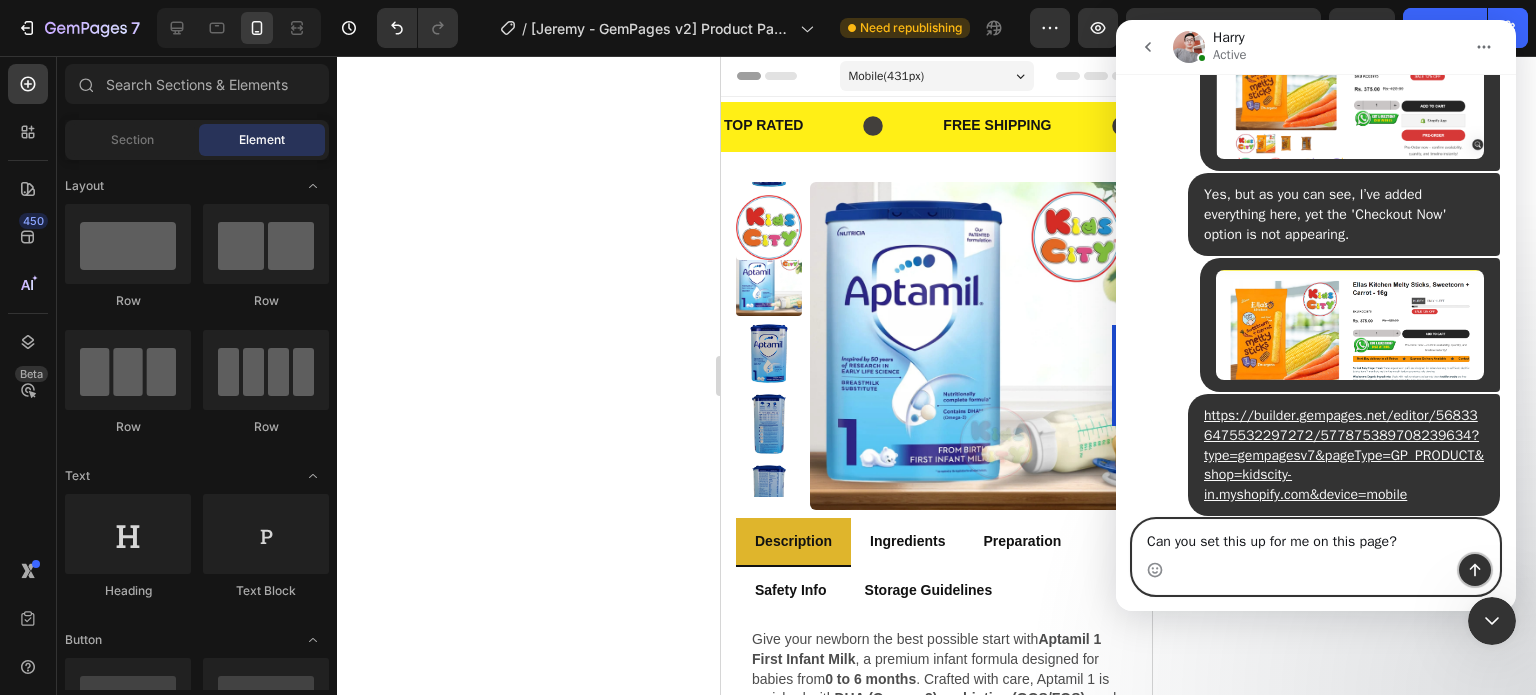 click 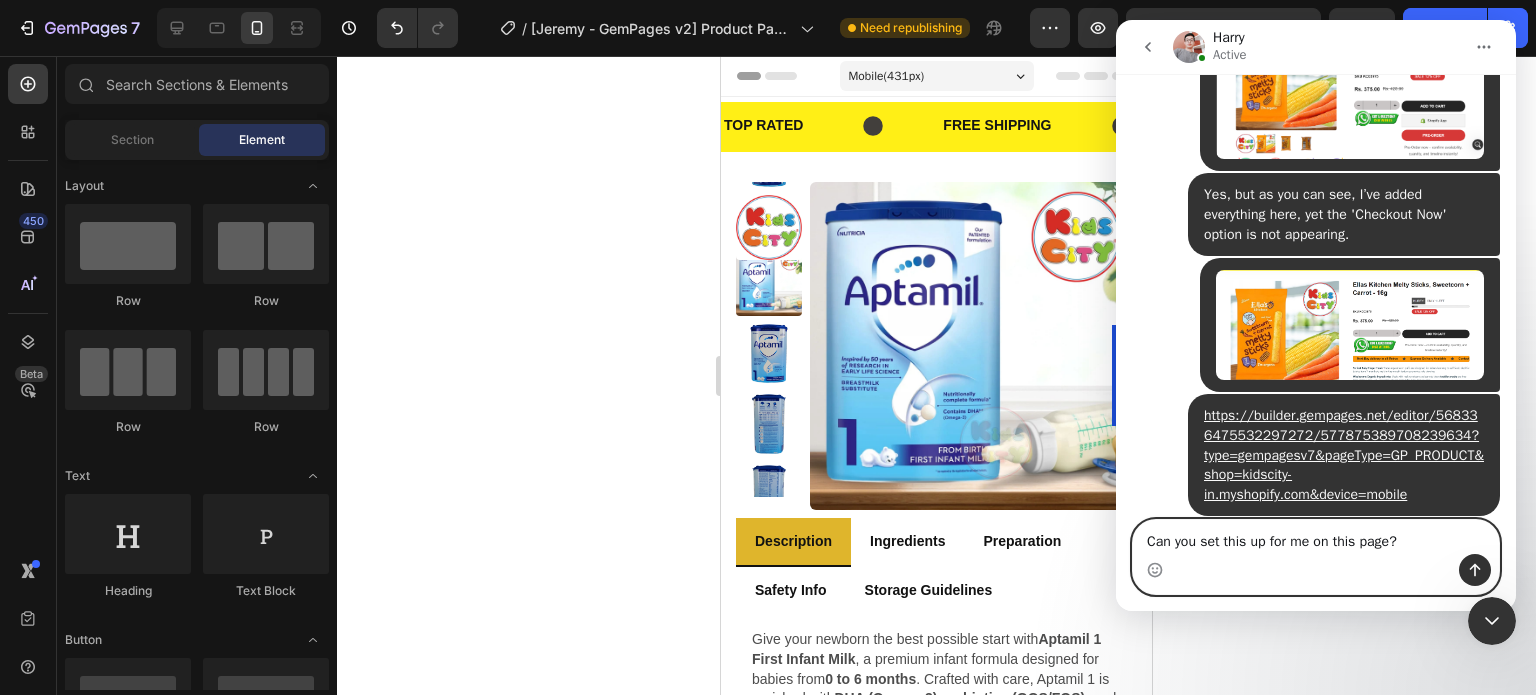 type 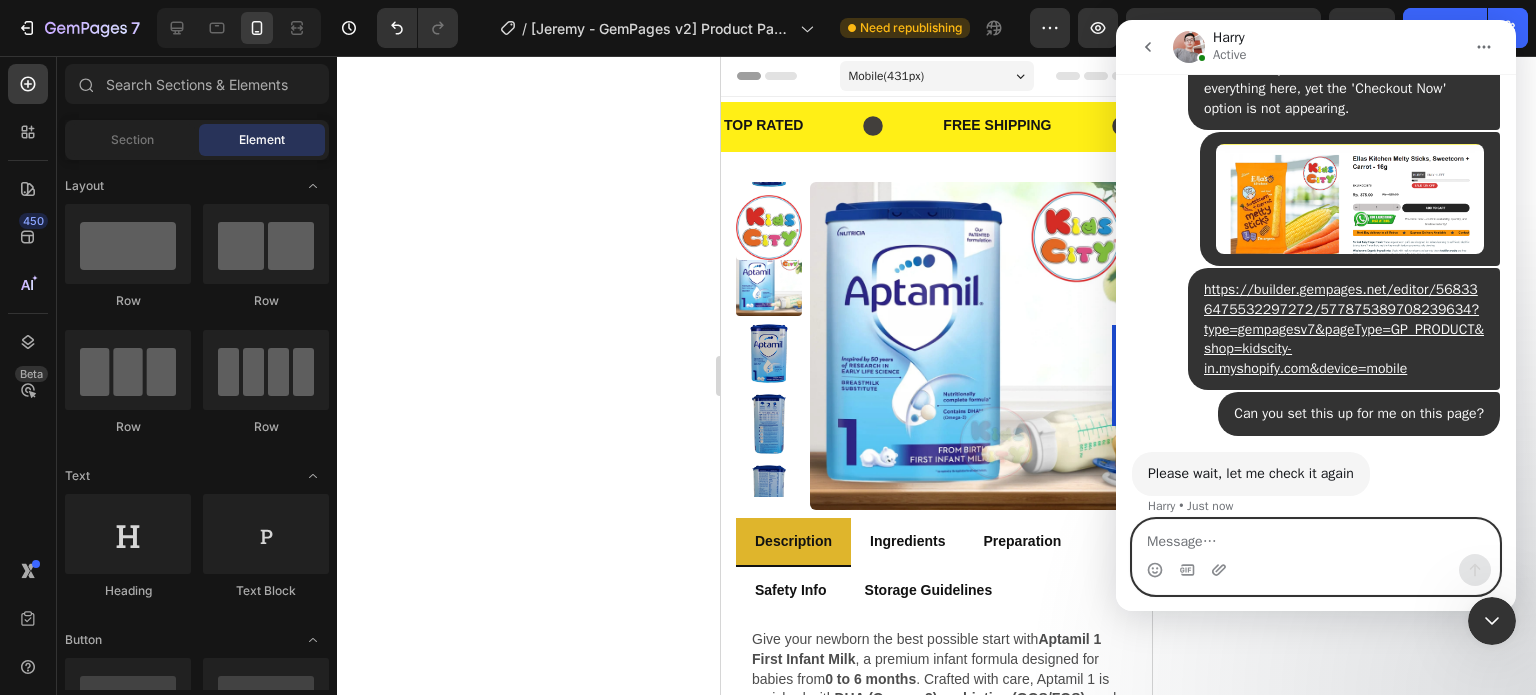 scroll, scrollTop: 28413, scrollLeft: 0, axis: vertical 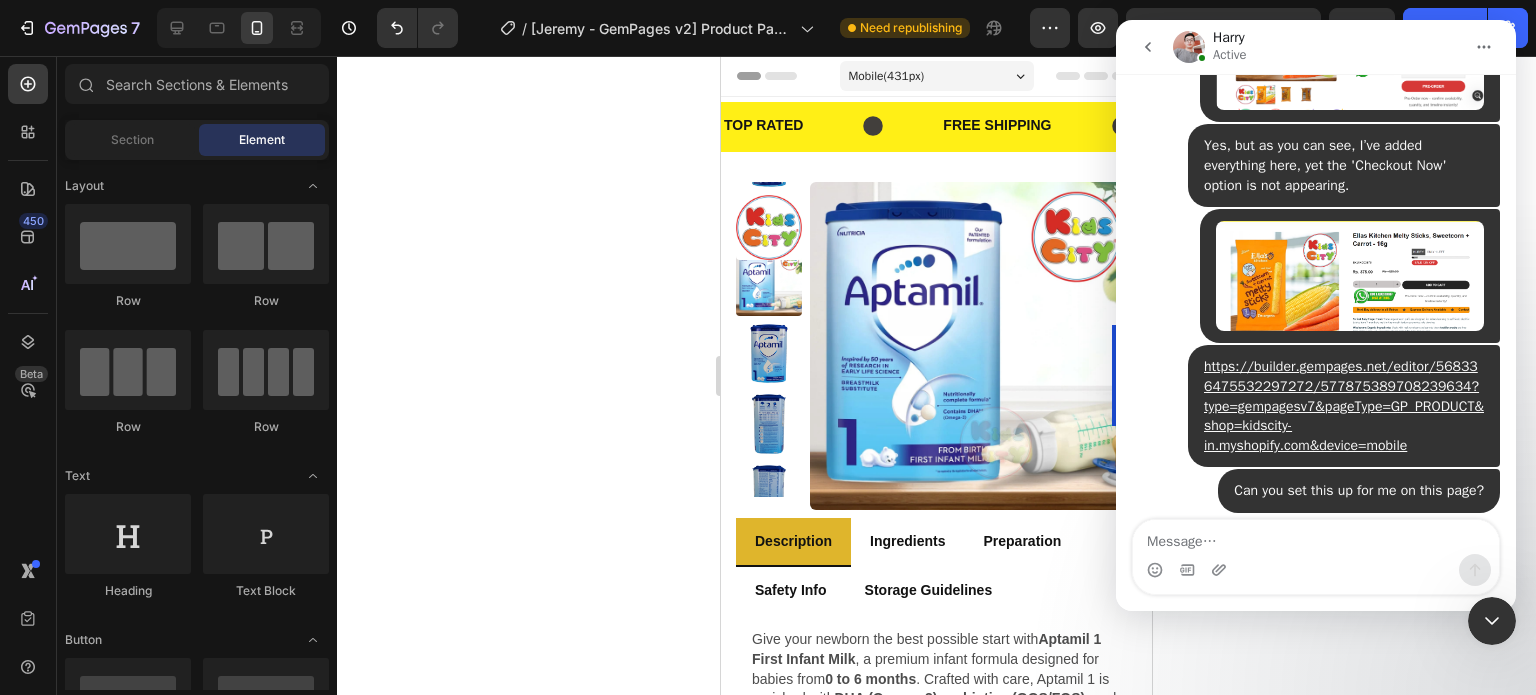 click on "Please wait, let me check it again Harry    •   2m ago" at bounding box center [1316, 573] 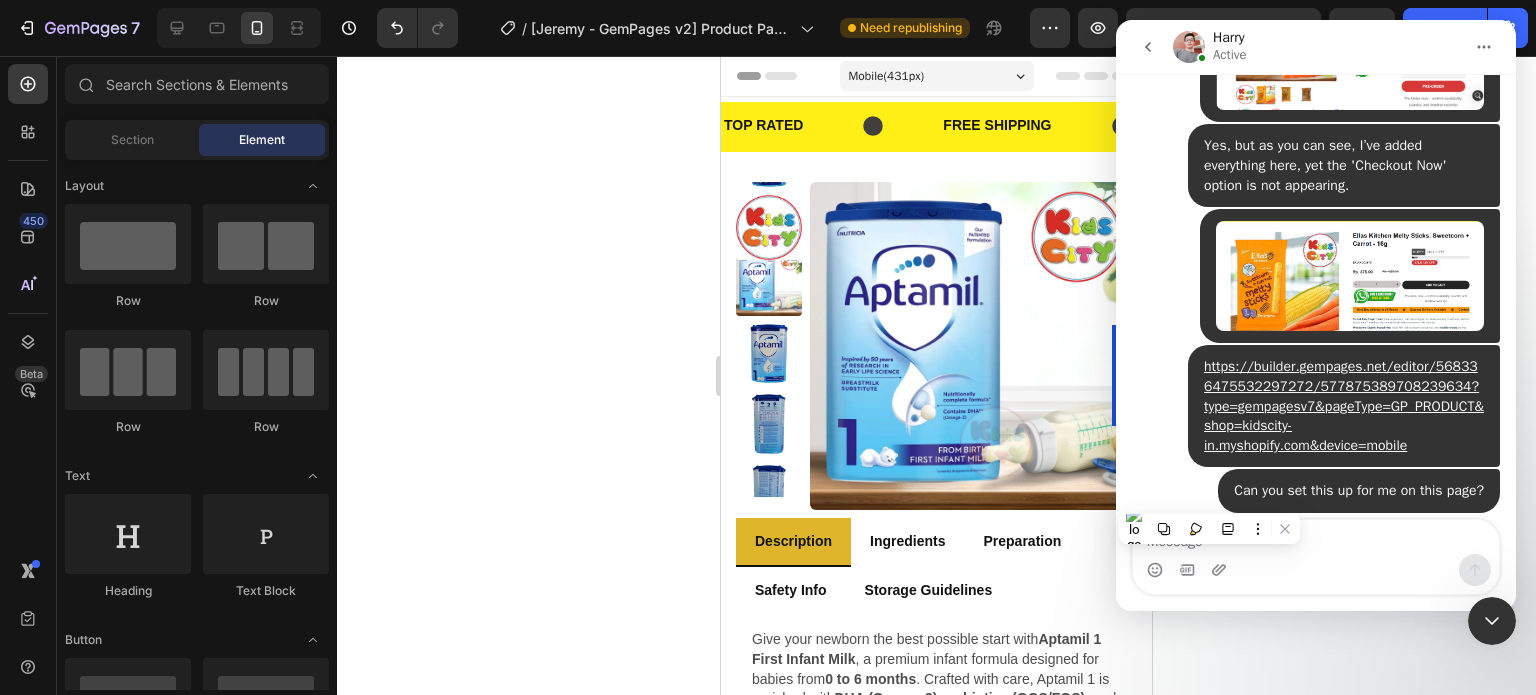 click on "Please wait, let me check it again Harry    •   2m ago" at bounding box center (1316, 573) 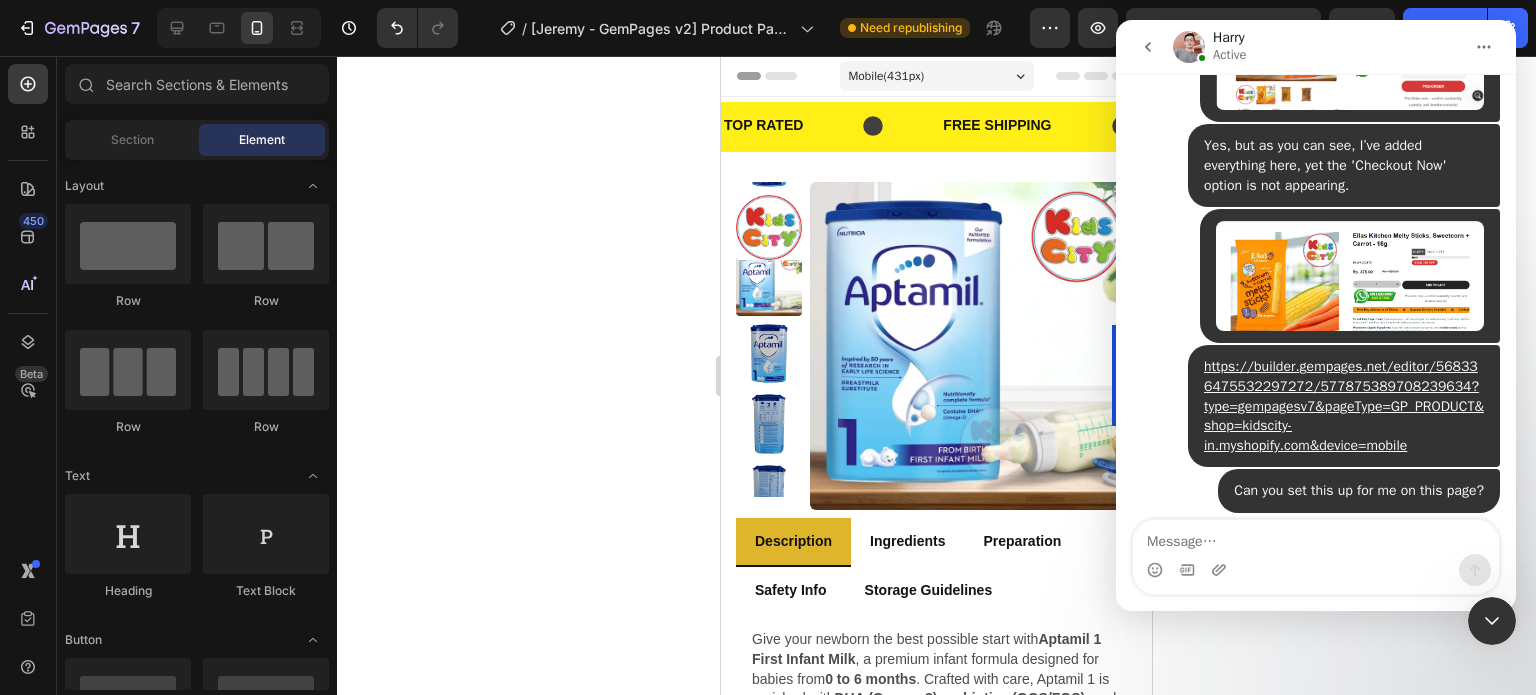 click on "Please wait, let me check it again Harry    •   2m ago" at bounding box center (1316, 573) 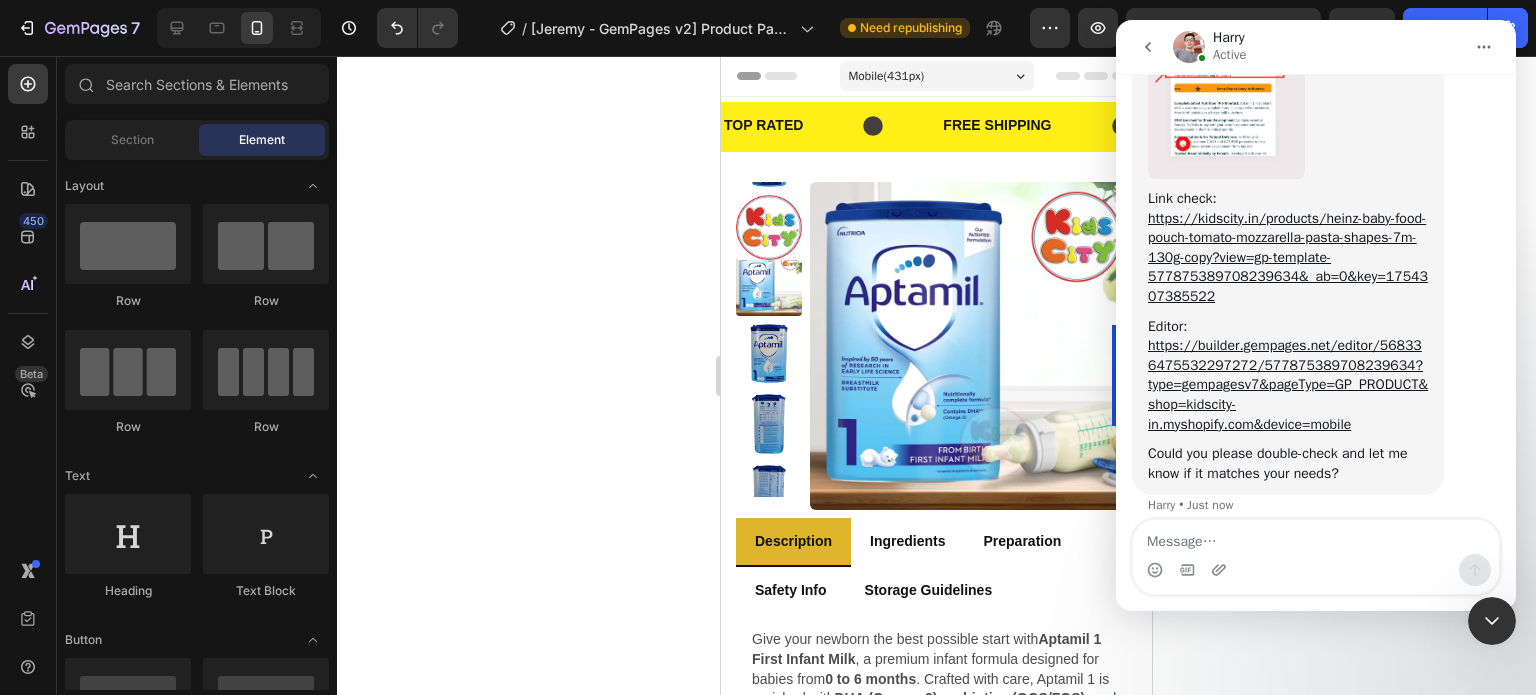 scroll, scrollTop: 29110, scrollLeft: 0, axis: vertical 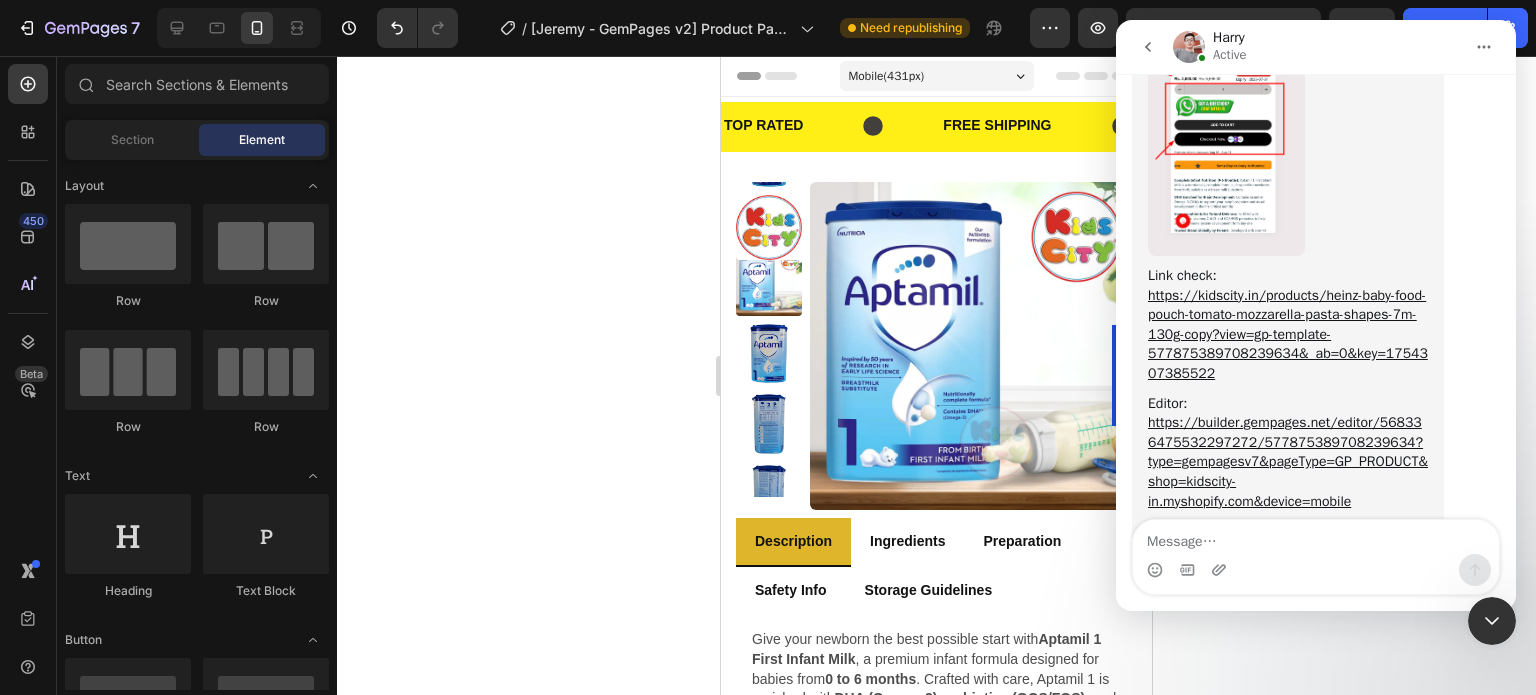click at bounding box center [1226, 122] 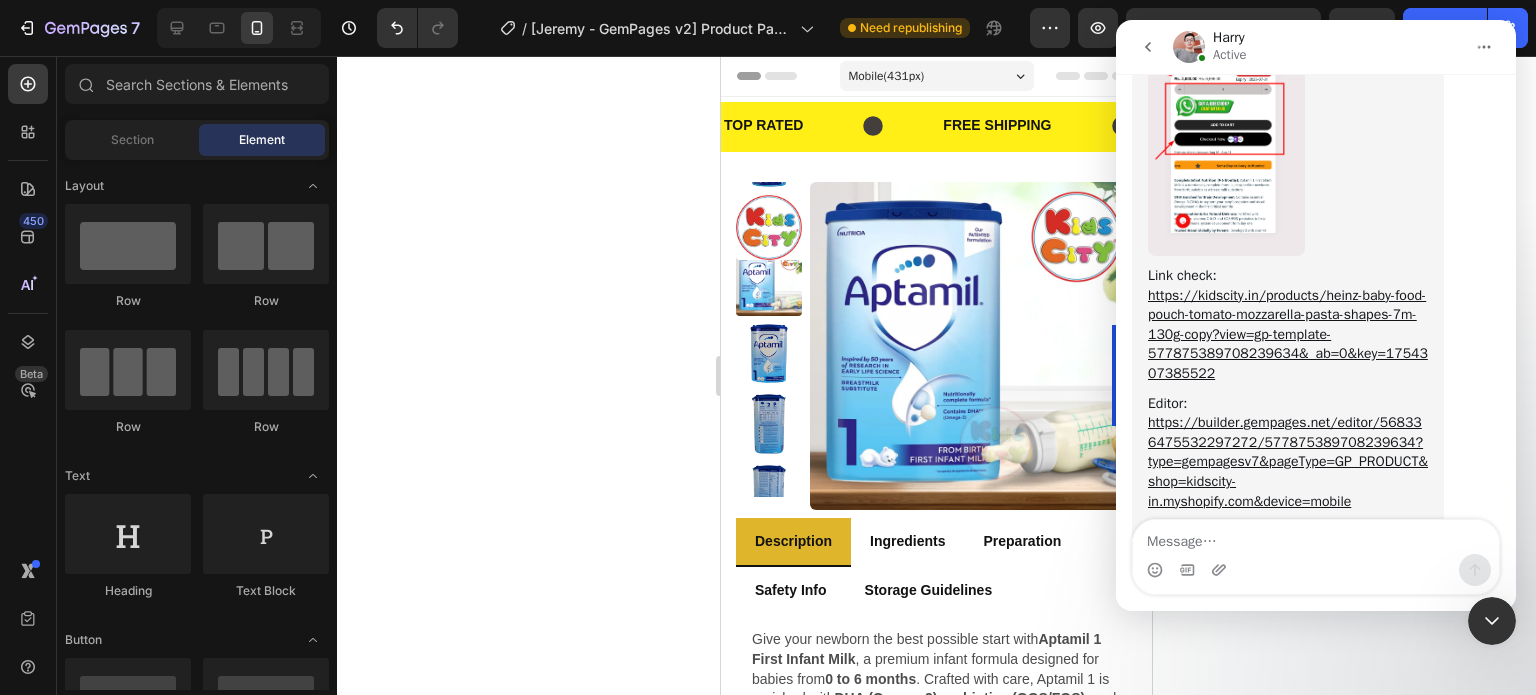 scroll, scrollTop: 0, scrollLeft: 0, axis: both 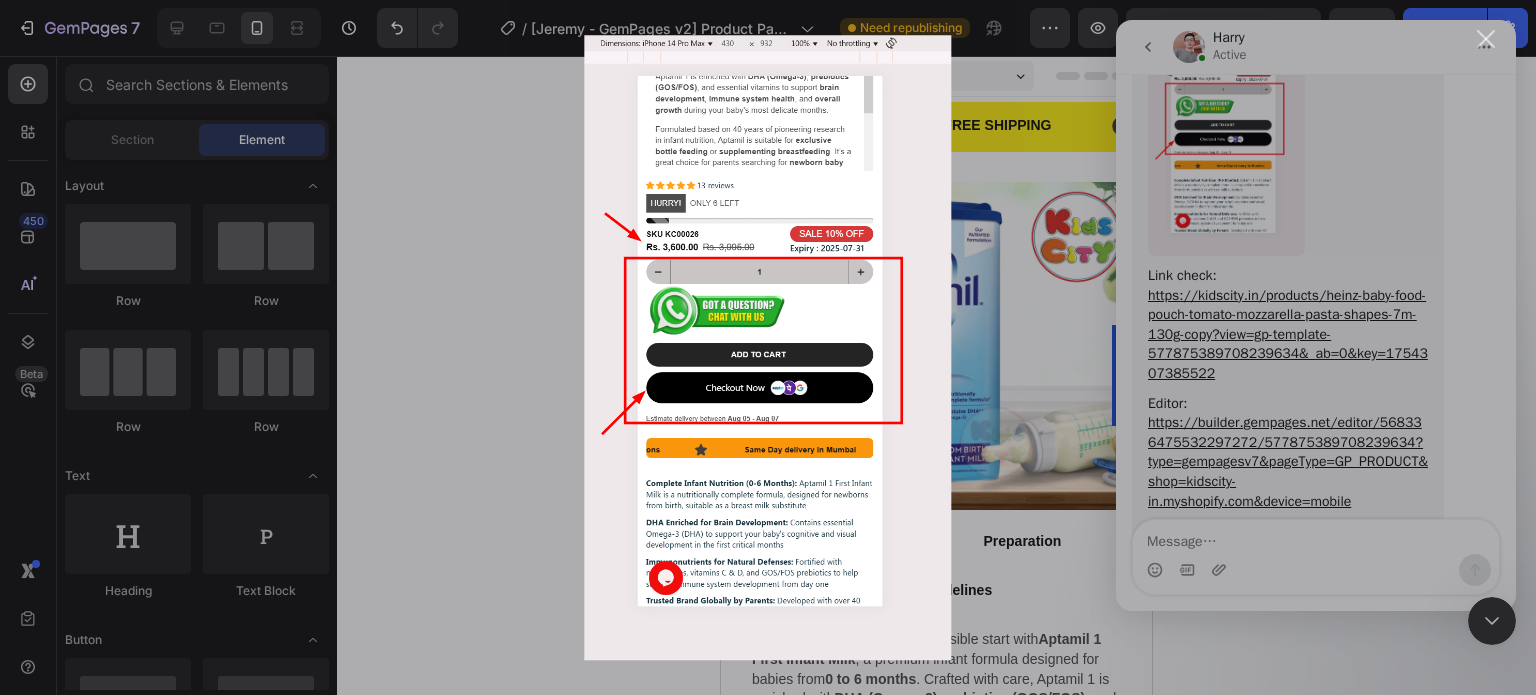 click at bounding box center (768, 347) 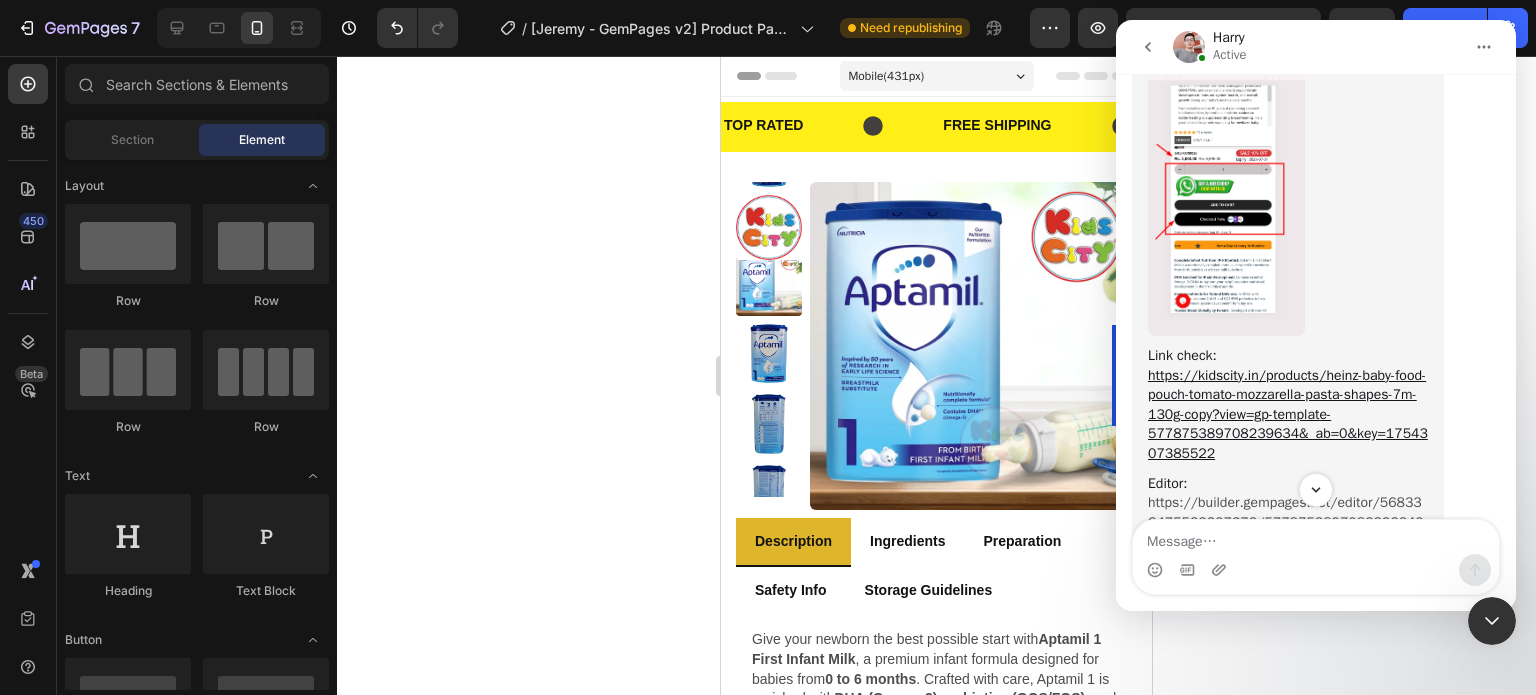 scroll, scrollTop: 29109, scrollLeft: 0, axis: vertical 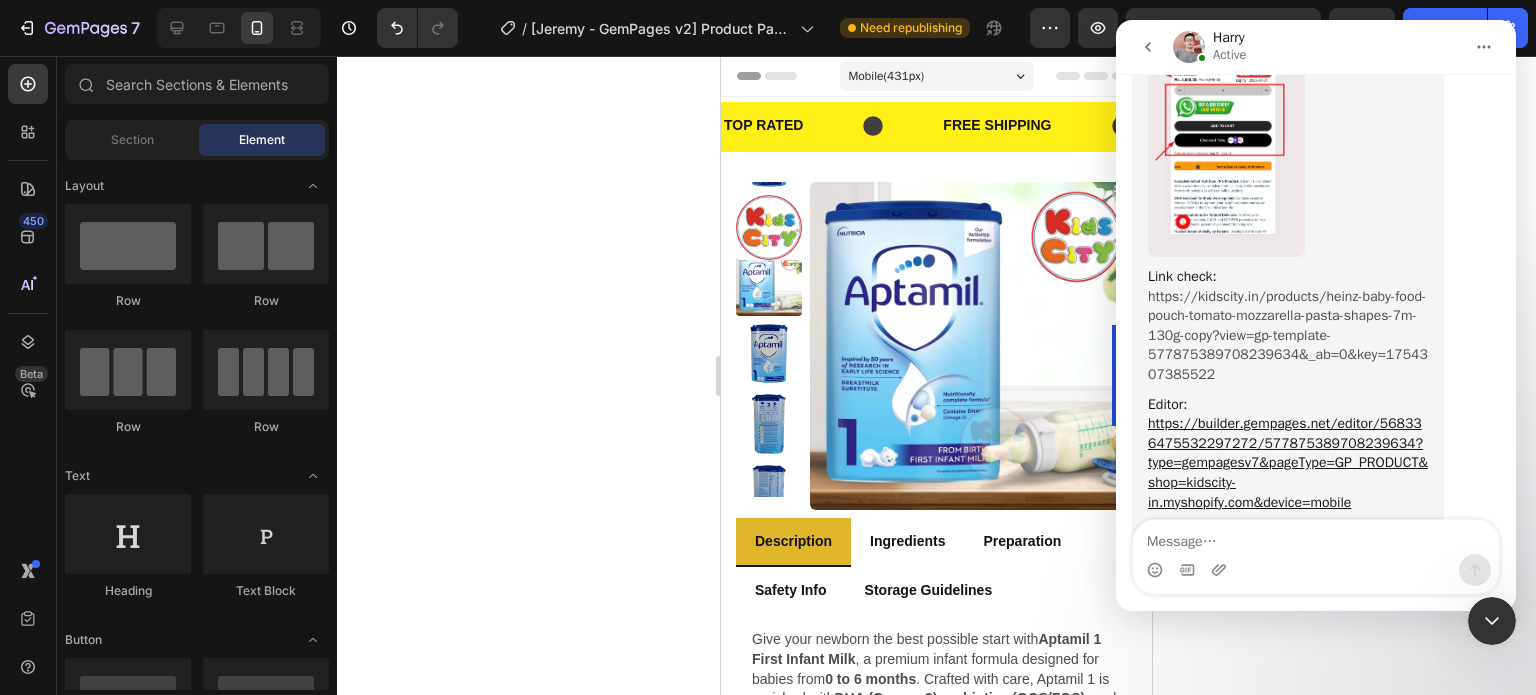 click on "https://kidscity.in/products/heinz-baby-food-pouch-tomato-mozzarella-pasta-shapes-7m-130g-copy?view=gp-template-577875389708239634&_ab=0&key=1754307385522" at bounding box center (1288, 335) 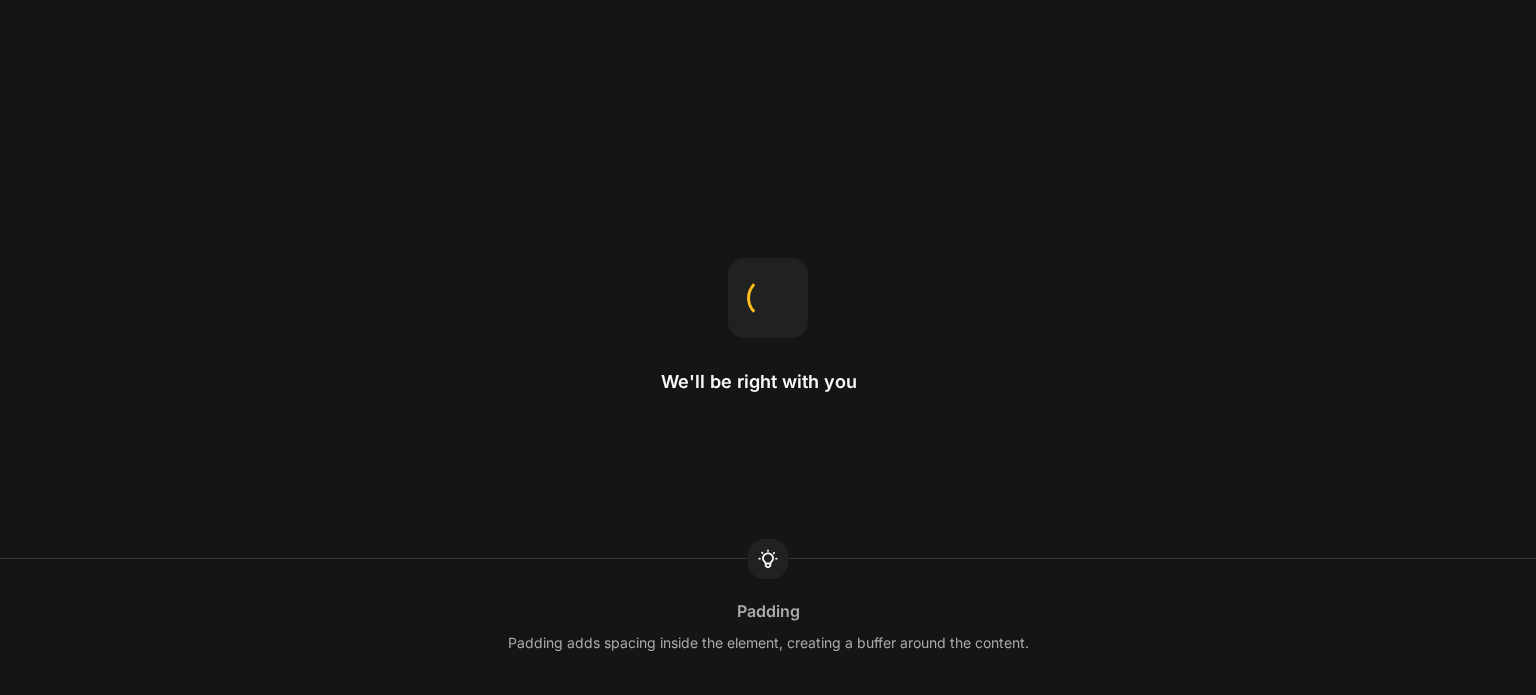 scroll, scrollTop: 0, scrollLeft: 0, axis: both 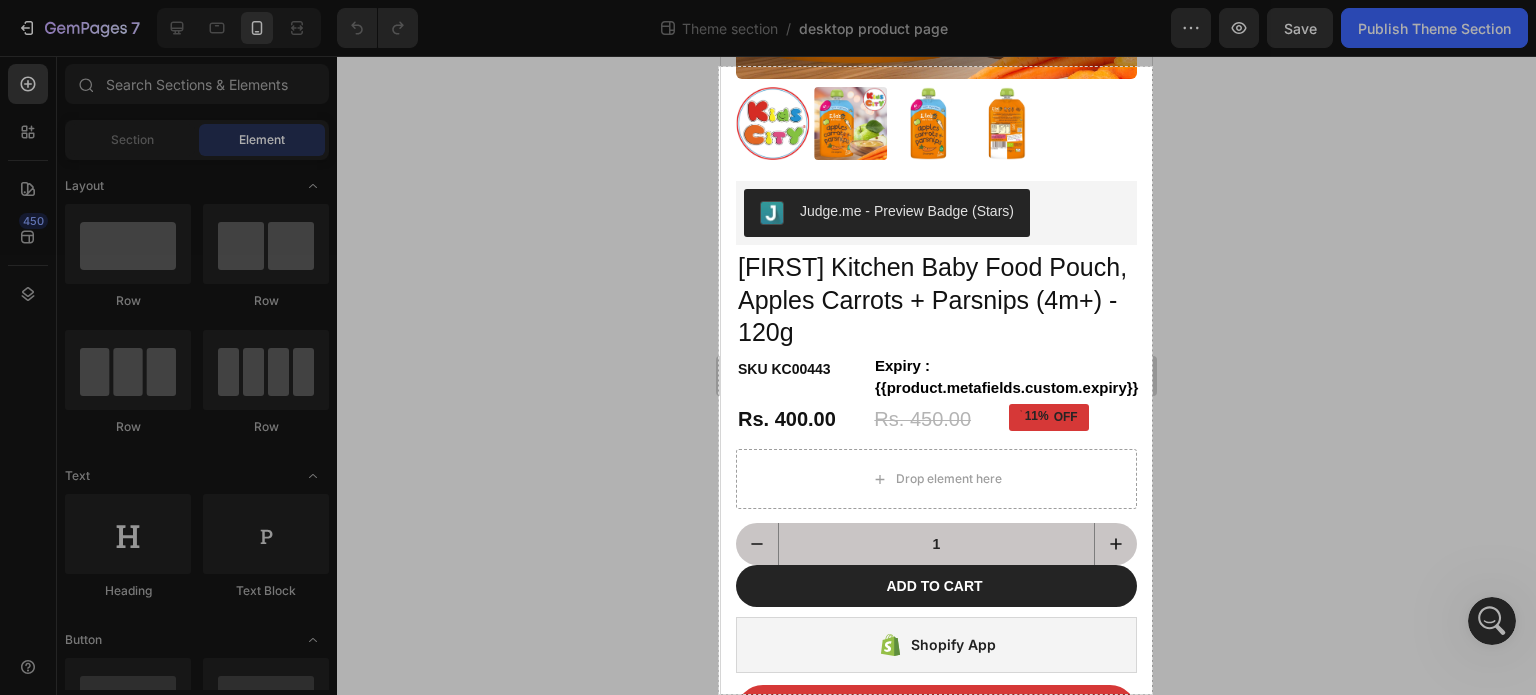 drag, startPoint x: 719, startPoint y: 67, endPoint x: 1152, endPoint y: 695, distance: 762.806 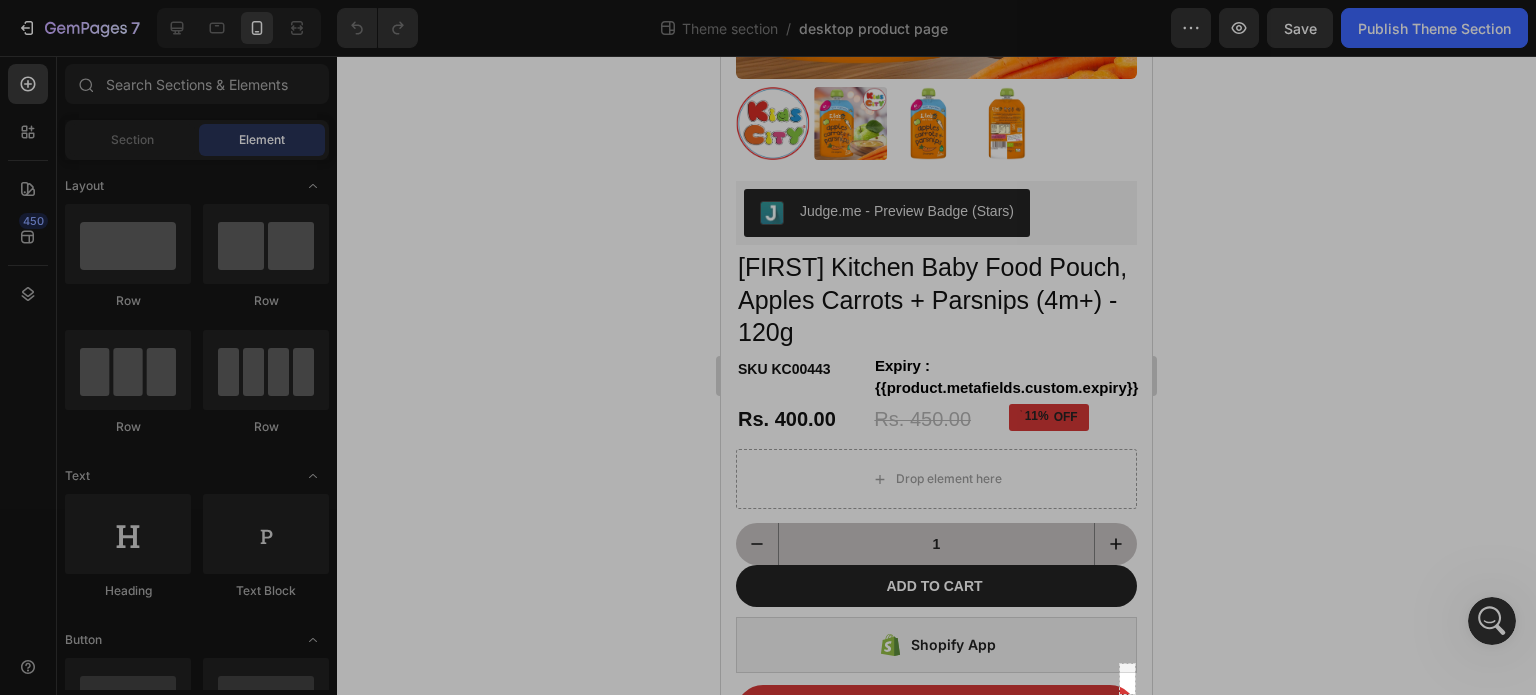 drag, startPoint x: 1137, startPoint y: 699, endPoint x: 1145, endPoint y: 713, distance: 16.124516 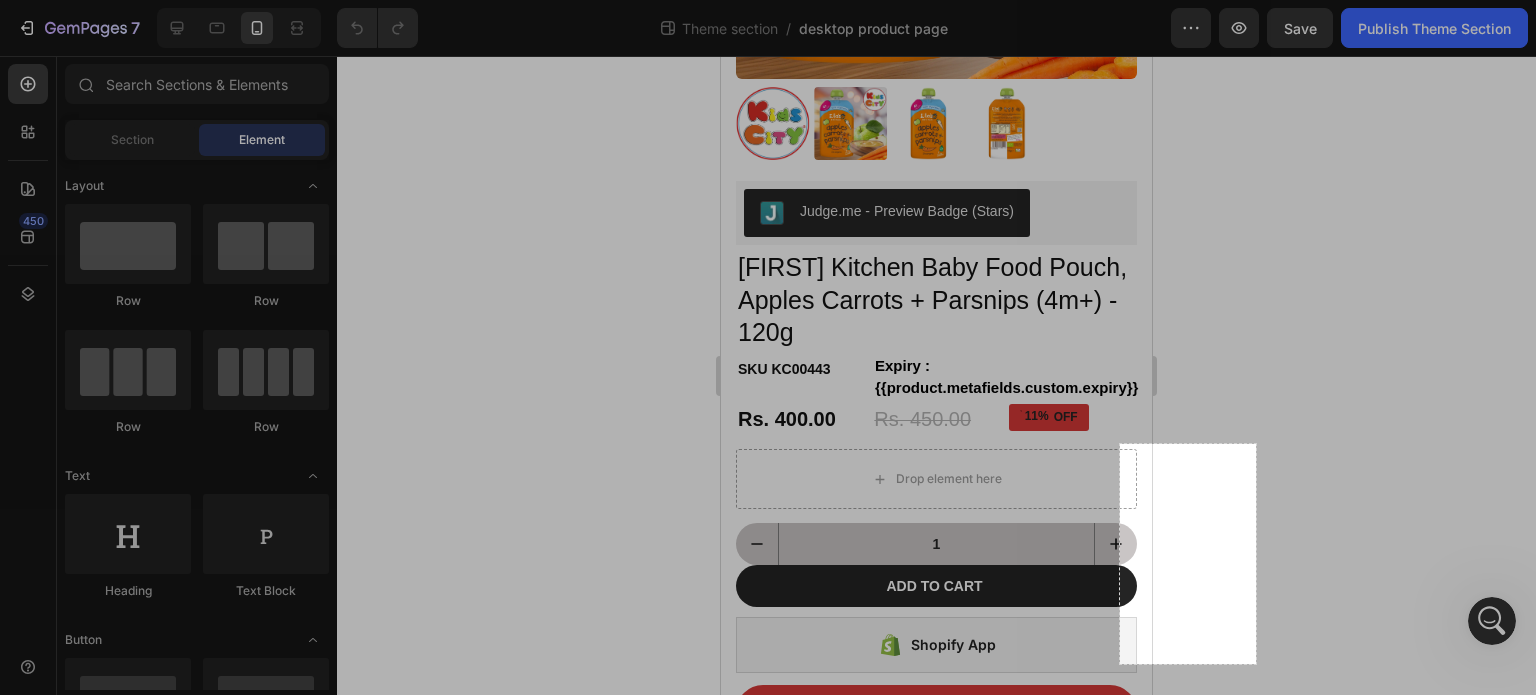 click at bounding box center [1396, 332] 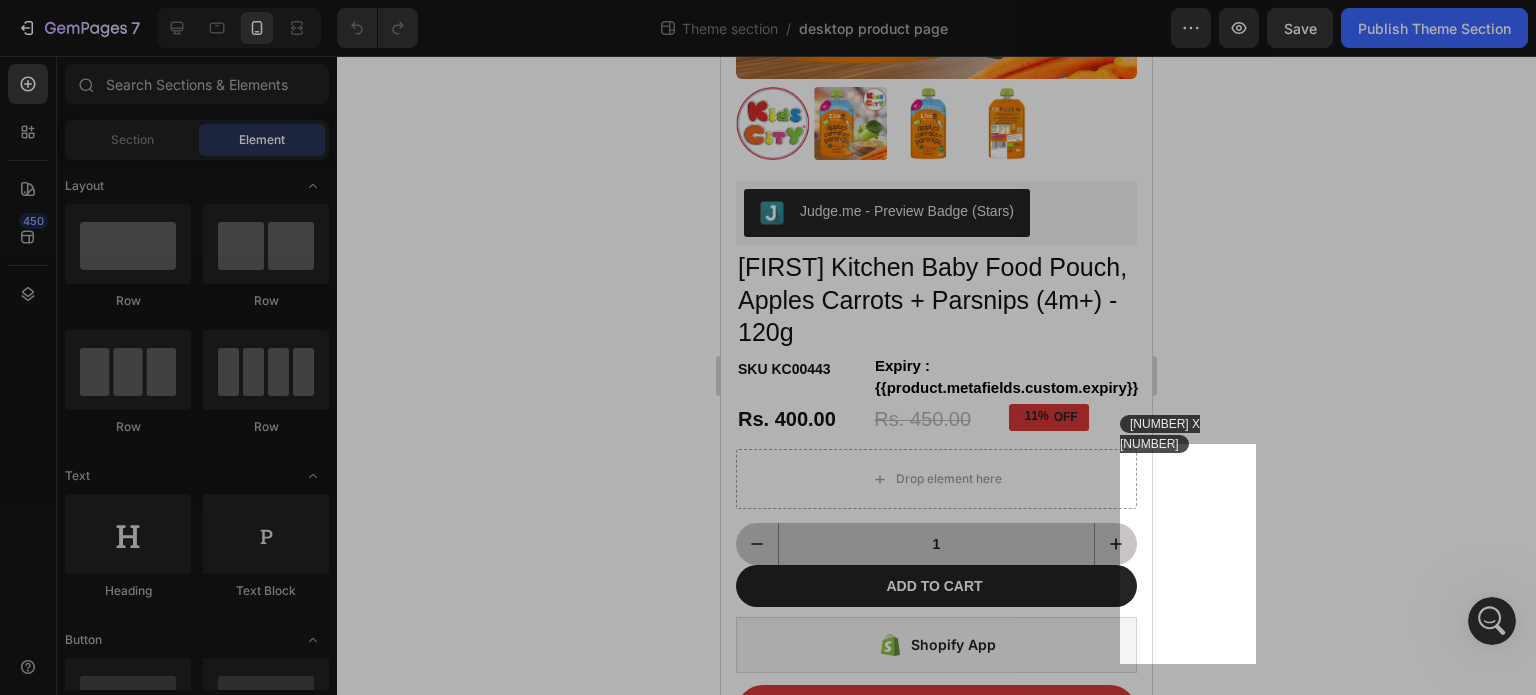 click at bounding box center (1396, 332) 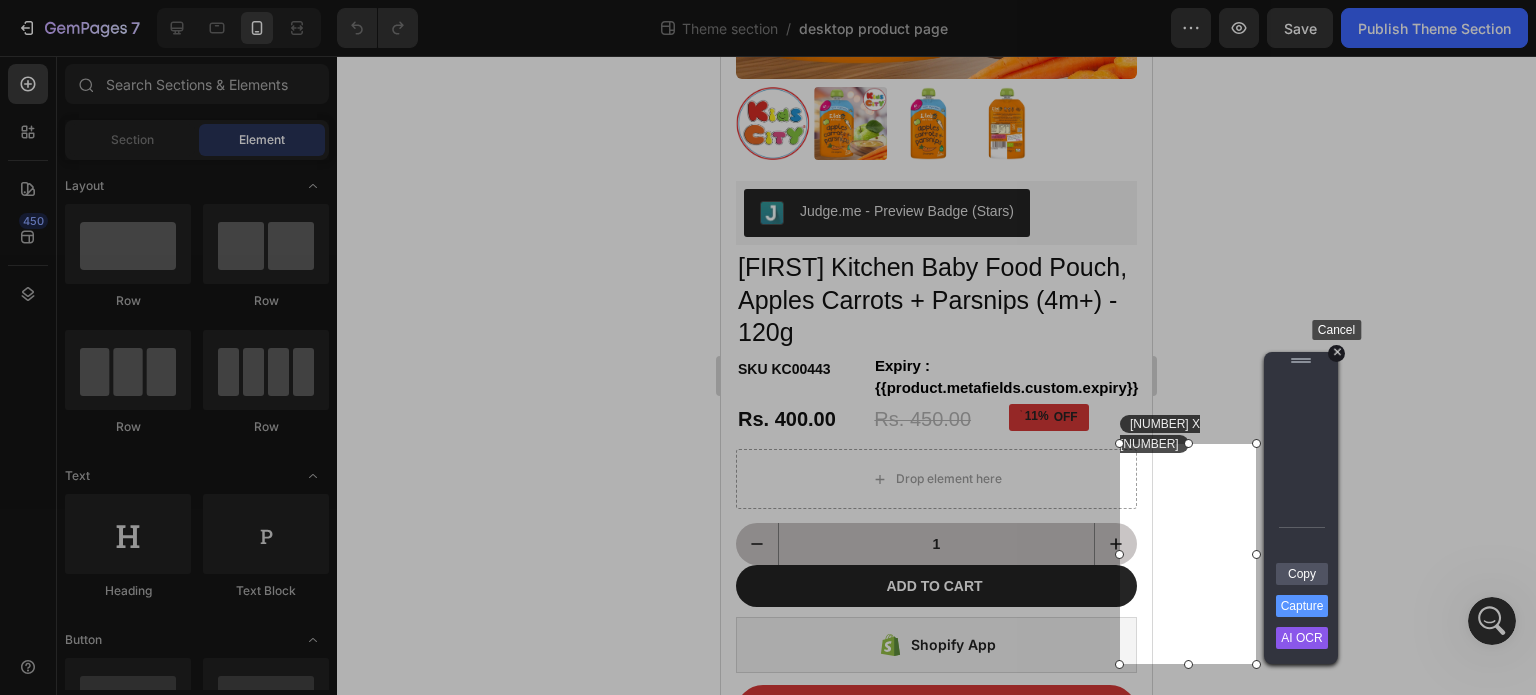 click on "+" at bounding box center (1336, 353) 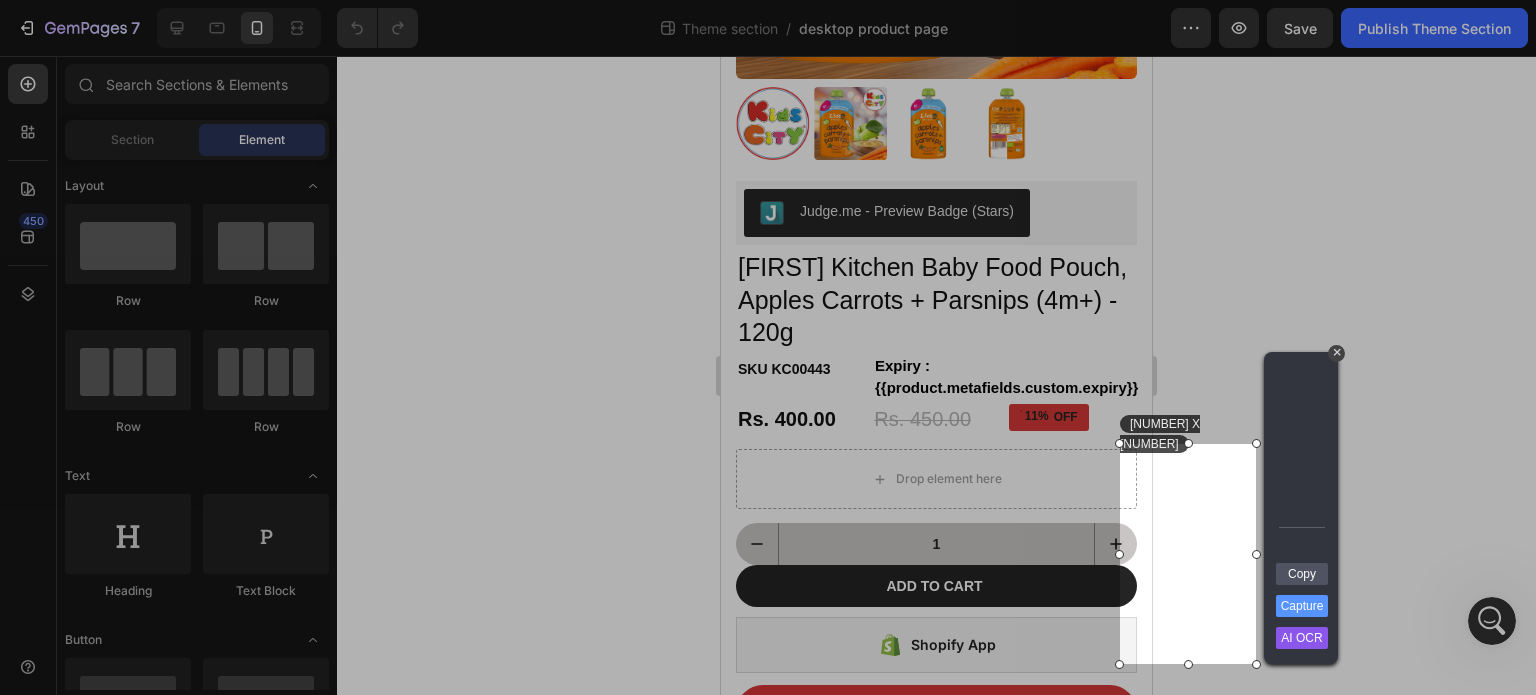 drag, startPoint x: 1342, startPoint y: 347, endPoint x: 1320, endPoint y: 367, distance: 29.732138 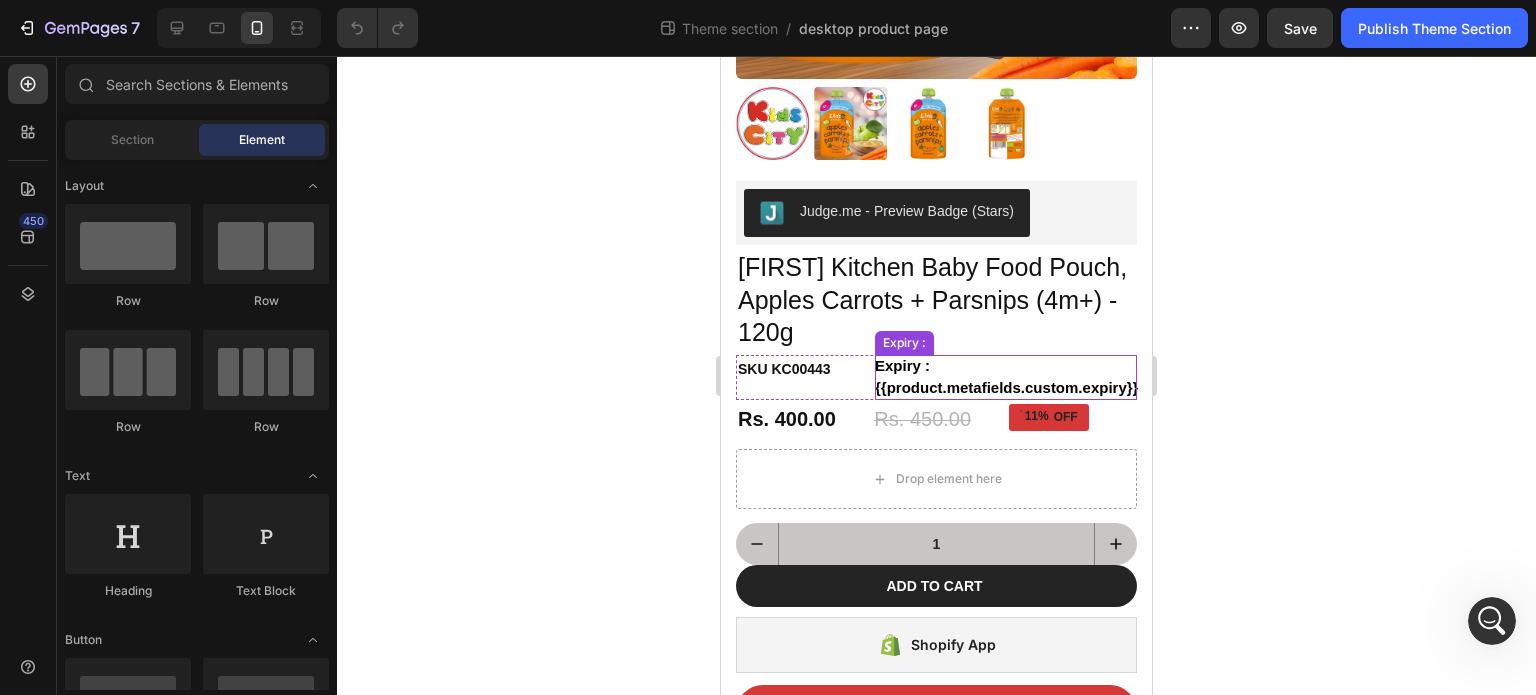 scroll, scrollTop: 332, scrollLeft: 0, axis: vertical 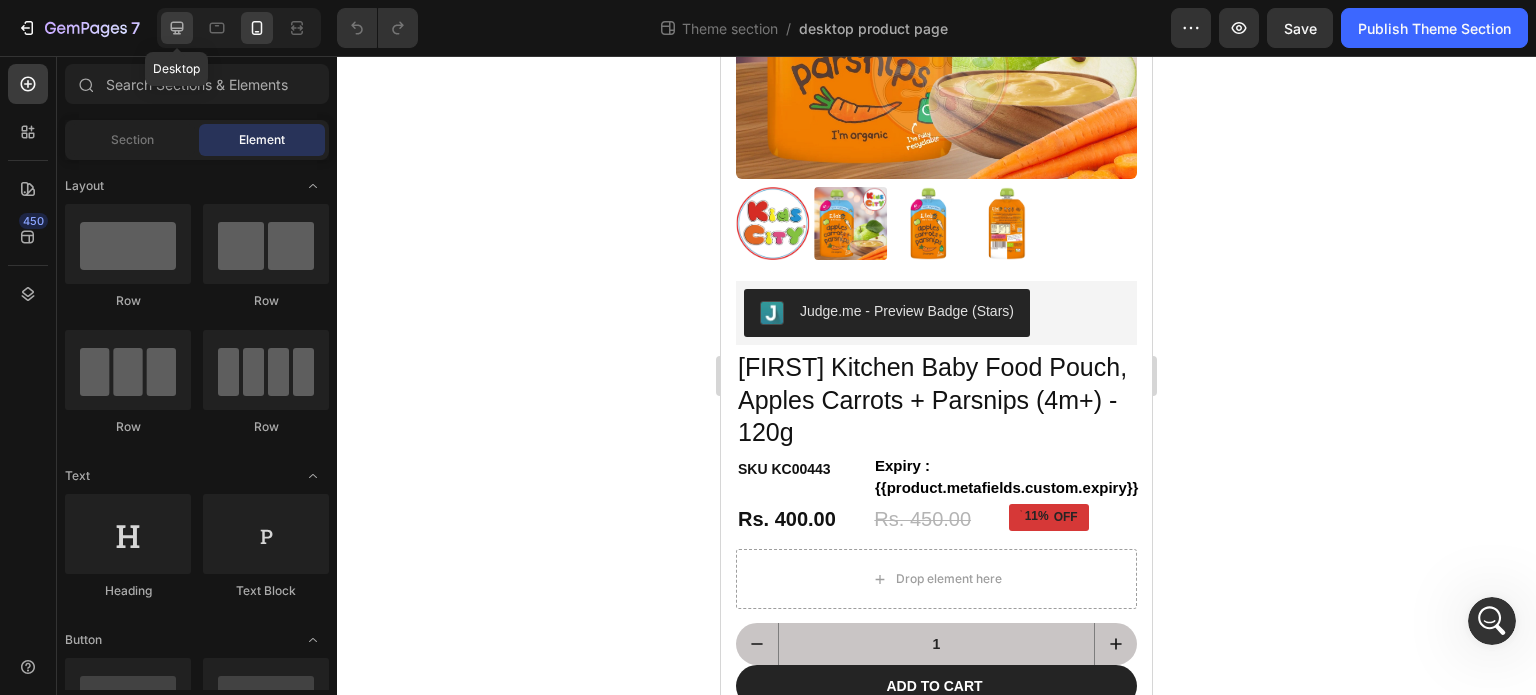 click 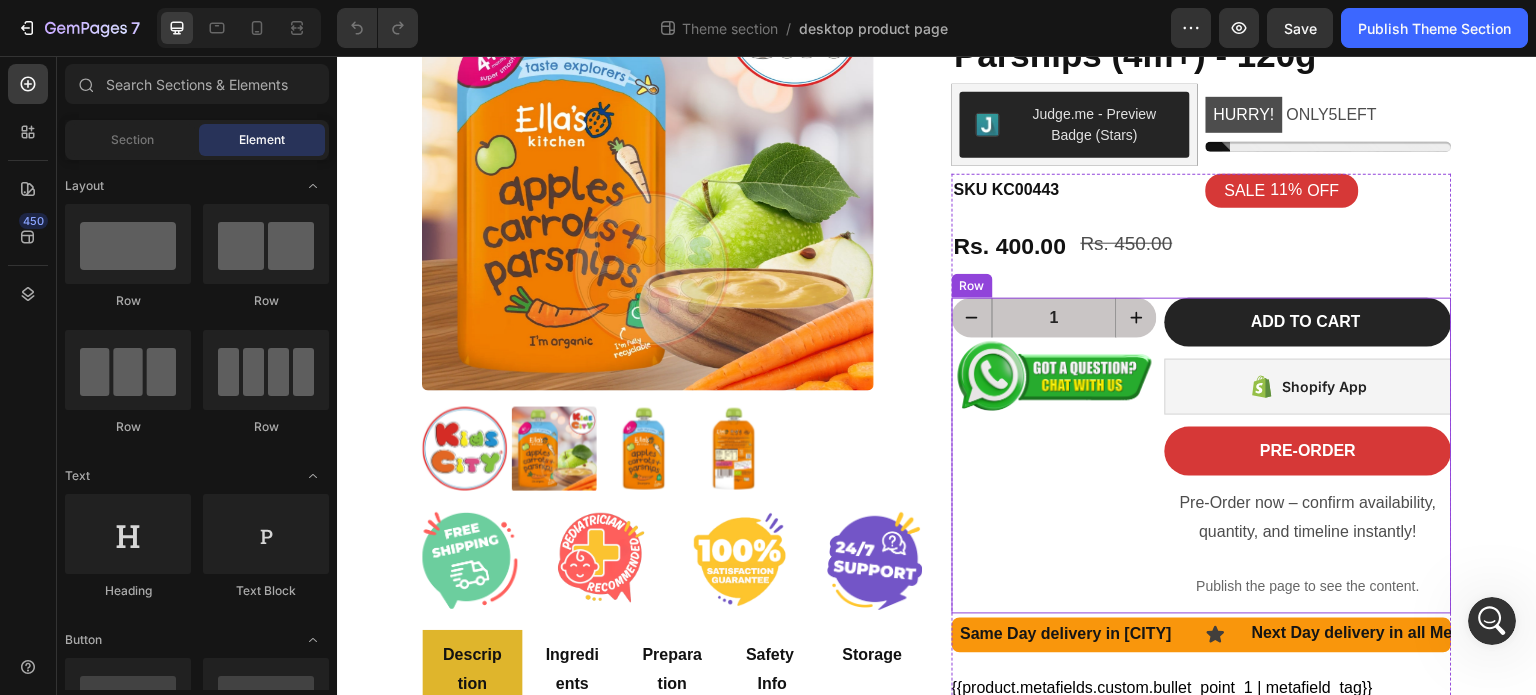 scroll, scrollTop: 132, scrollLeft: 0, axis: vertical 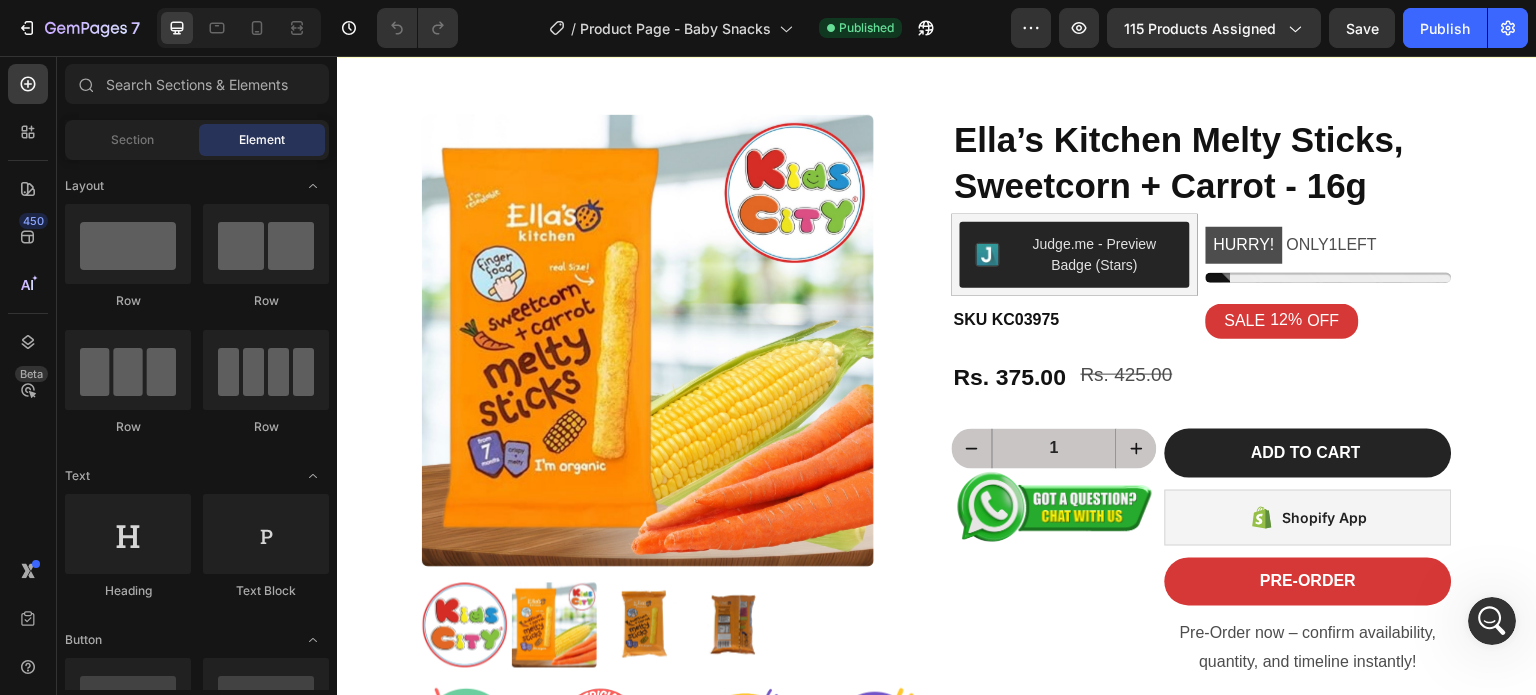 drag, startPoint x: 1534, startPoint y: 115, endPoint x: 1872, endPoint y: 175, distance: 343.28415 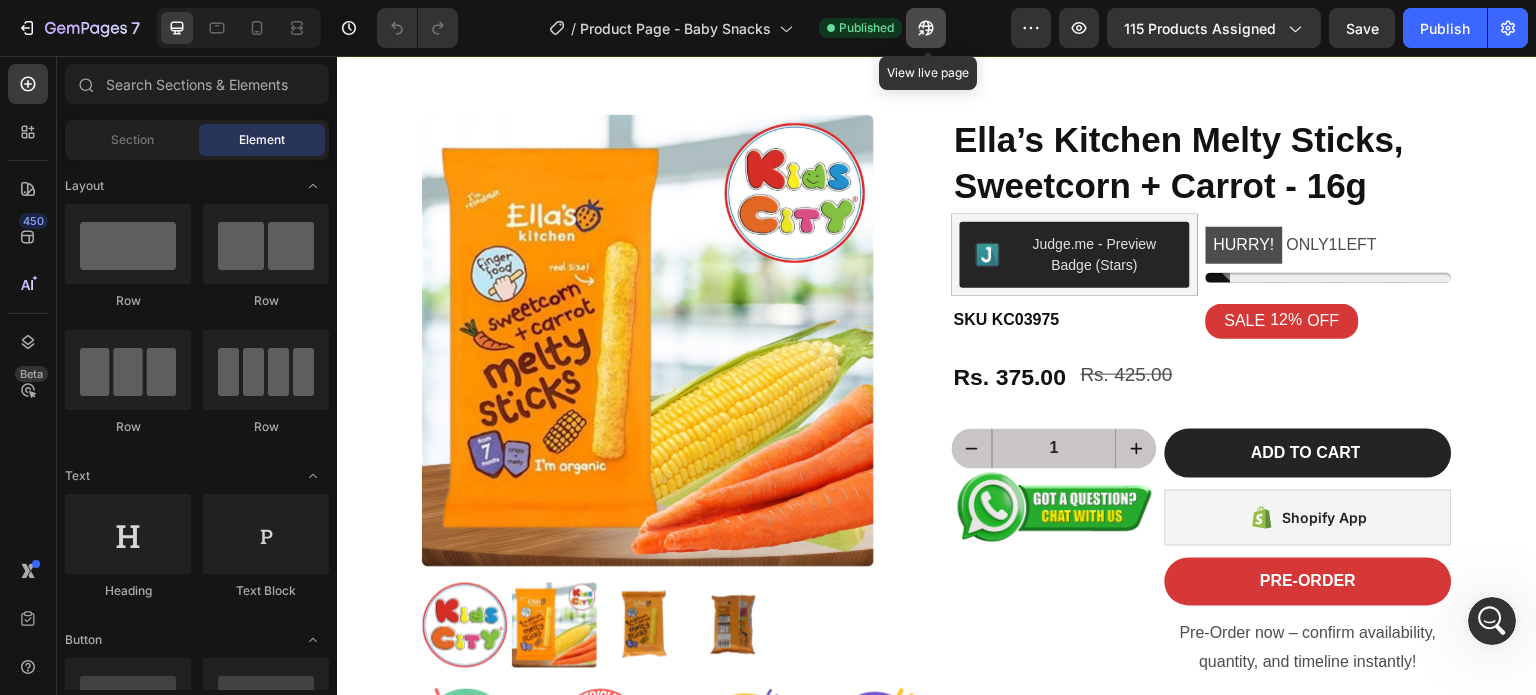 click 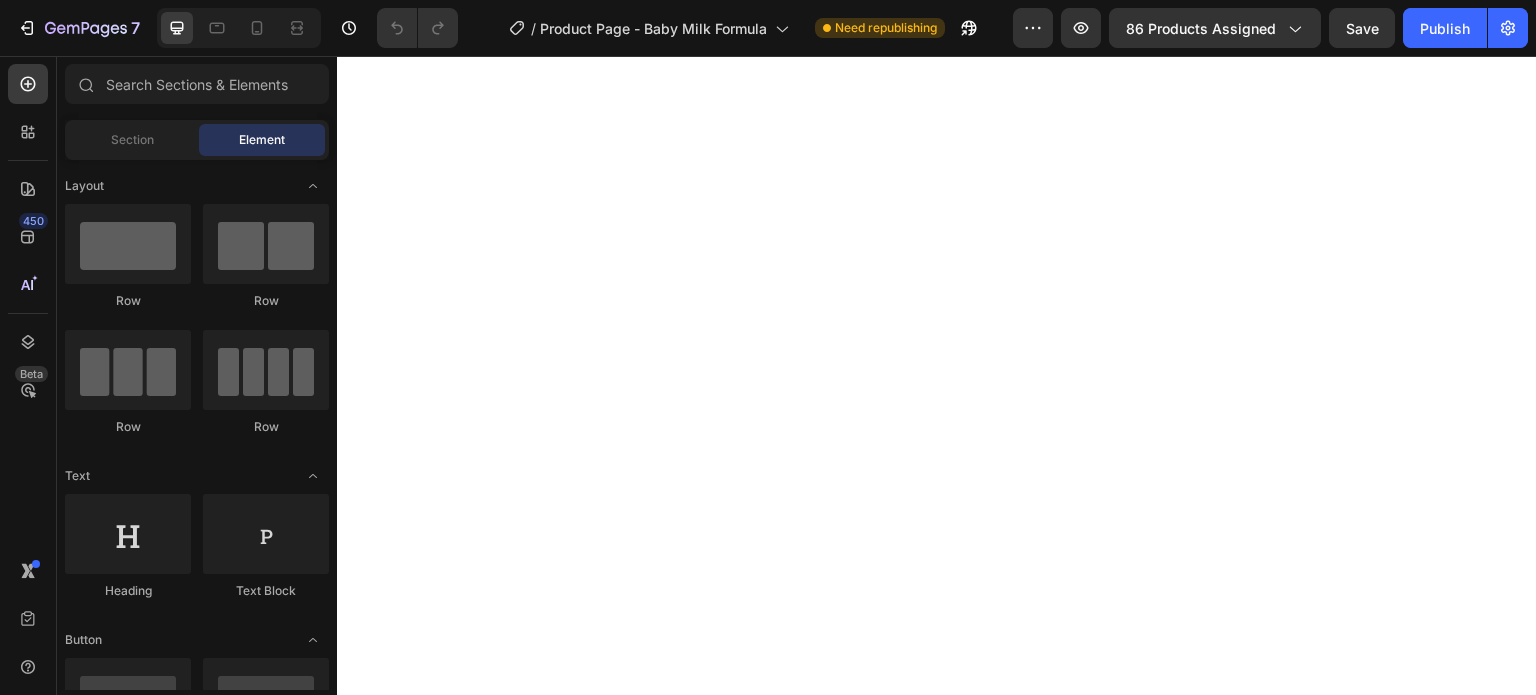 scroll, scrollTop: 0, scrollLeft: 0, axis: both 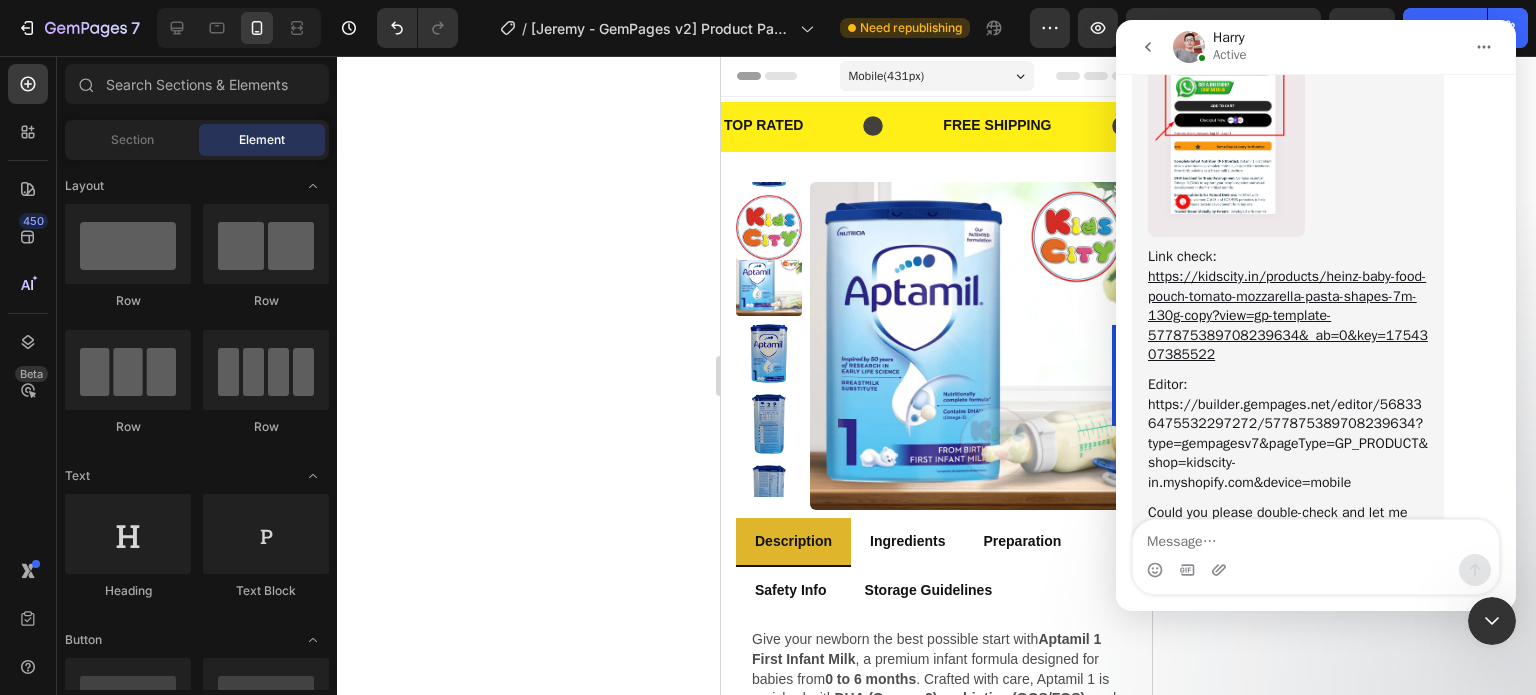 click on "https://builder.gempages.net/editor/568336475532297272/577875389708239634?type=gempagesv7&pageType=GP_PRODUCT&shop=kidscity-in.myshopify.com&device=mobile" at bounding box center [1288, 443] 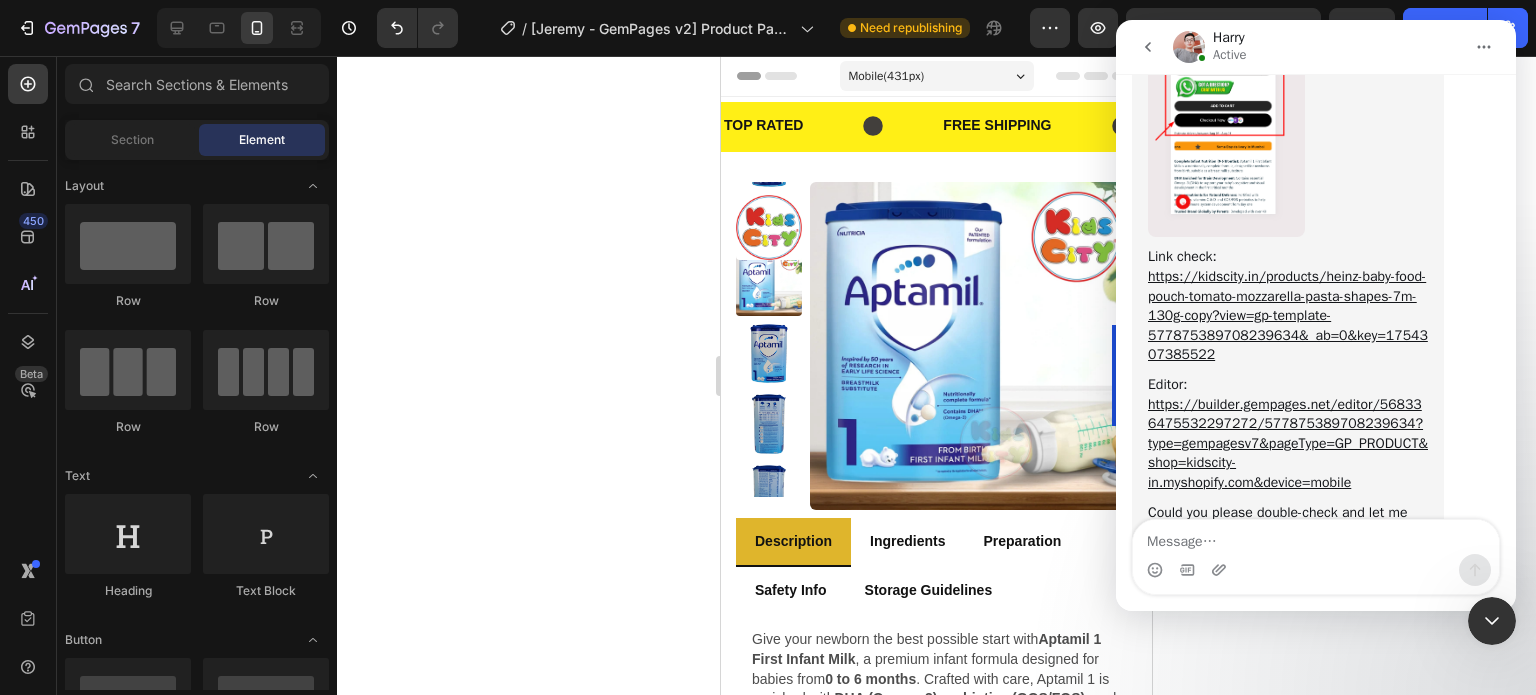 click on "Could you please double-check and let me know if it matches your needs?" at bounding box center (1288, 522) 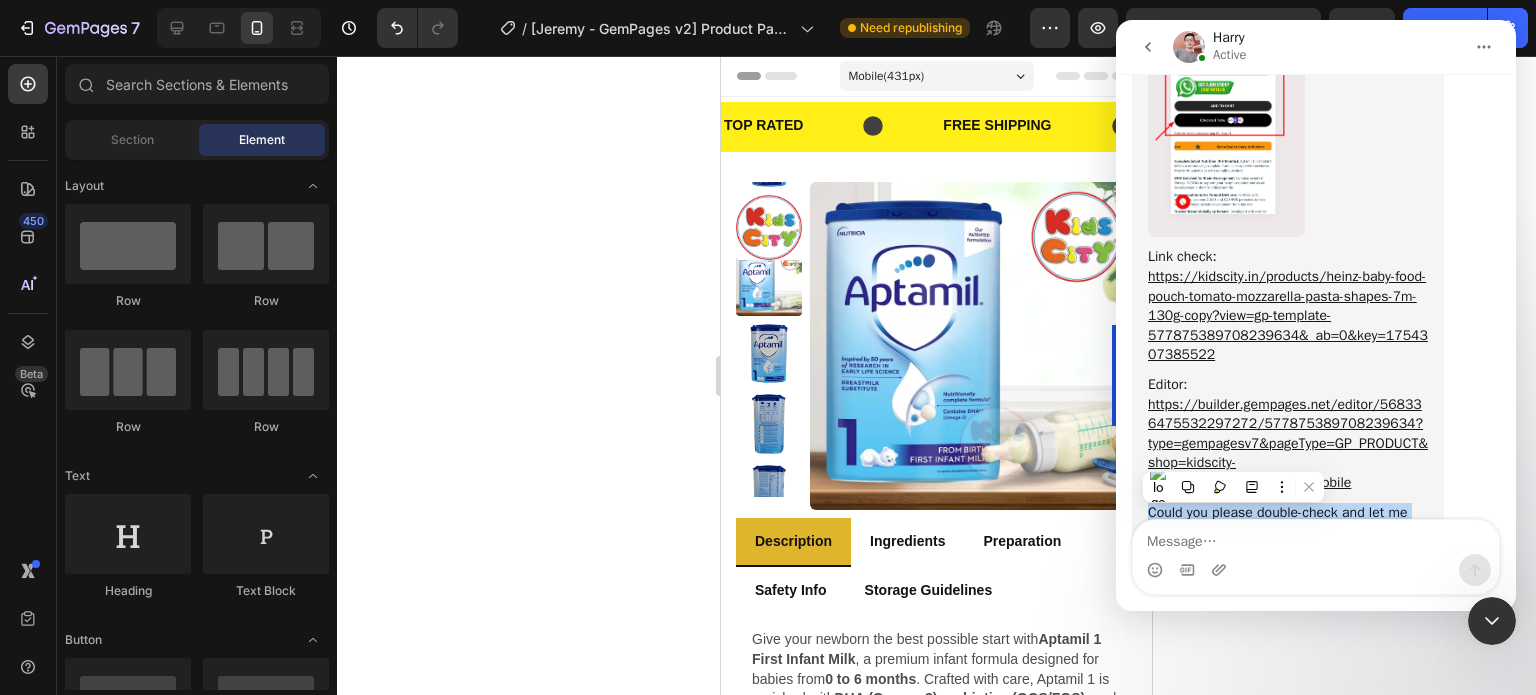 copy on "Could you please double-check and let me know if it matches your needs?" 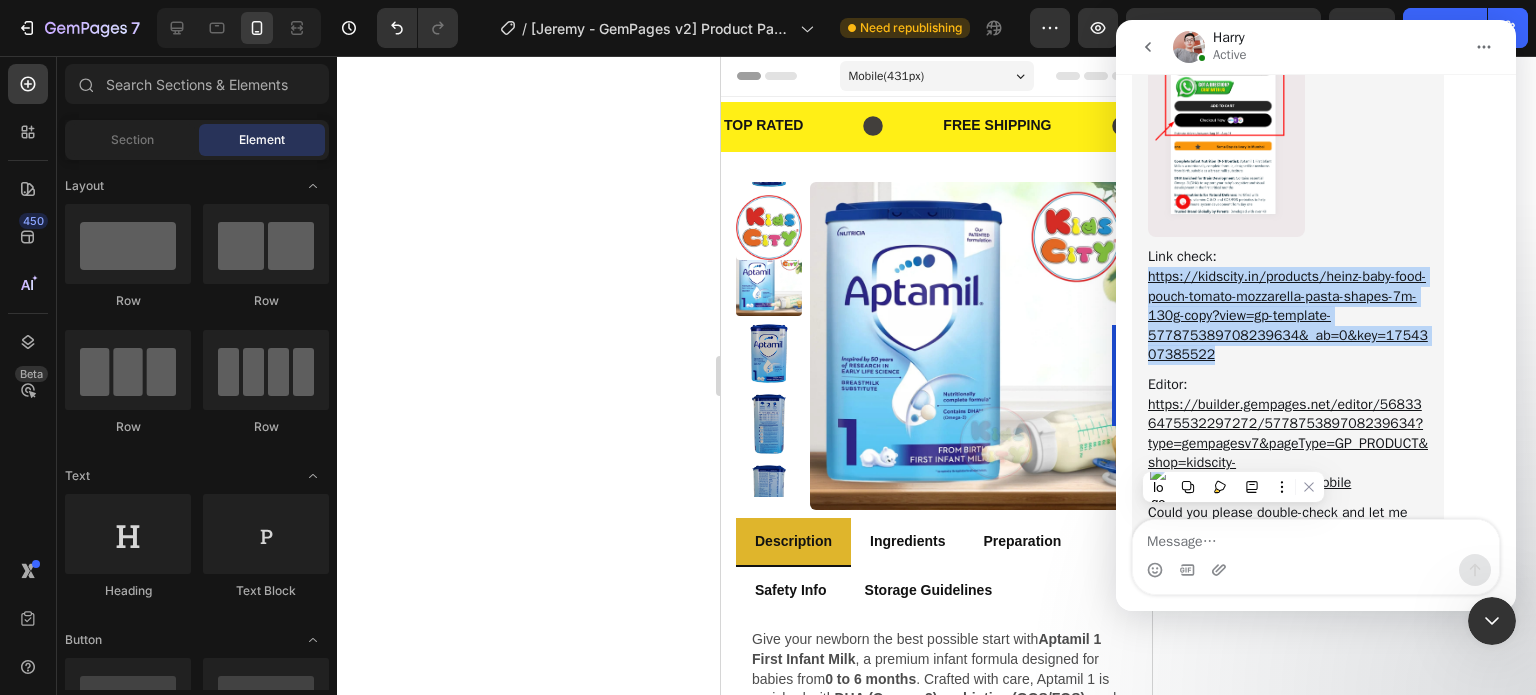 drag, startPoint x: 1214, startPoint y: 282, endPoint x: 1143, endPoint y: 206, distance: 104.00481 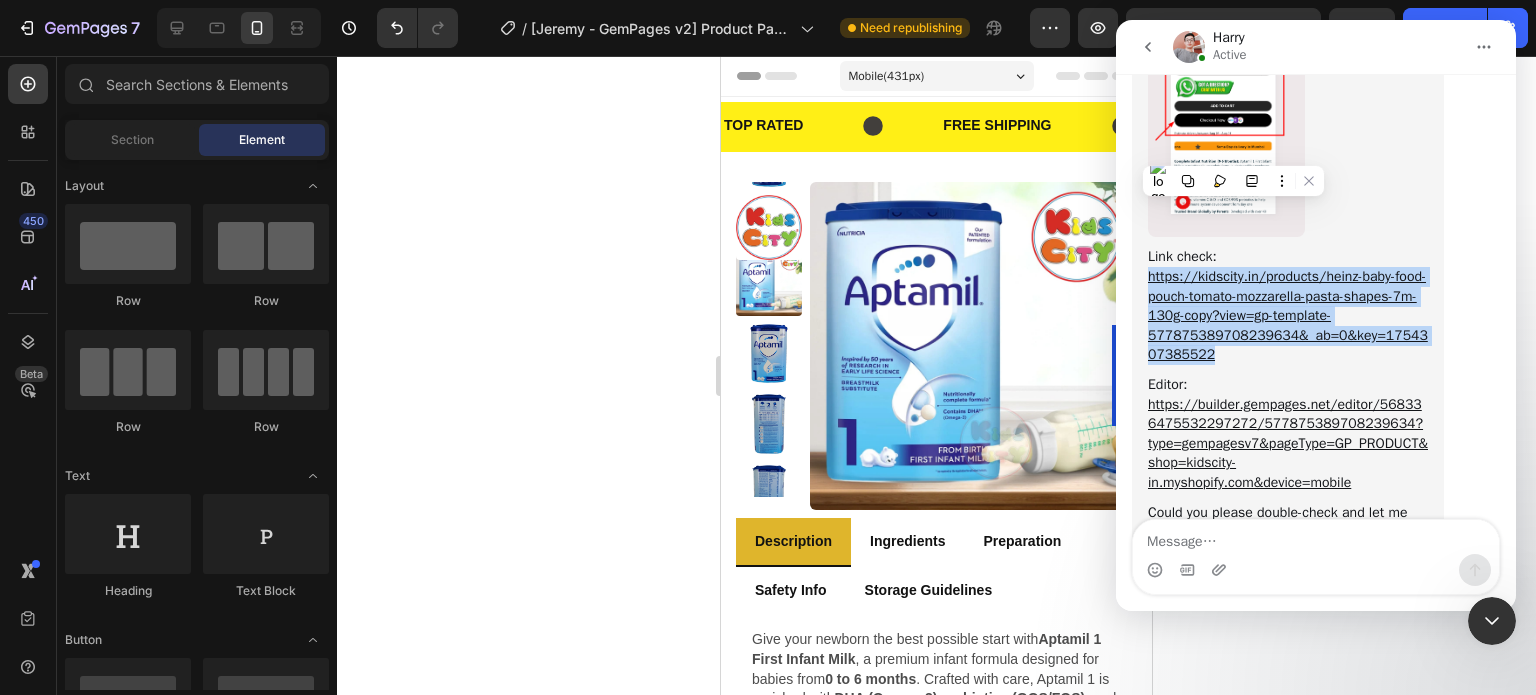 copy on "https://kidscity.in/products/heinz-baby-food-pouch-tomato-mozzarella-pasta-shapes-7m-130g-copy?view=gp-template-577875389708239634&_ab=0&key=1754307385522" 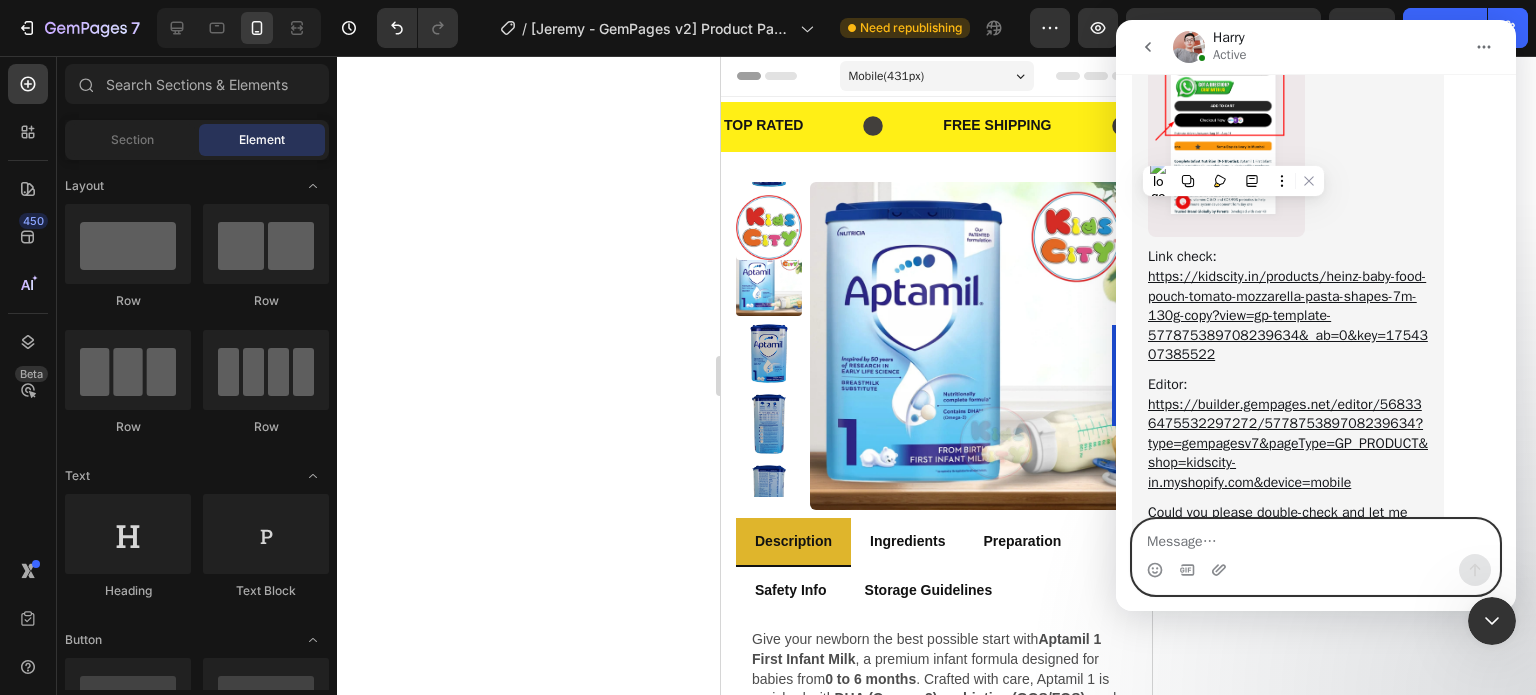 click at bounding box center [1316, 537] 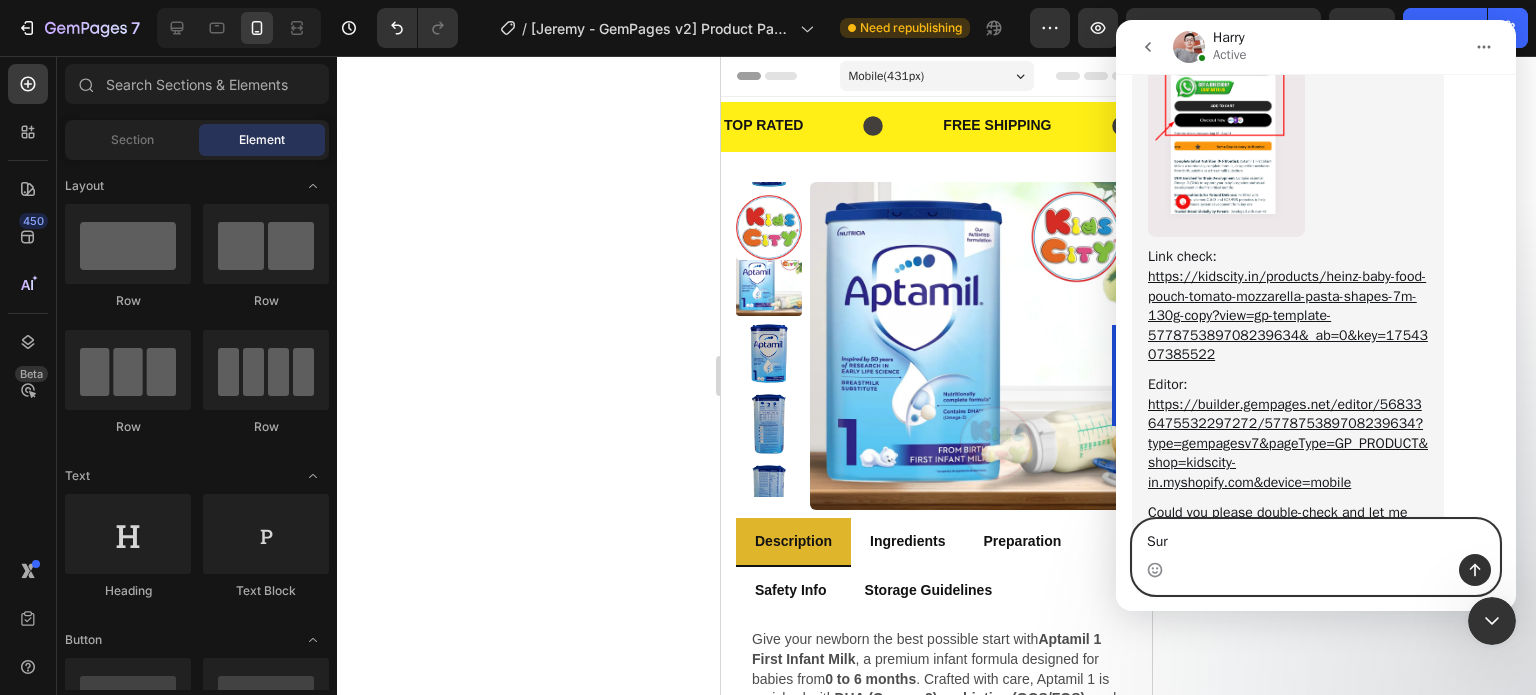 type on "Sure" 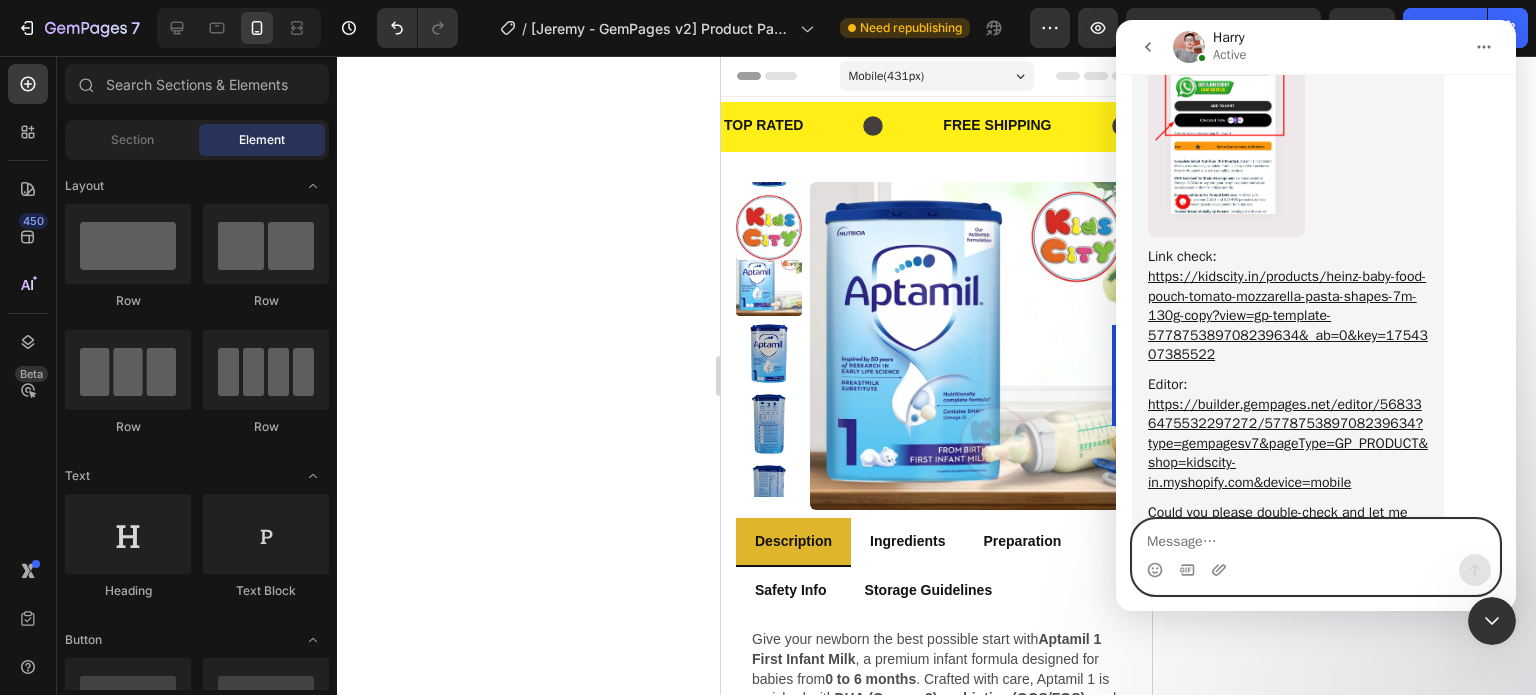 scroll, scrollTop: 29169, scrollLeft: 0, axis: vertical 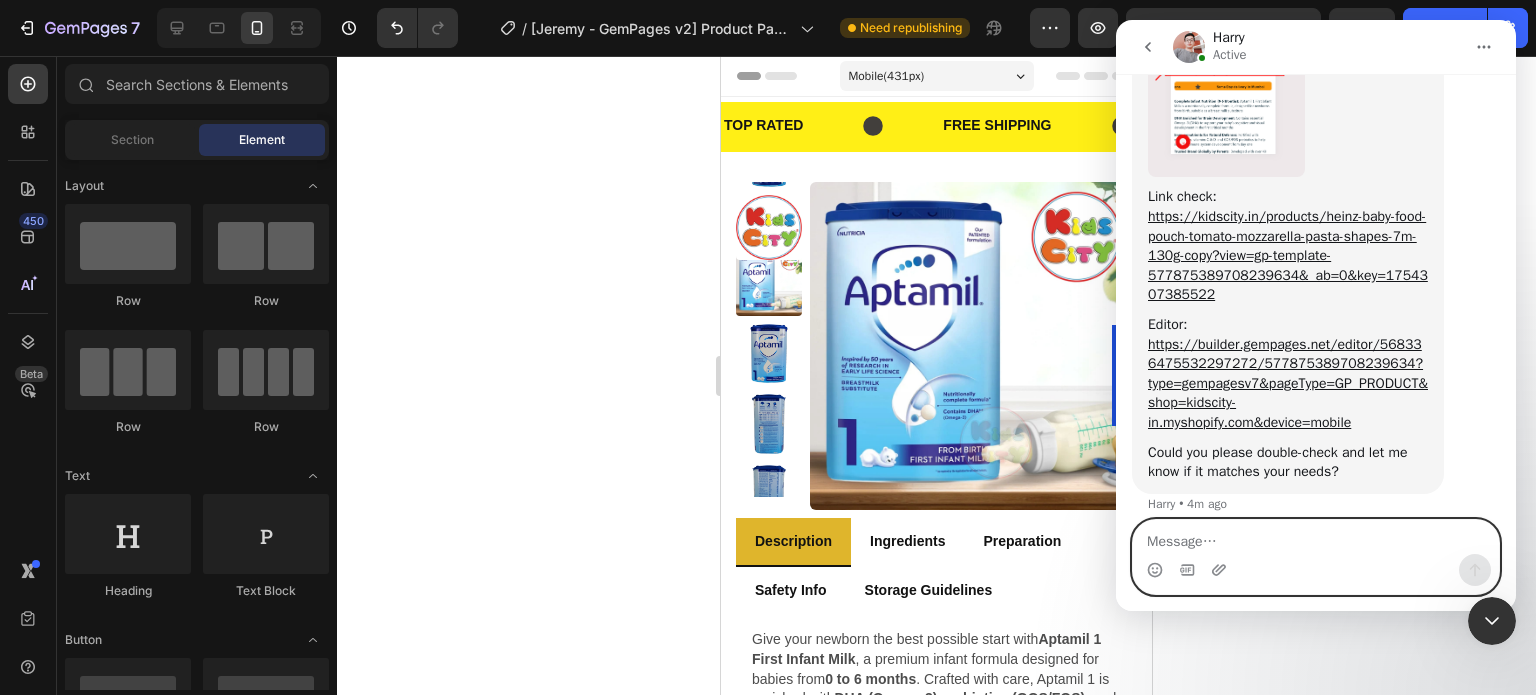 paste on "Sure, I will check and get back to you." 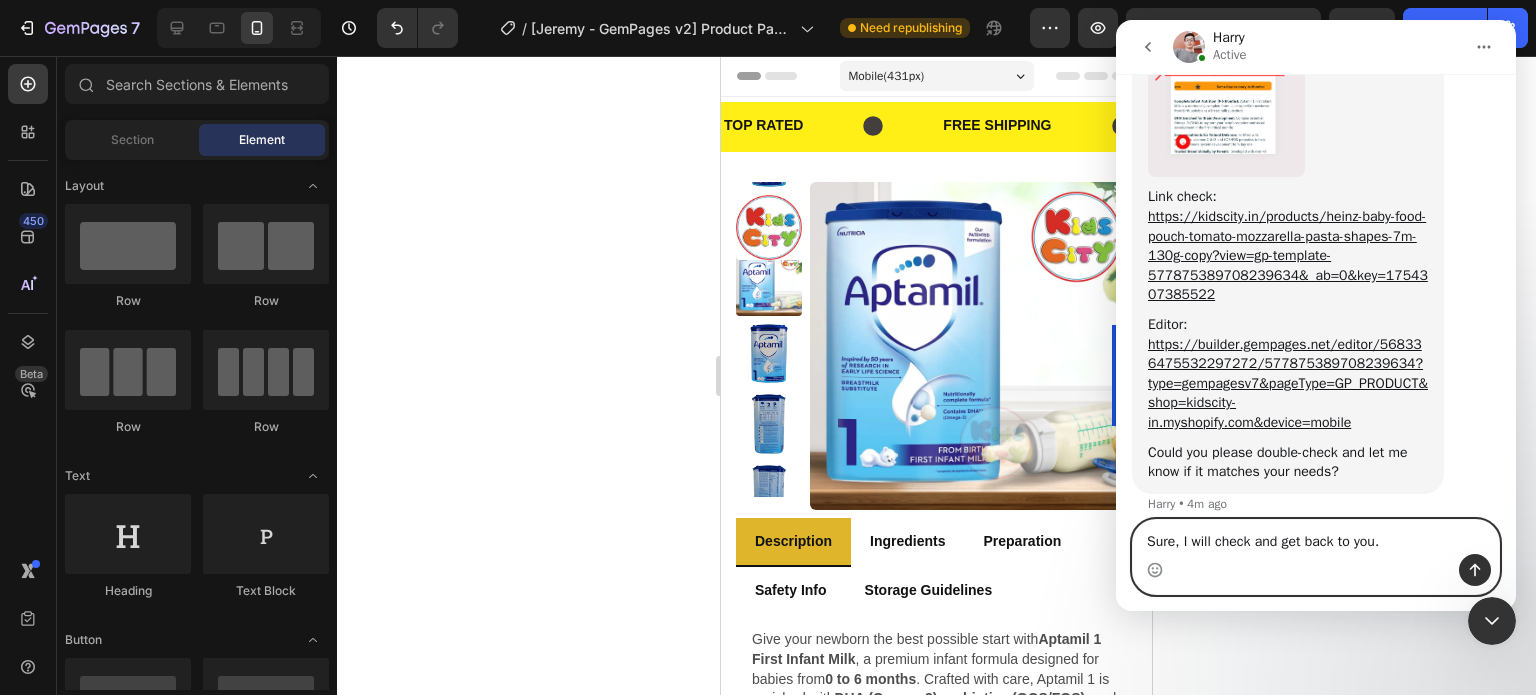 drag, startPoint x: 1180, startPoint y: 543, endPoint x: 1116, endPoint y: 548, distance: 64.195015 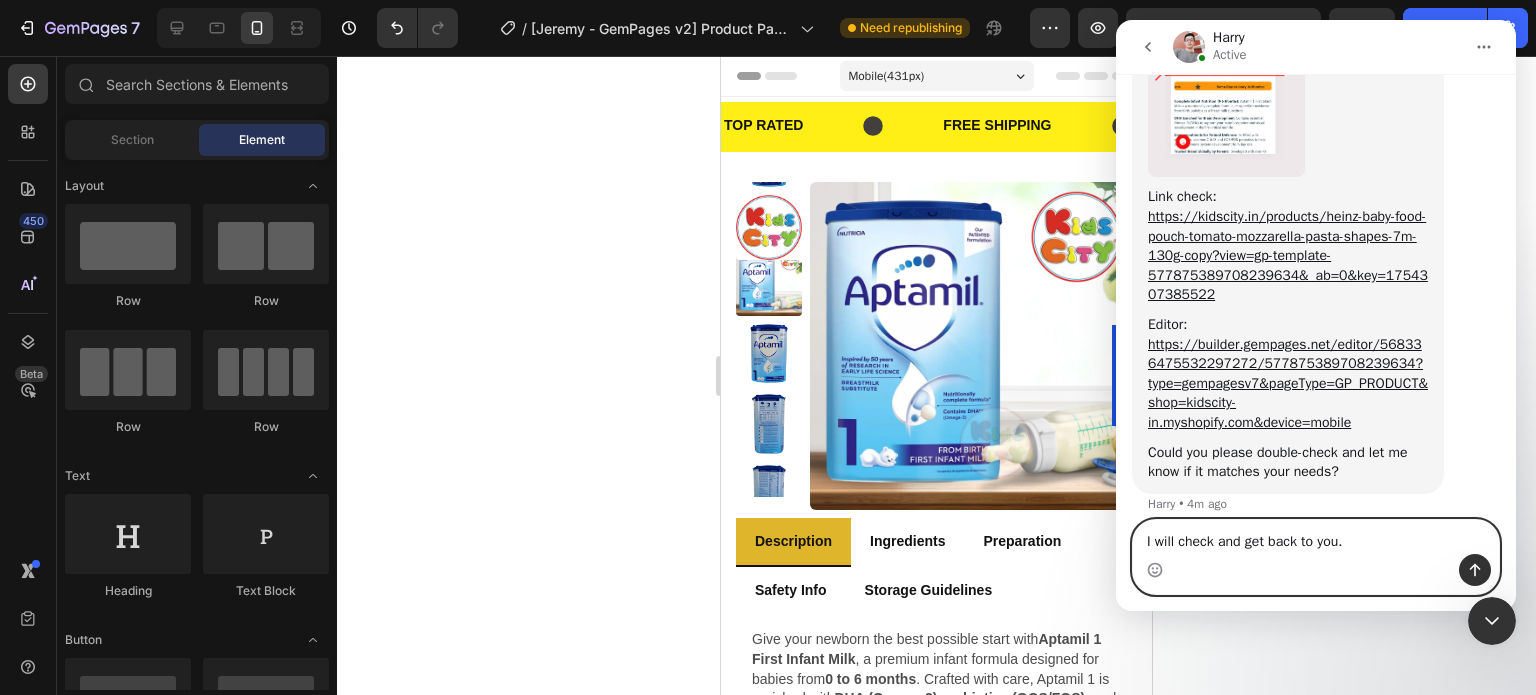 type on "I will check and get back to you." 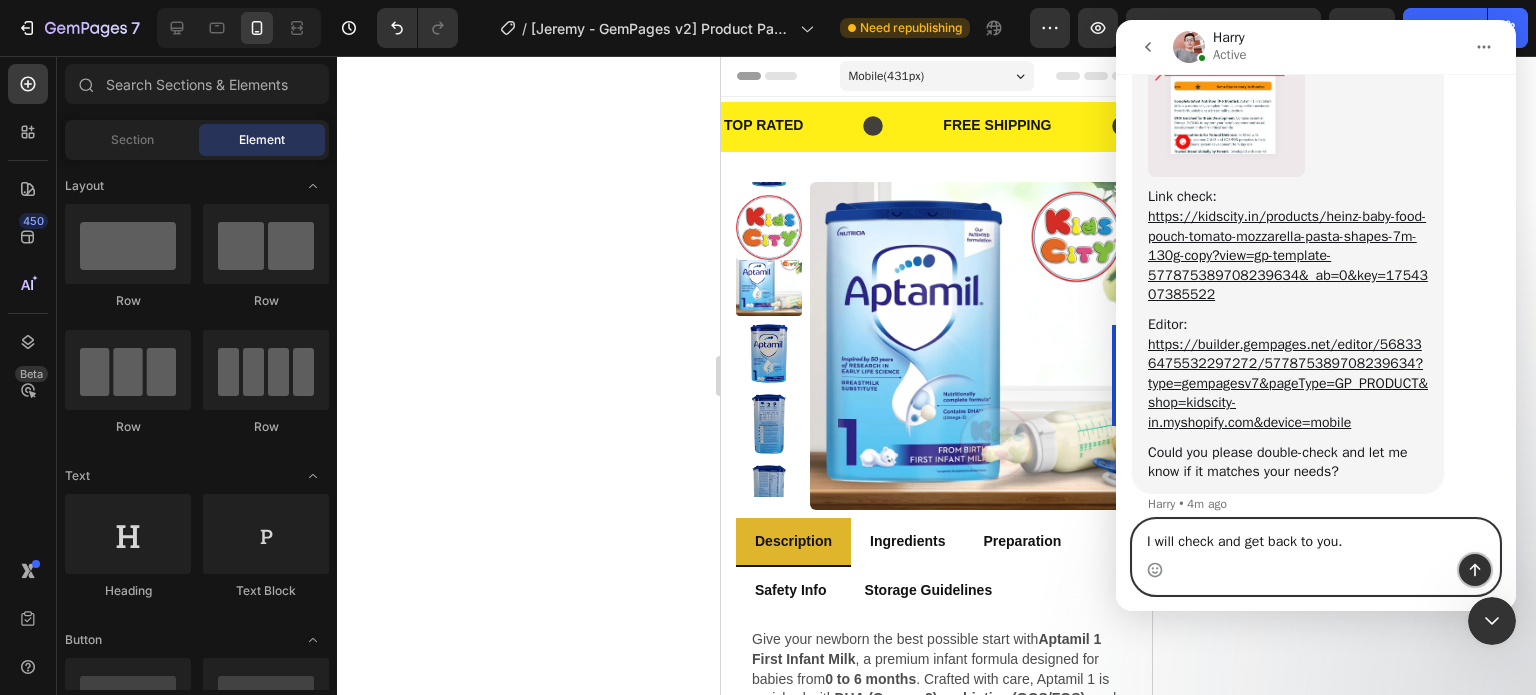 click 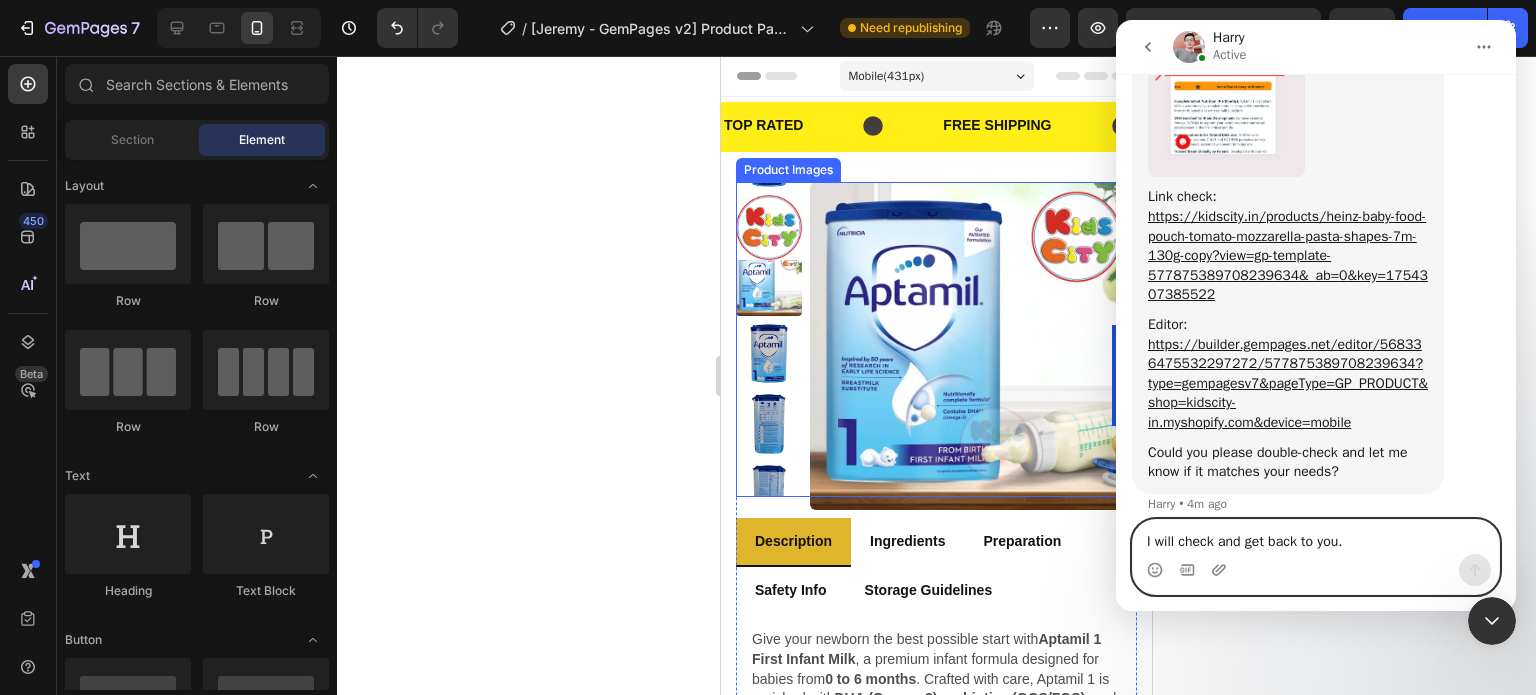 scroll, scrollTop: 29215, scrollLeft: 0, axis: vertical 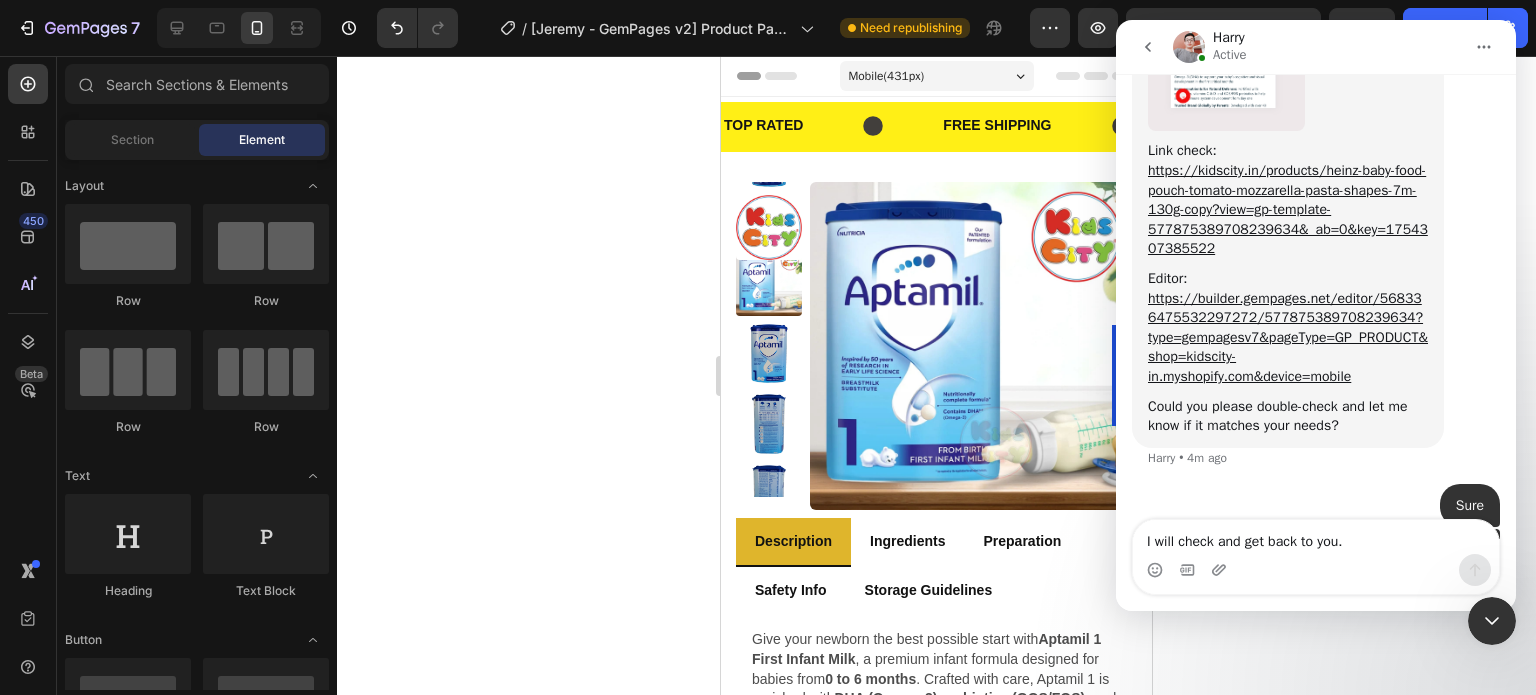 click 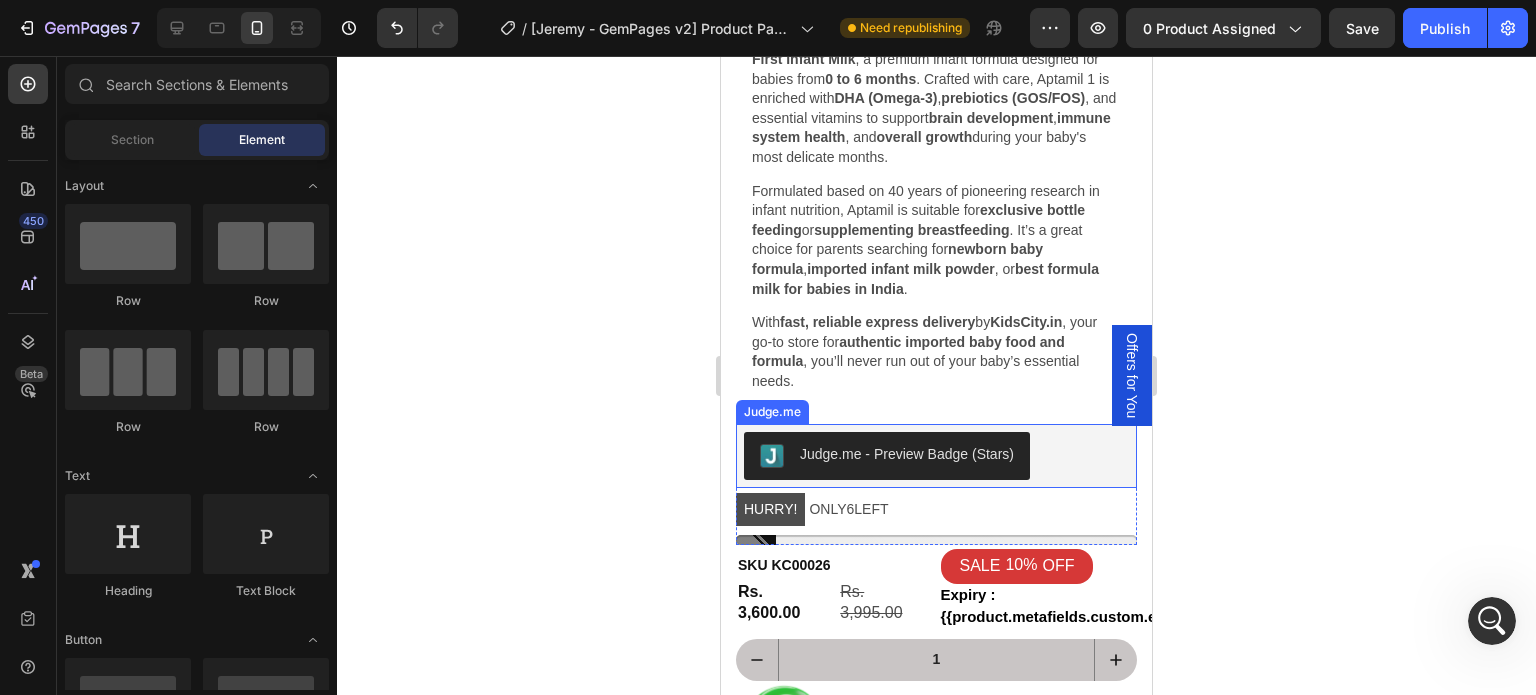 scroll, scrollTop: 700, scrollLeft: 0, axis: vertical 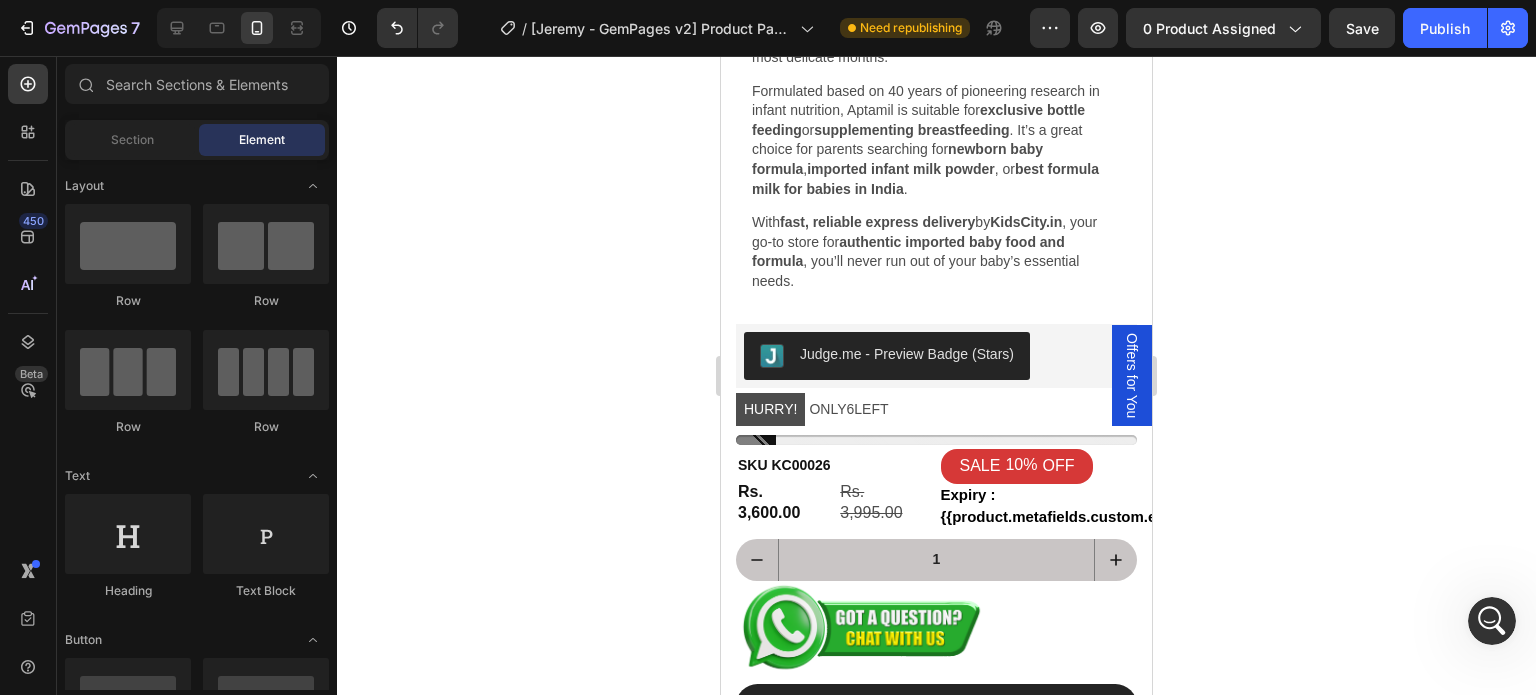 click at bounding box center (1492, 621) 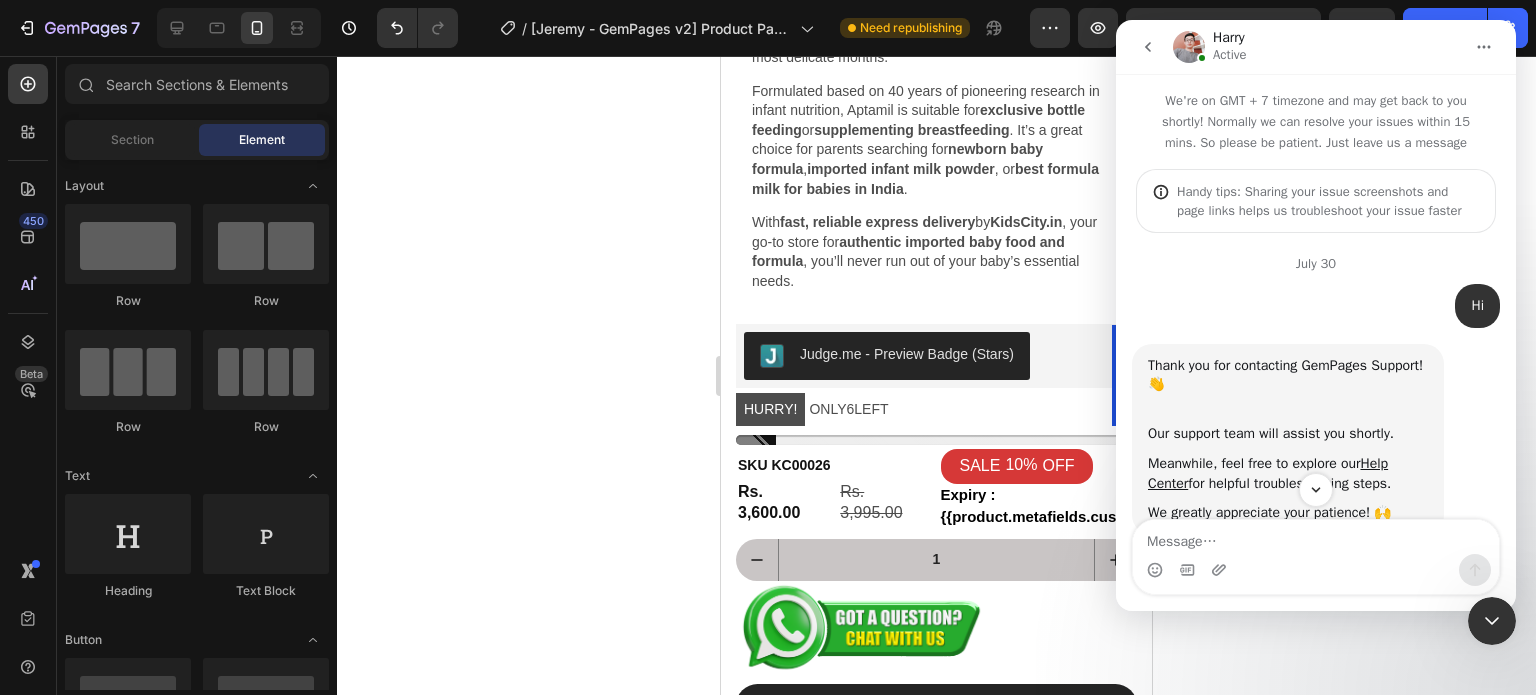 scroll, scrollTop: 650, scrollLeft: 0, axis: vertical 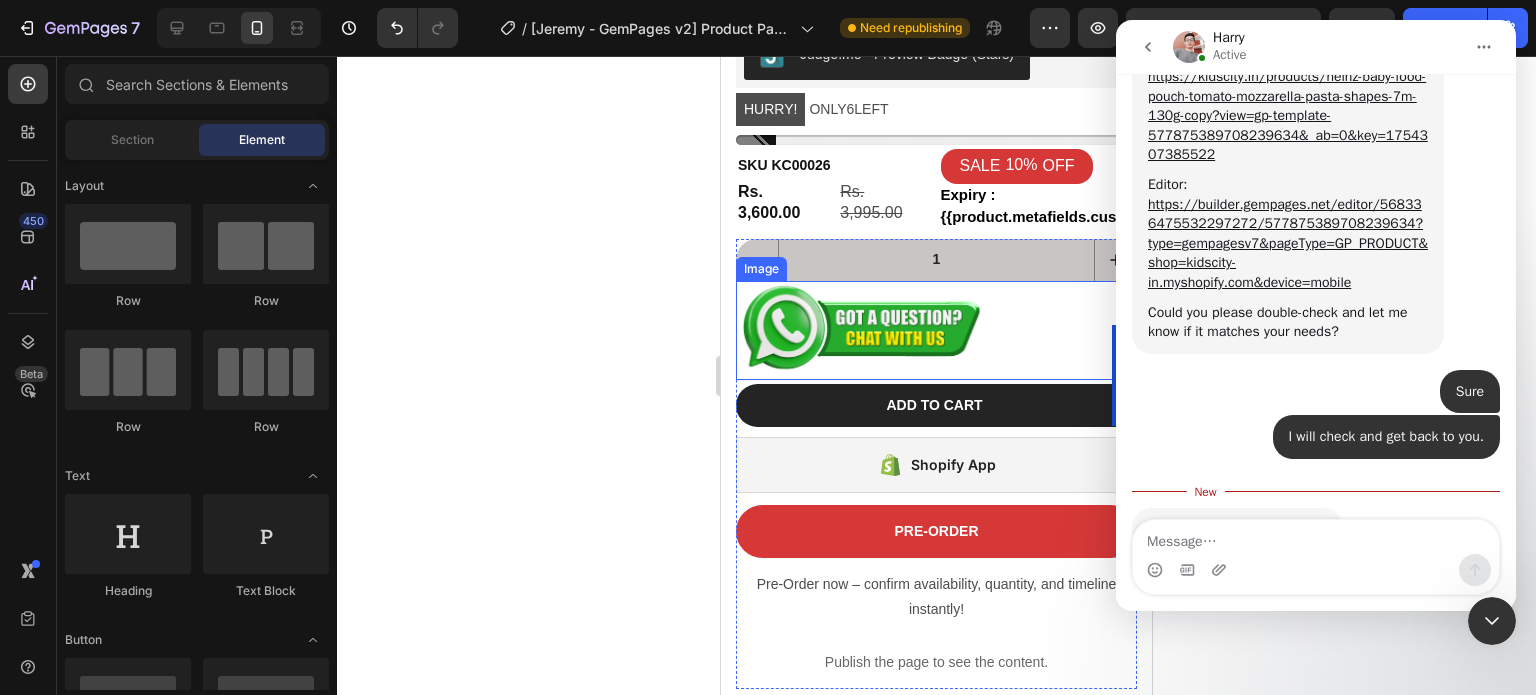 click at bounding box center [861, 331] 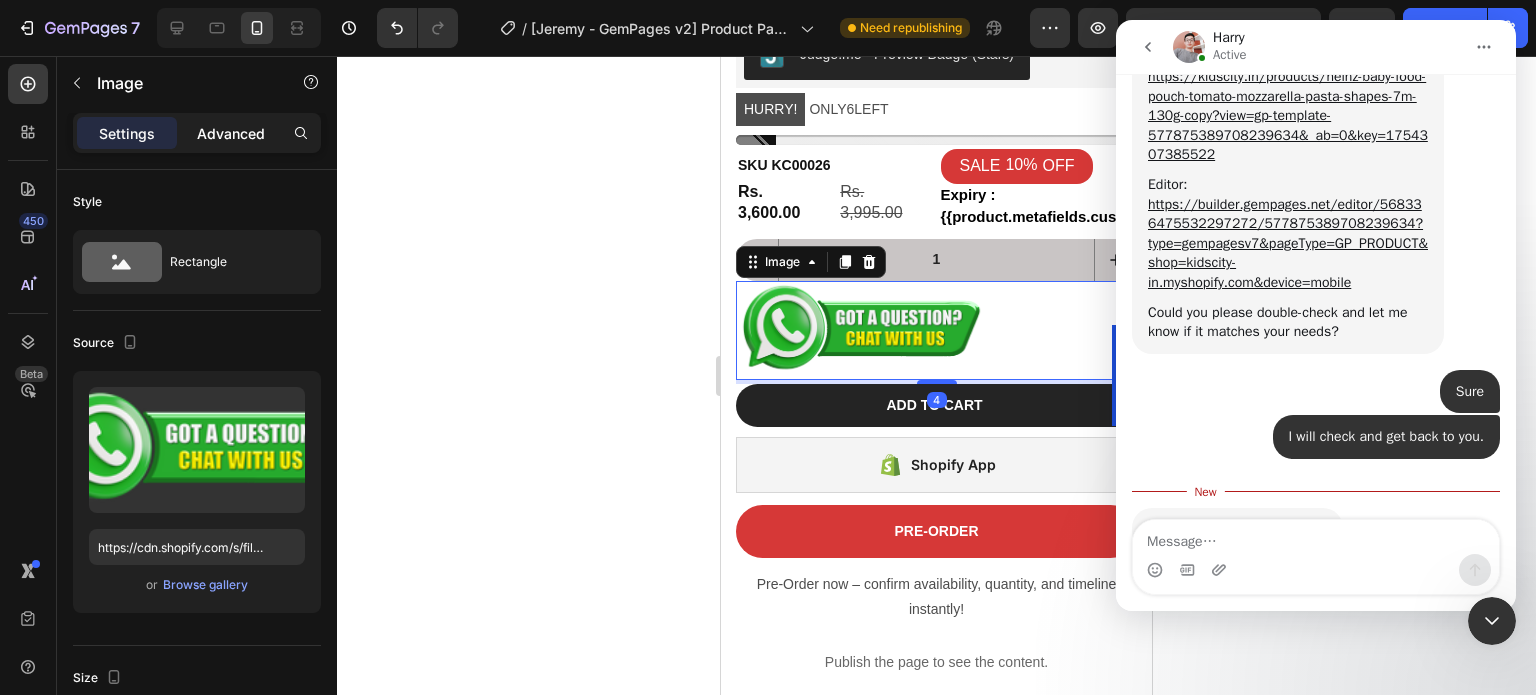 click on "Advanced" at bounding box center [231, 133] 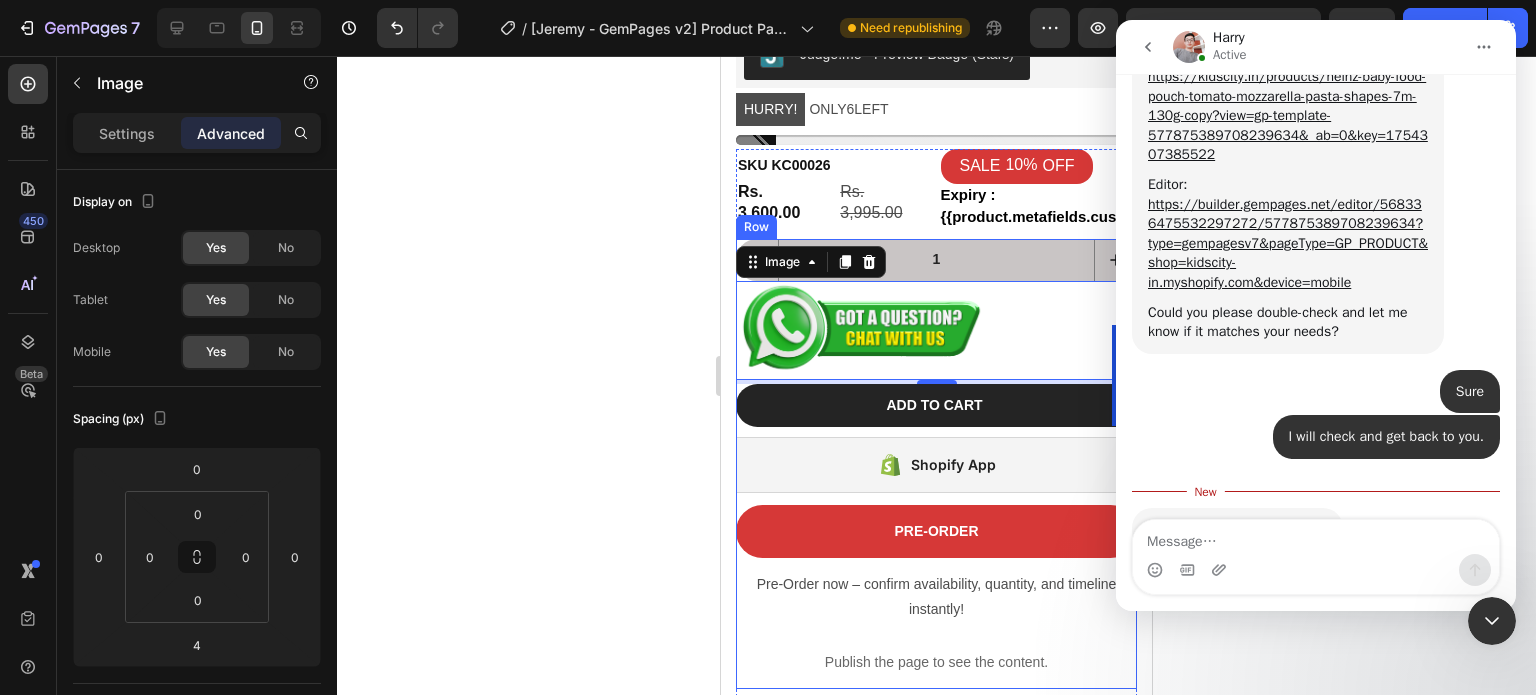 click on "Add to cart Add to Cart
Shopify App Shopify App PRE-ORDER Button Pre-Order now – confirm availability, quantity, and timeline instantly! Text Block
Publish the page to see the content.
Custom Code" at bounding box center (936, 536) 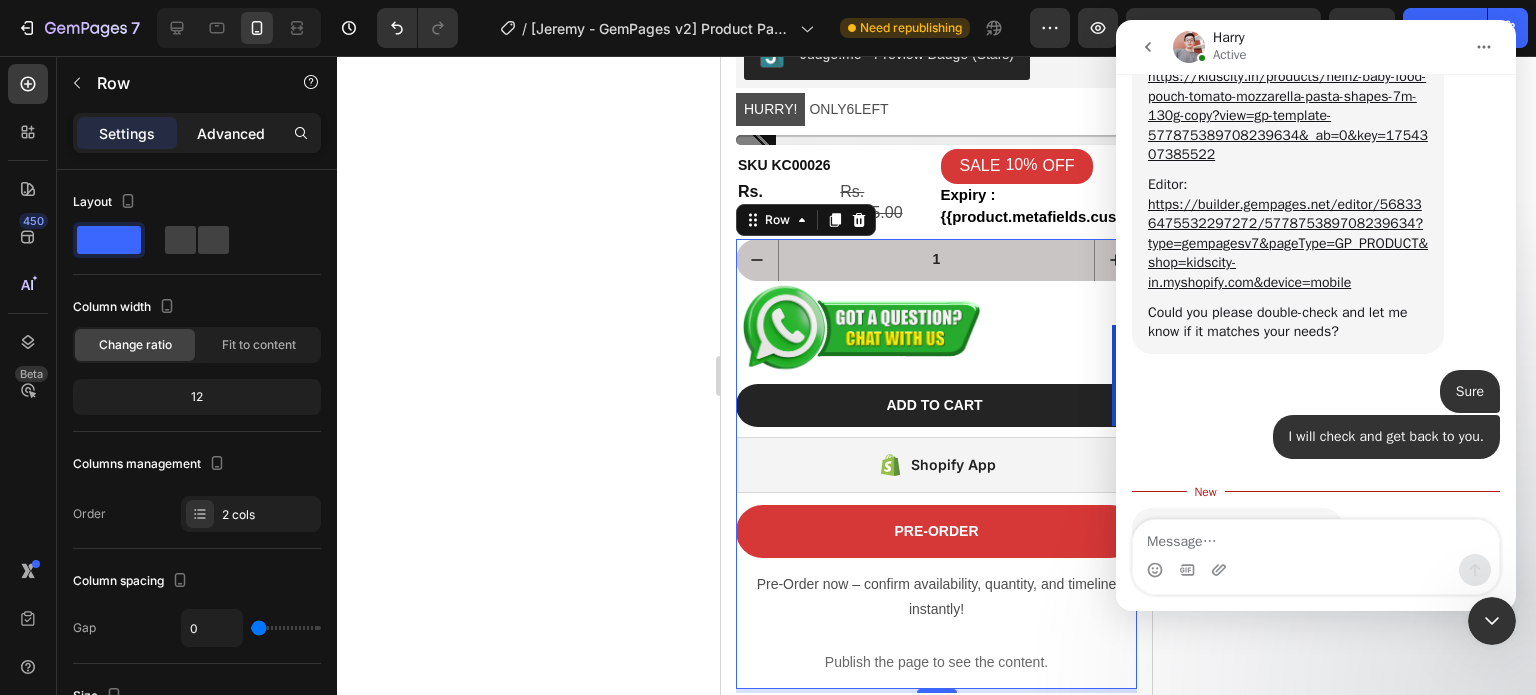 click on "Advanced" 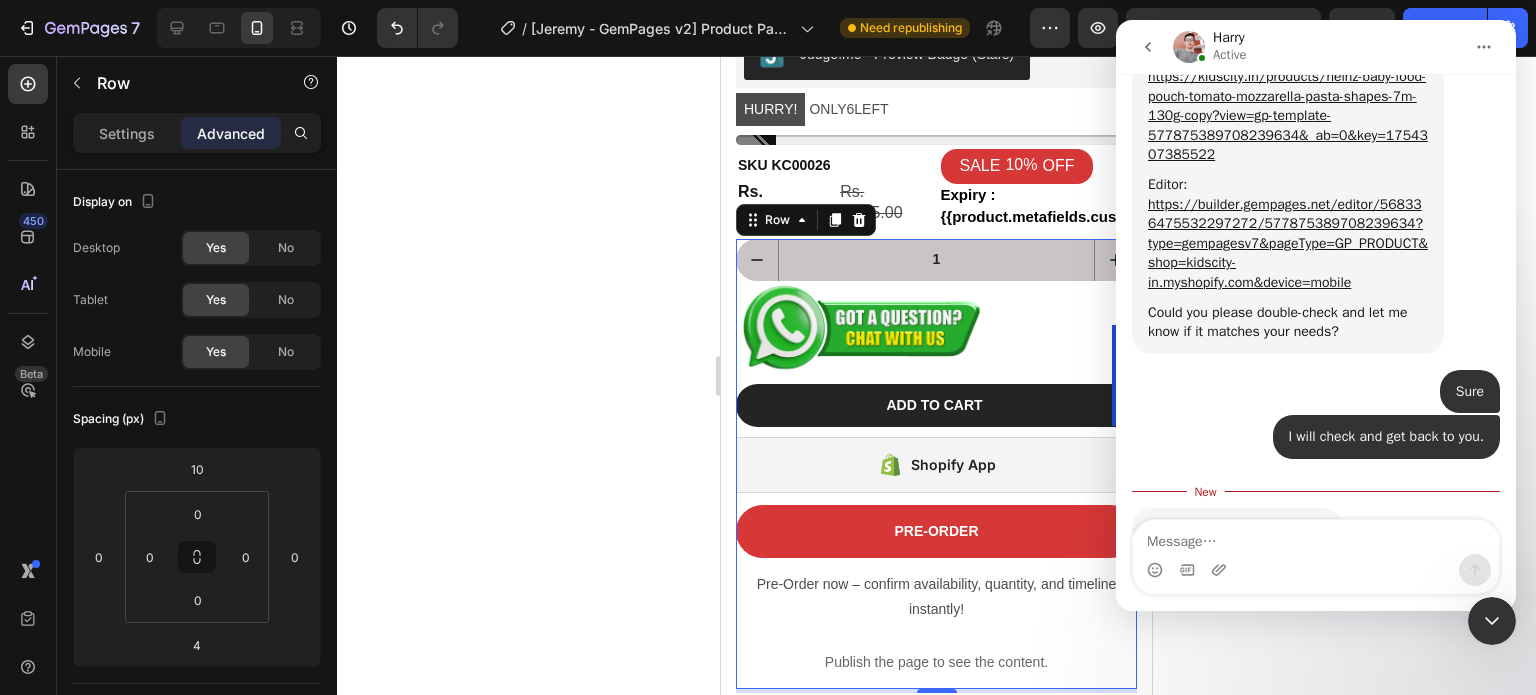 click 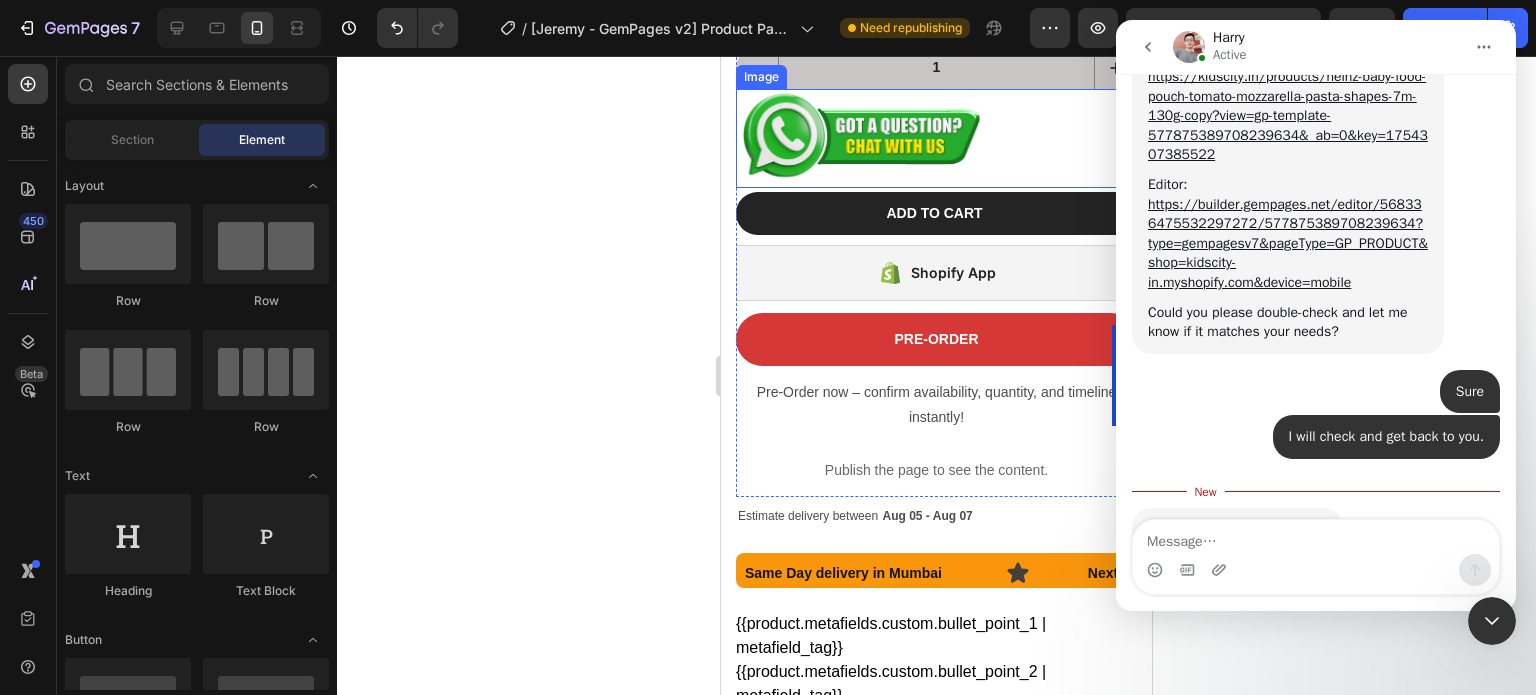 scroll, scrollTop: 1200, scrollLeft: 0, axis: vertical 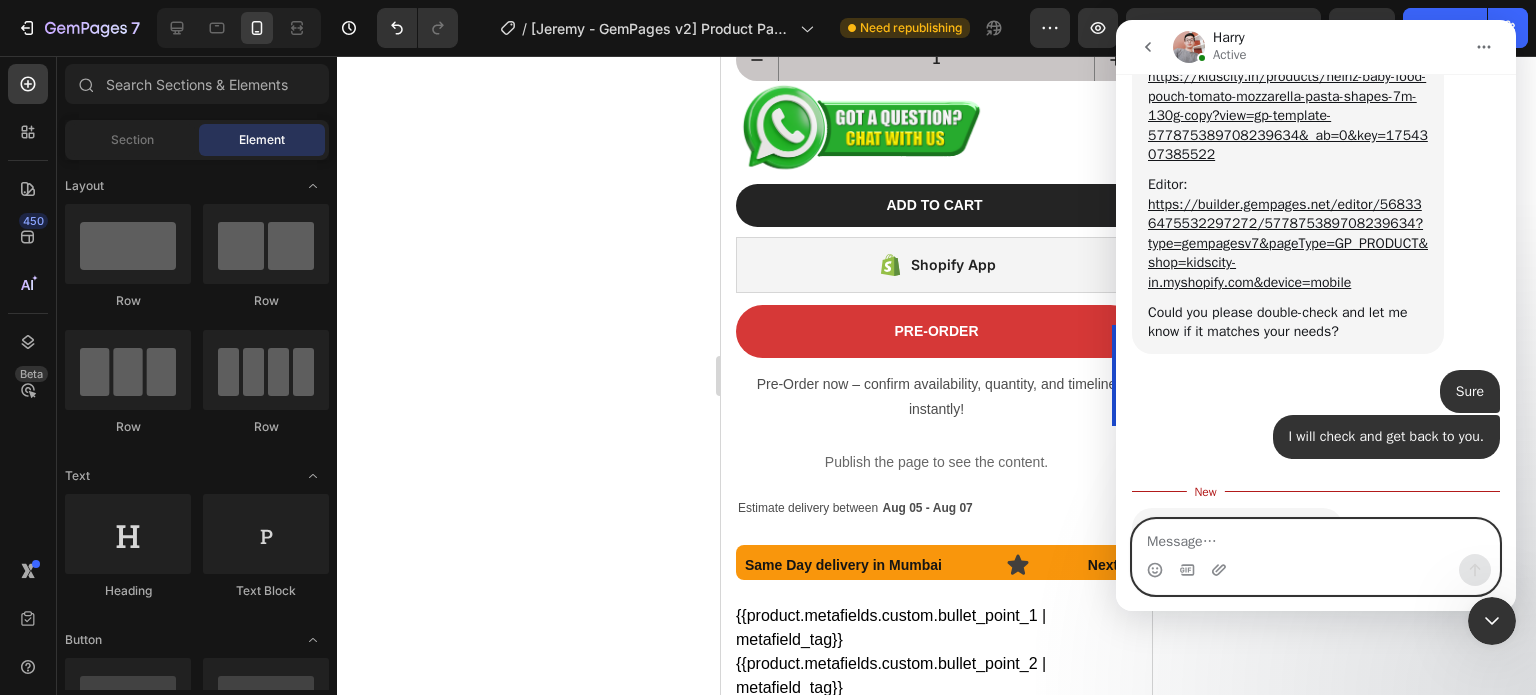 click at bounding box center (1316, 537) 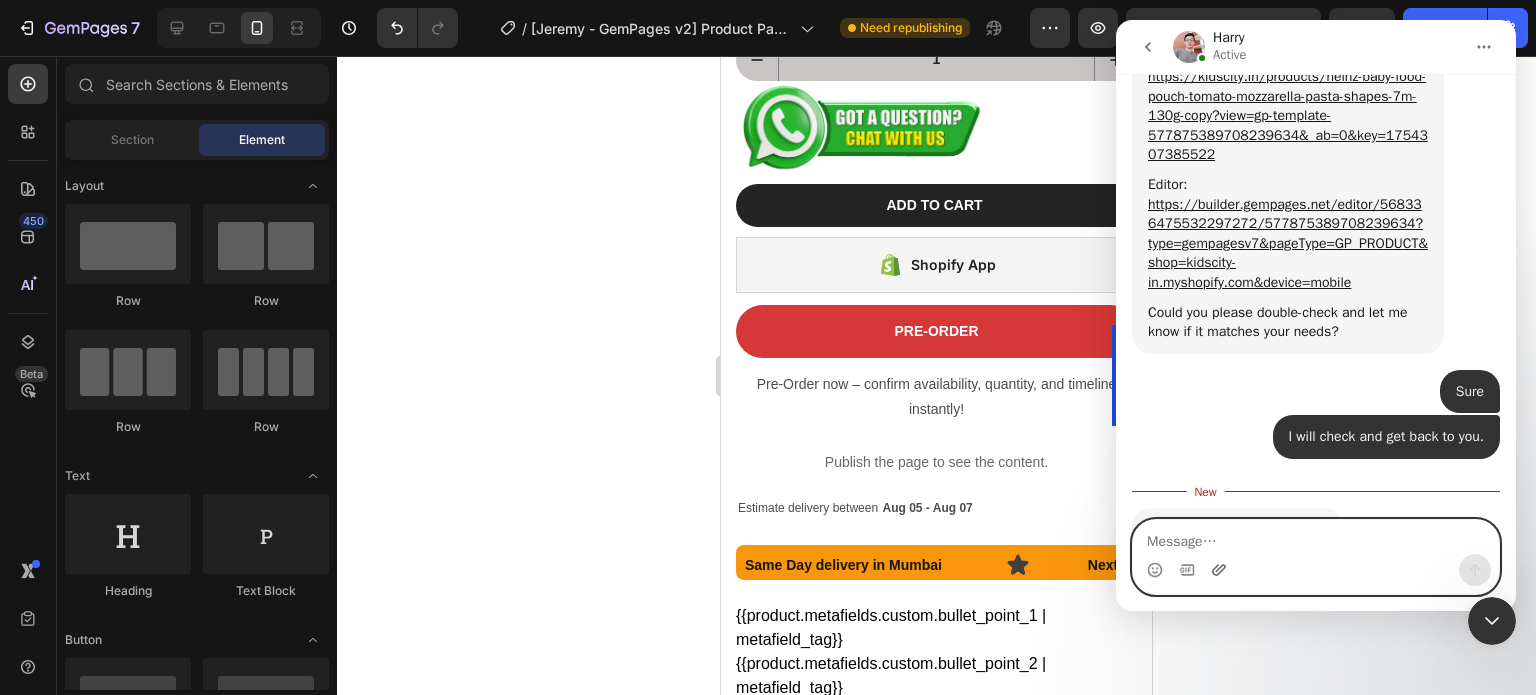 click 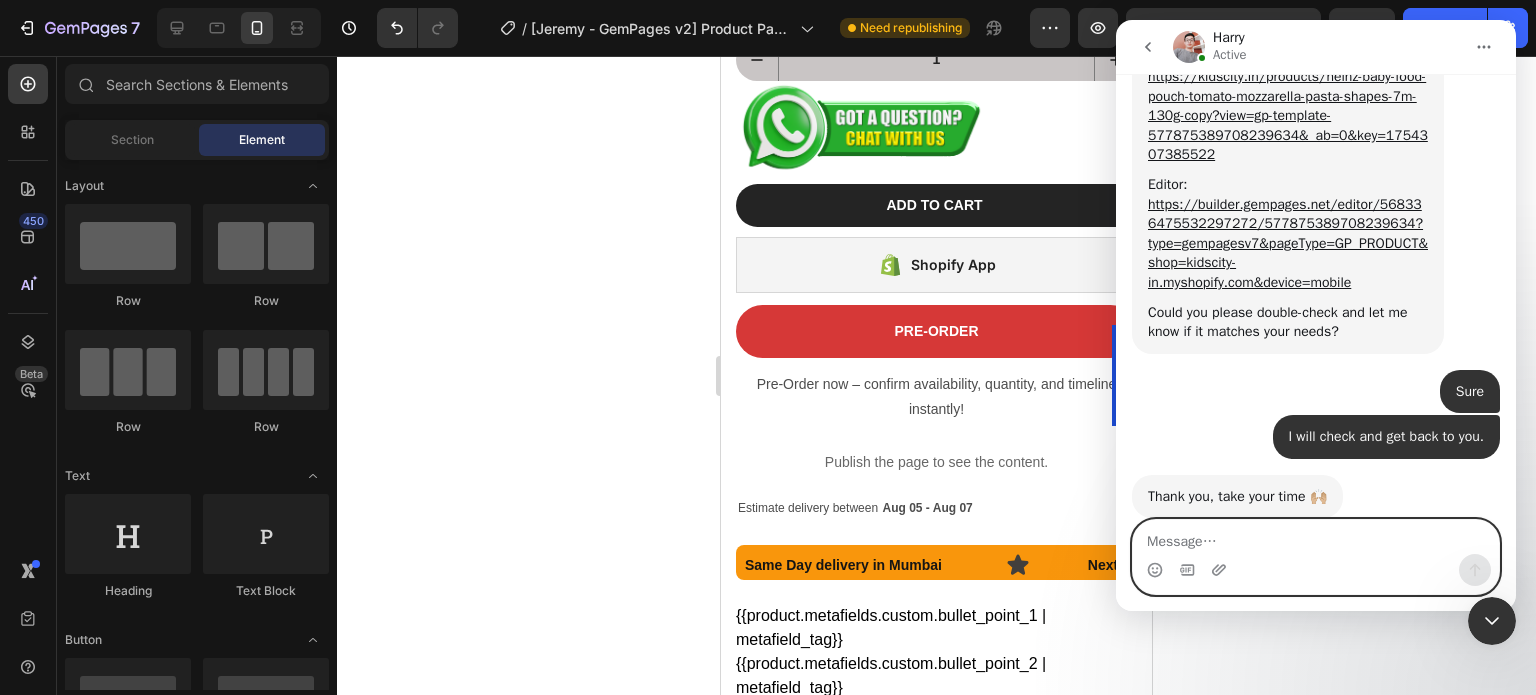 scroll, scrollTop: 29543, scrollLeft: 0, axis: vertical 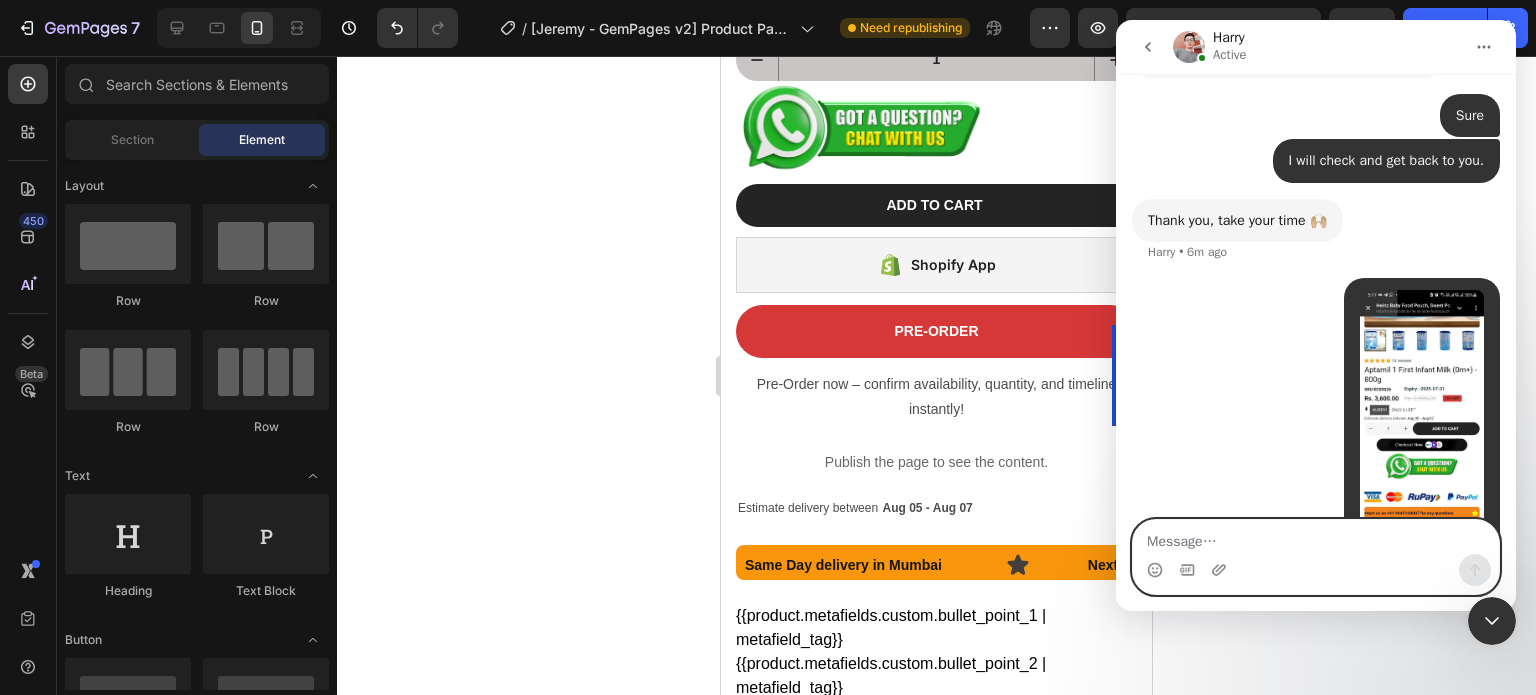 click at bounding box center [1316, 537] 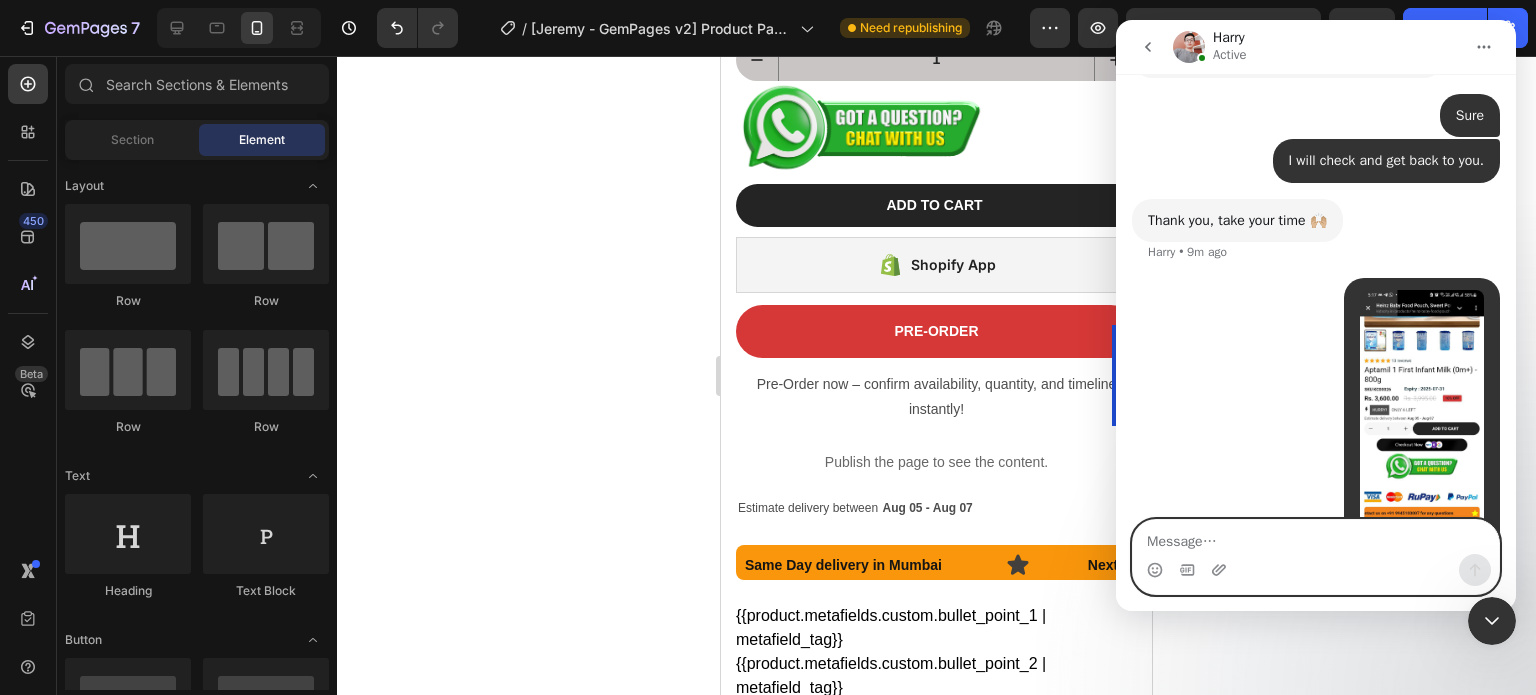 paste on "I would appreciate it if you could set it up this way." 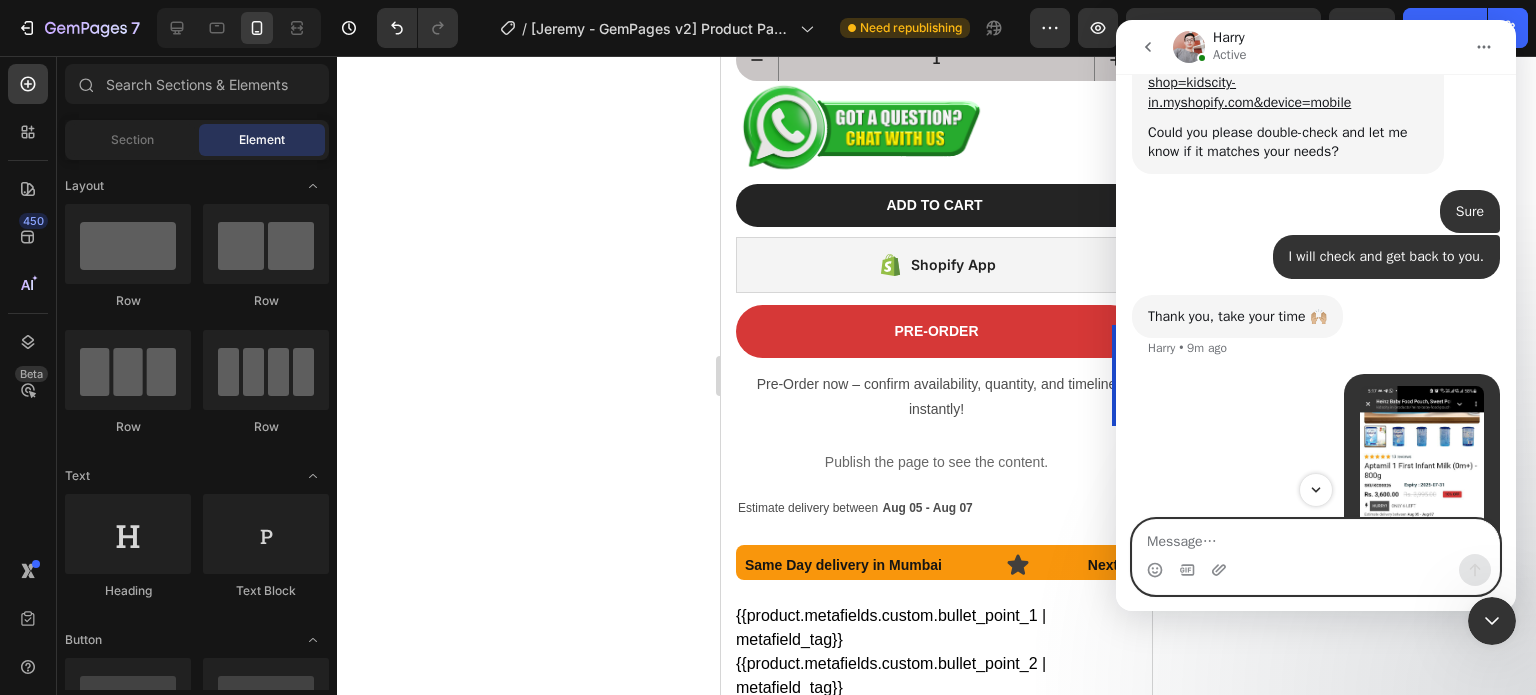scroll, scrollTop: 29608, scrollLeft: 0, axis: vertical 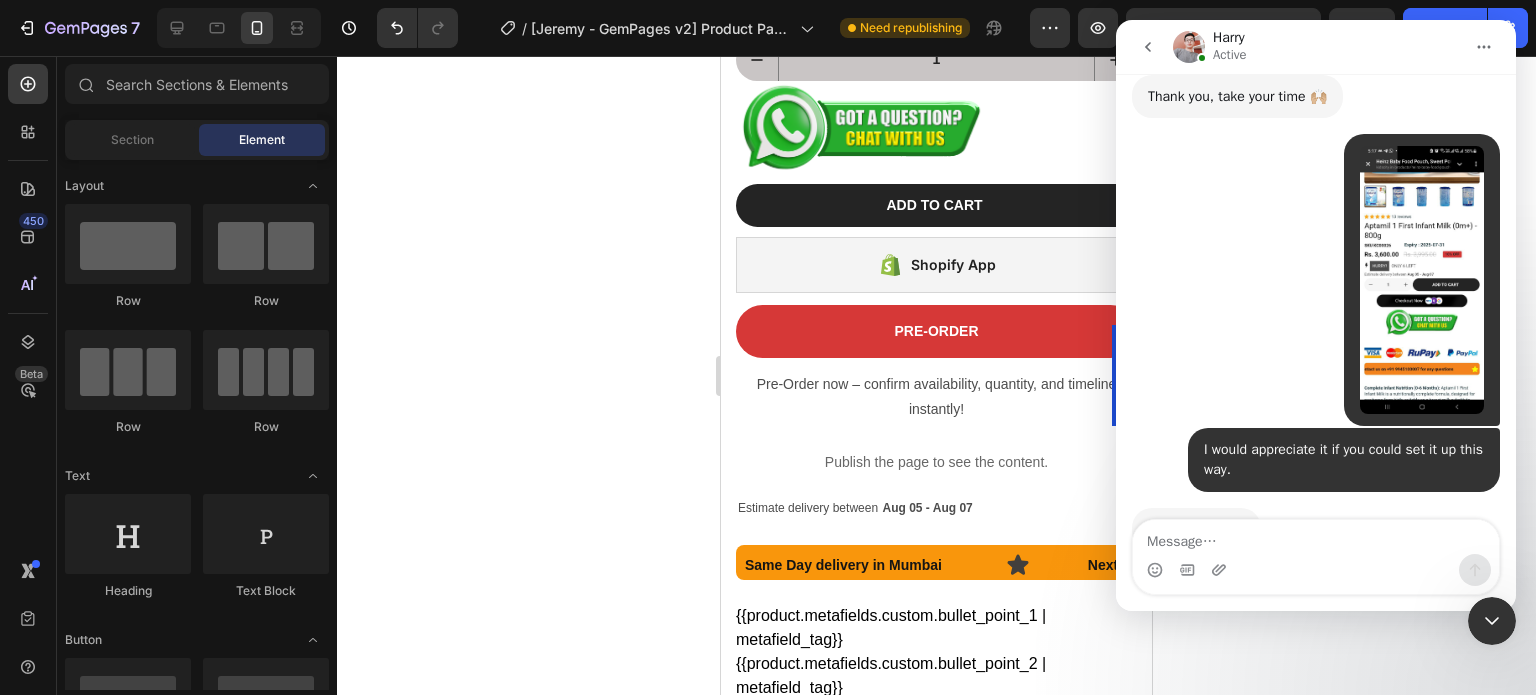 click on "Alright, I'm on it" at bounding box center [1196, 530] 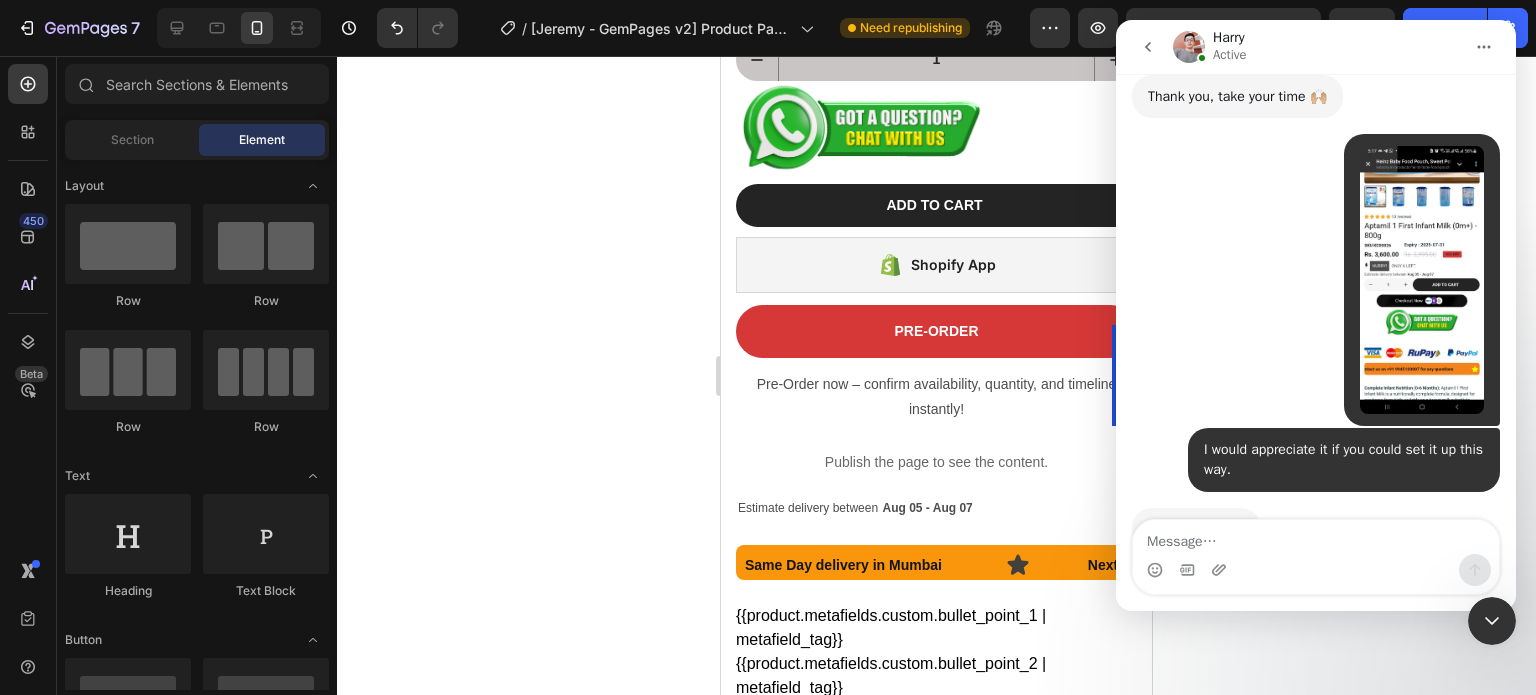 click on "Alright, I'm on it" at bounding box center [1196, 530] 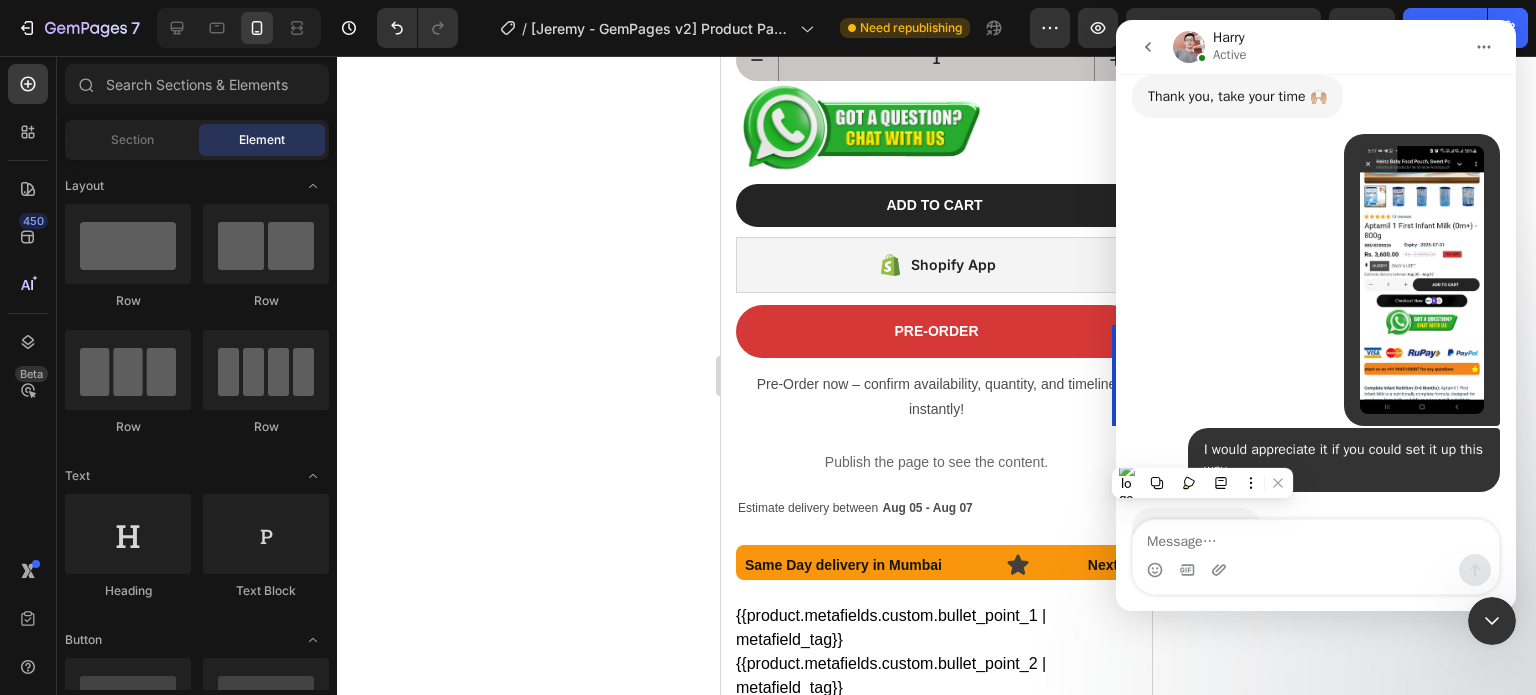 click on "Alright, I'm on it" at bounding box center [1196, 530] 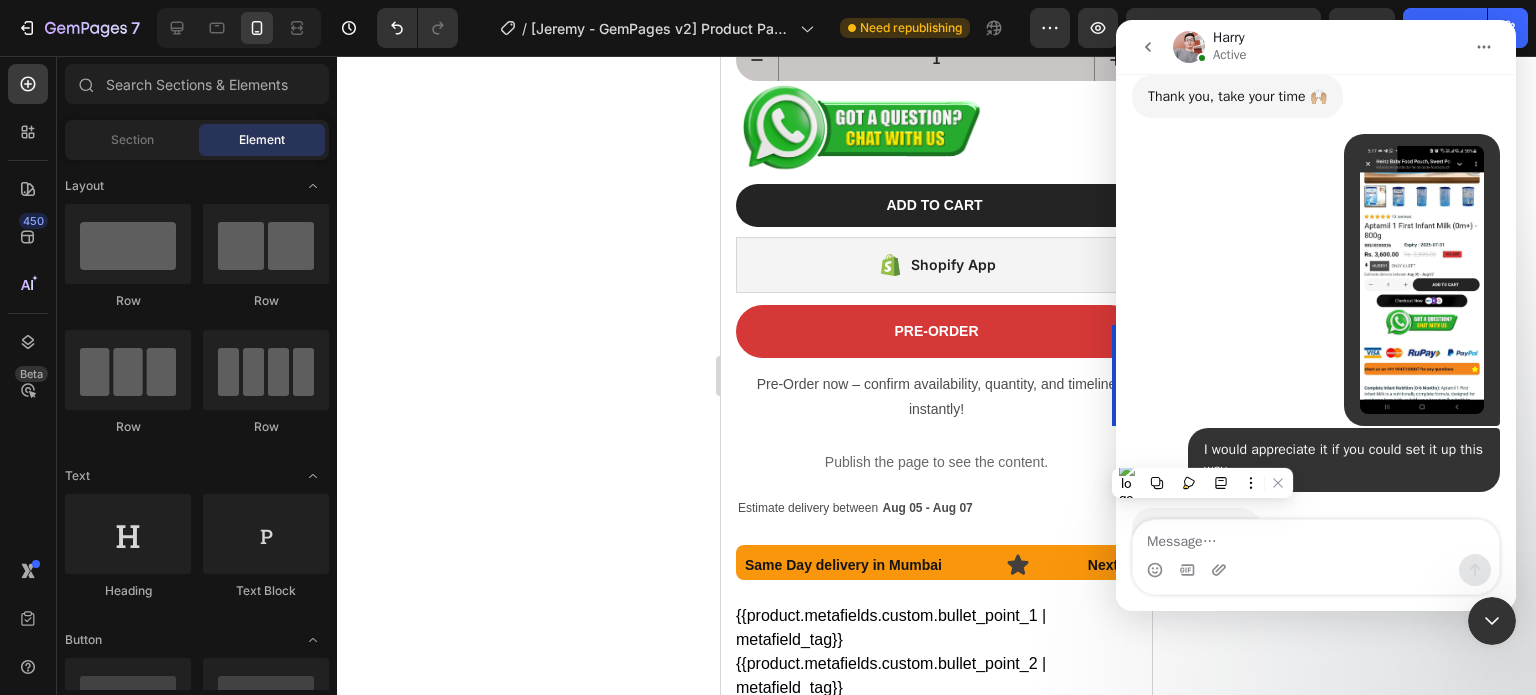 copy on "Alright, I'm on it" 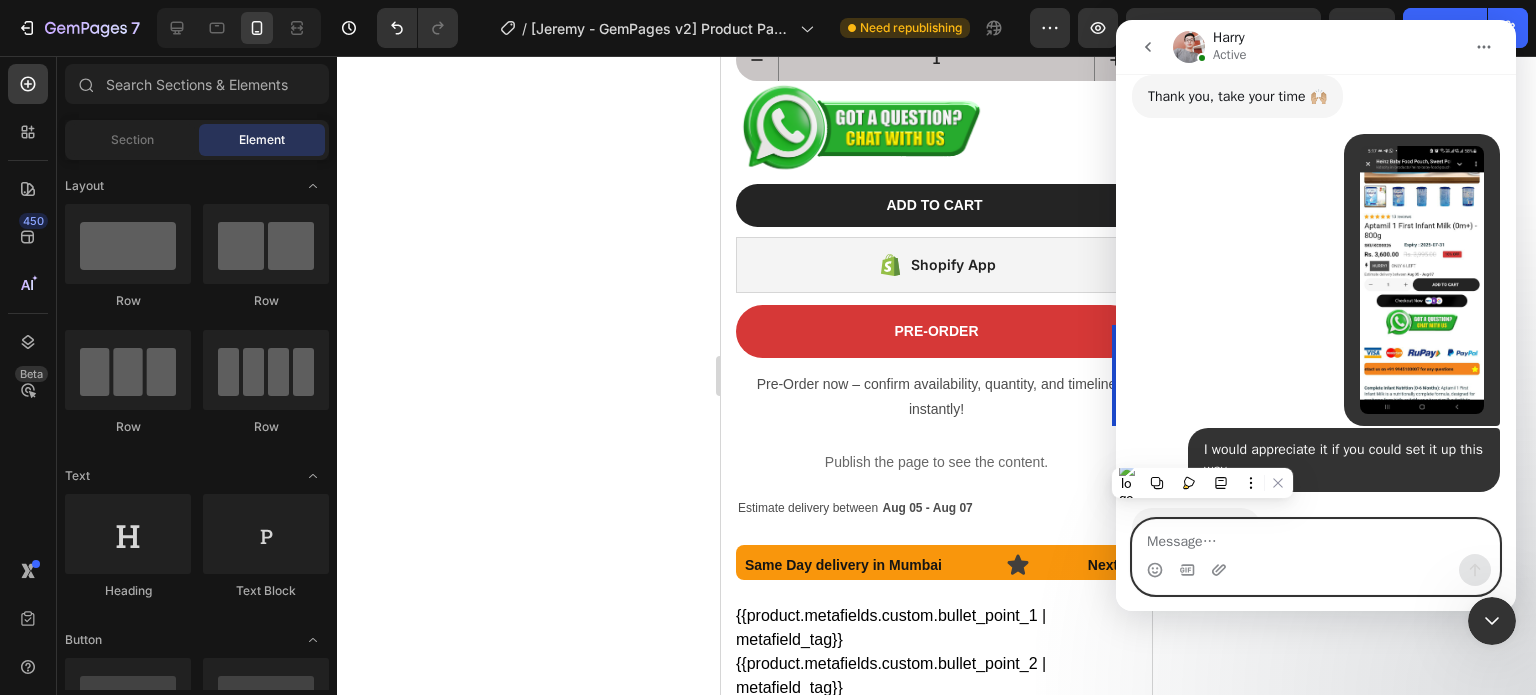 click at bounding box center (1316, 537) 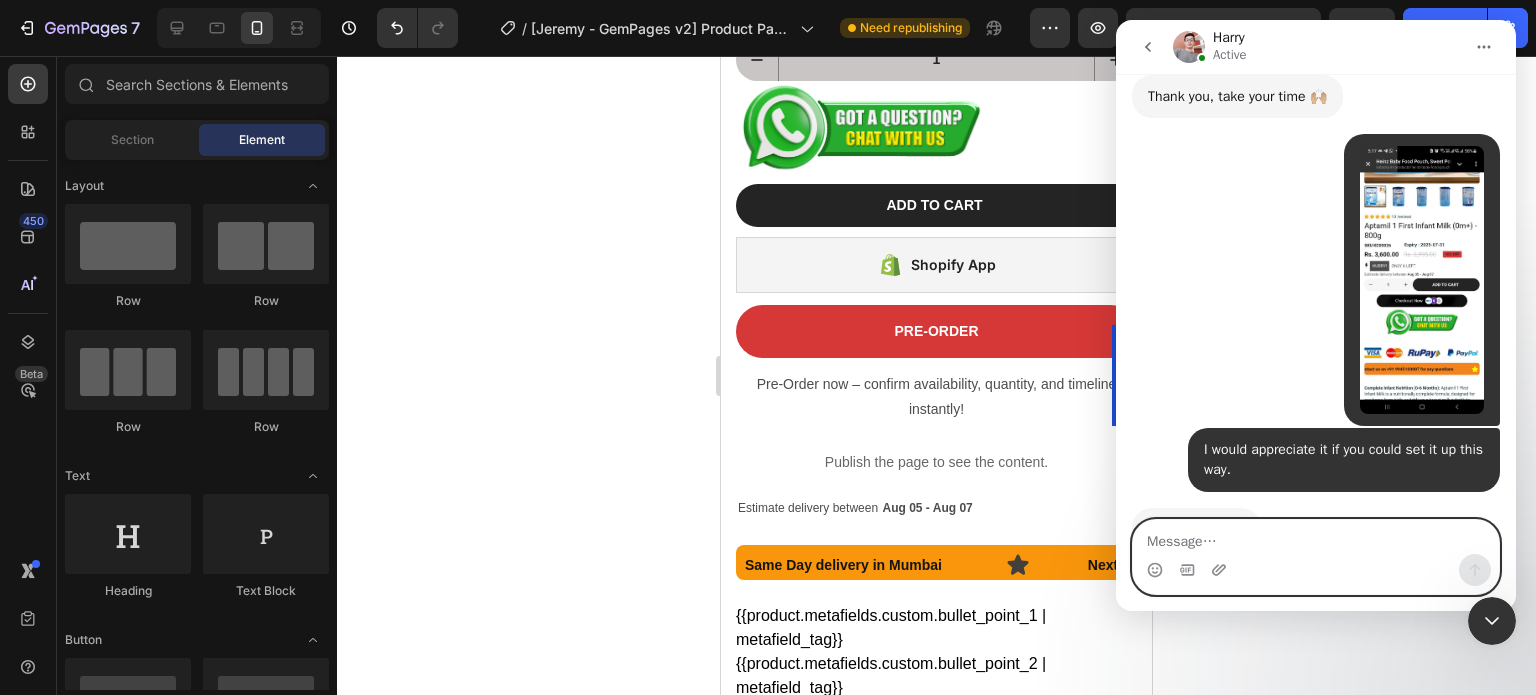paste on "Alright, thank you. Please let me know once it's done." 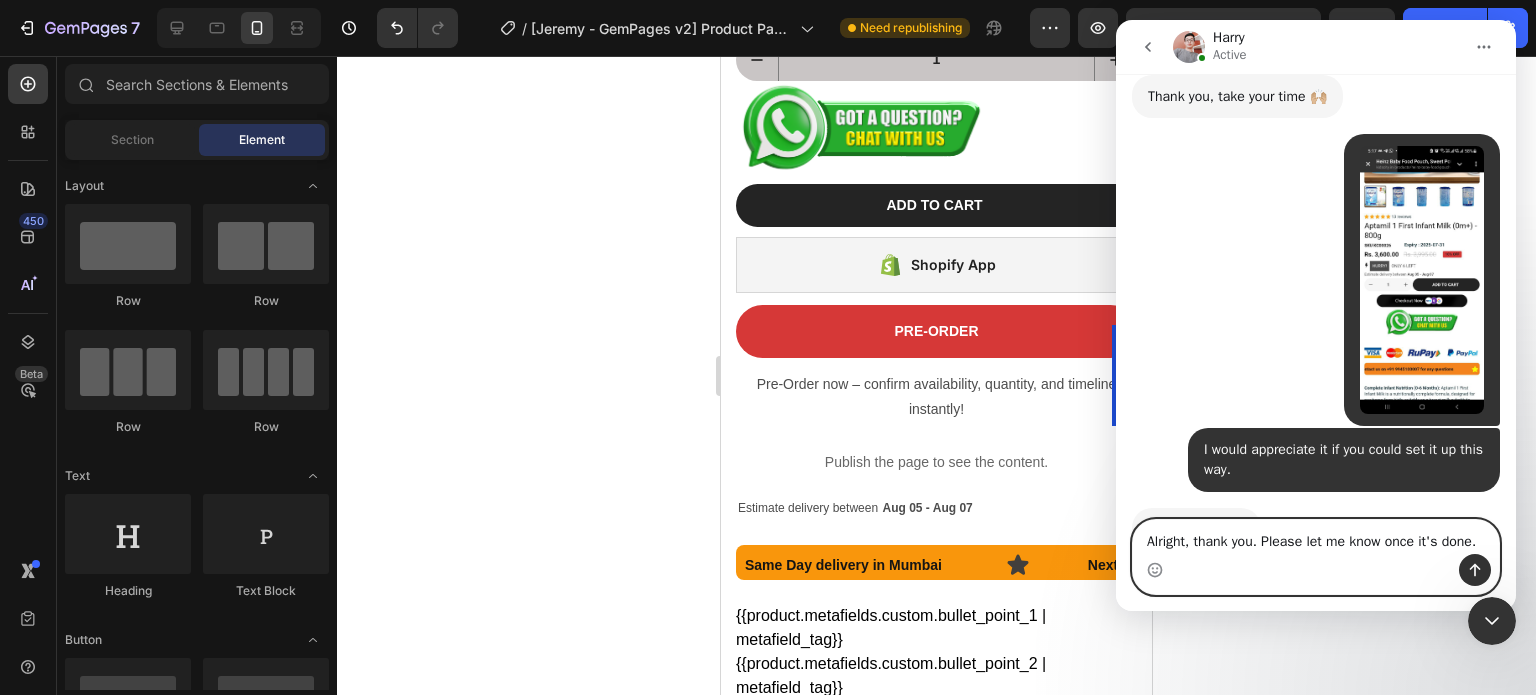 click on "Alright, thank you. Please let me know once it's done." at bounding box center (1316, 537) 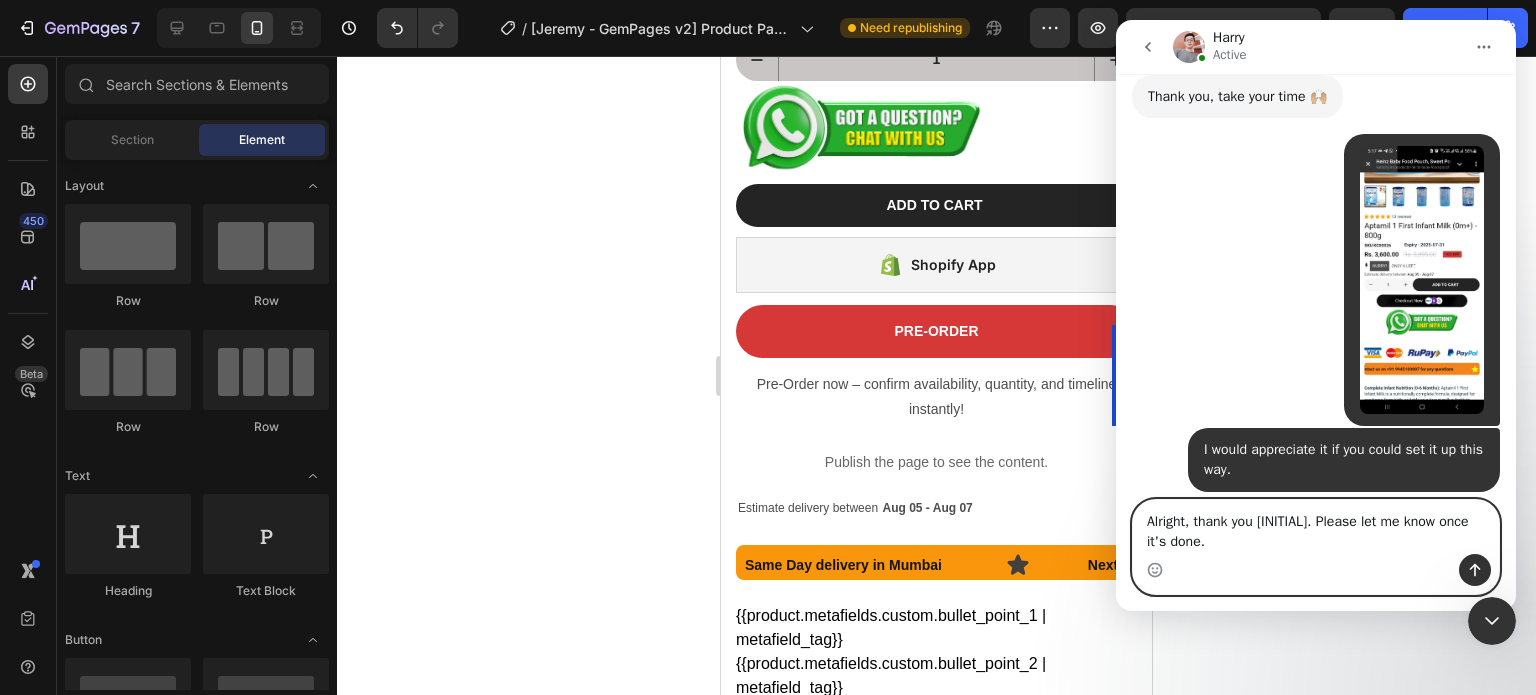 scroll, scrollTop: 29688, scrollLeft: 0, axis: vertical 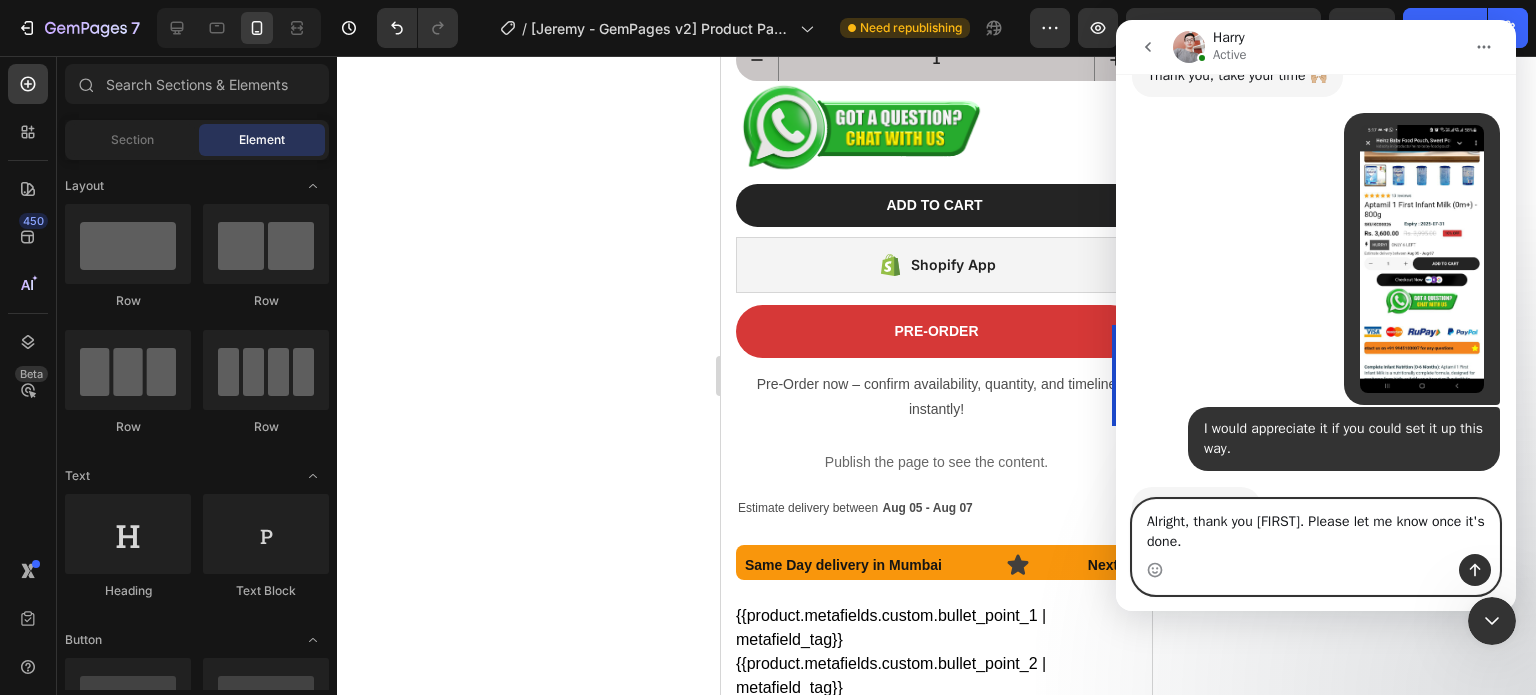 type on "Alright, thank you [NAME]. Please let me know once it's done." 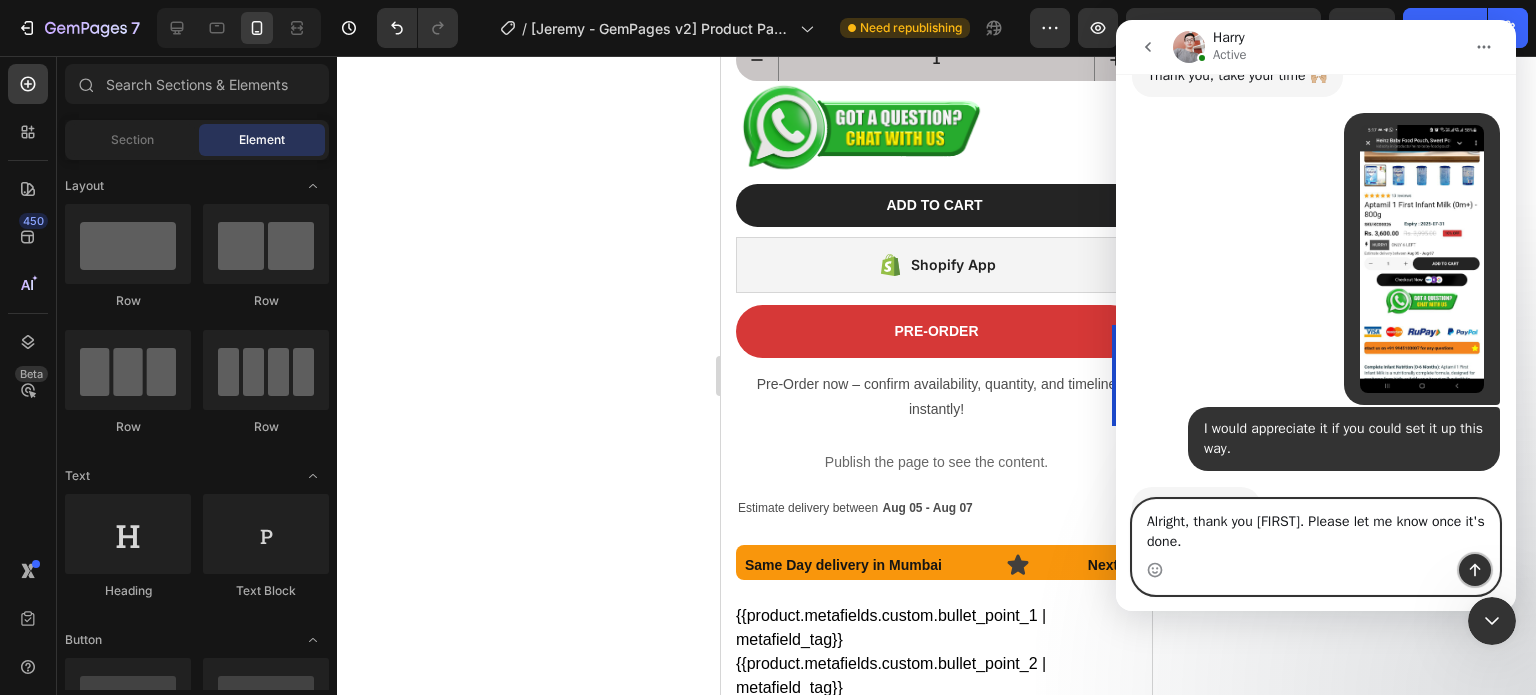 click 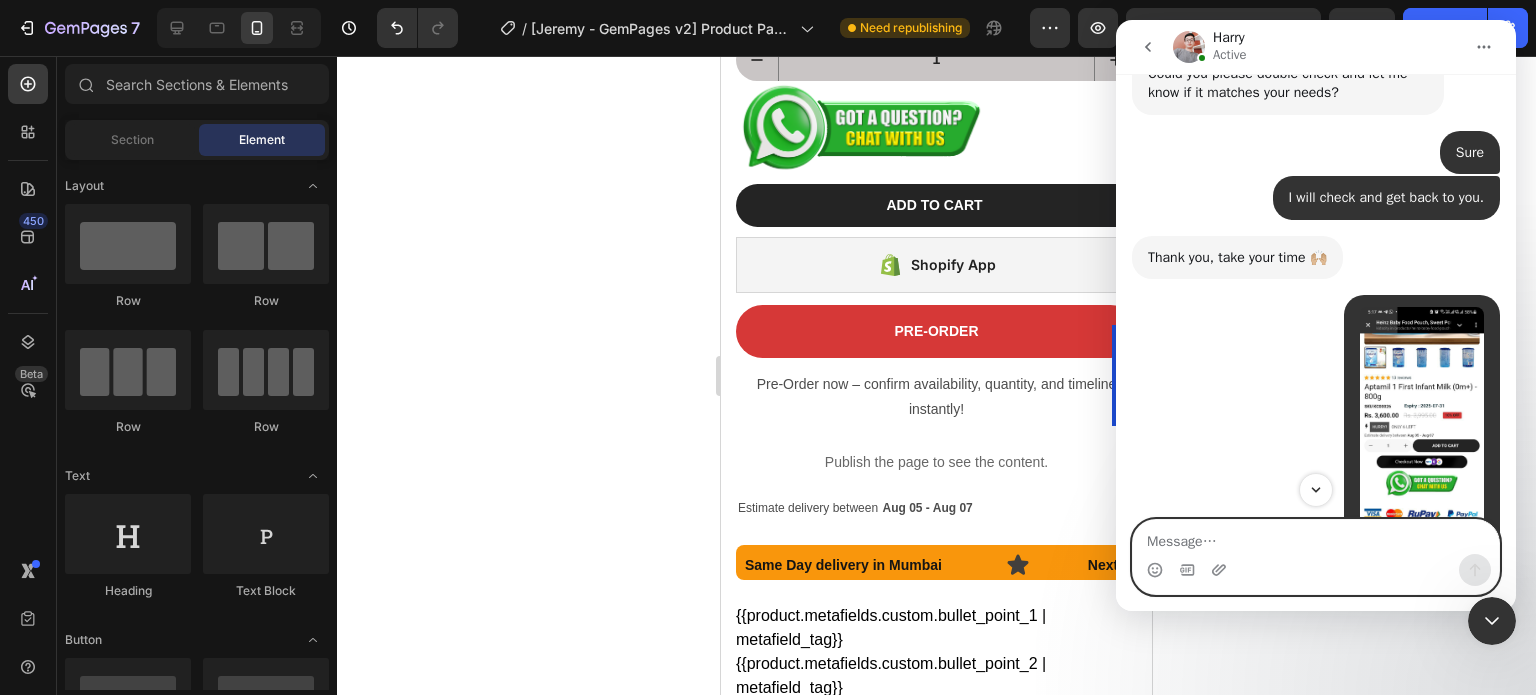 scroll, scrollTop: 29806, scrollLeft: 0, axis: vertical 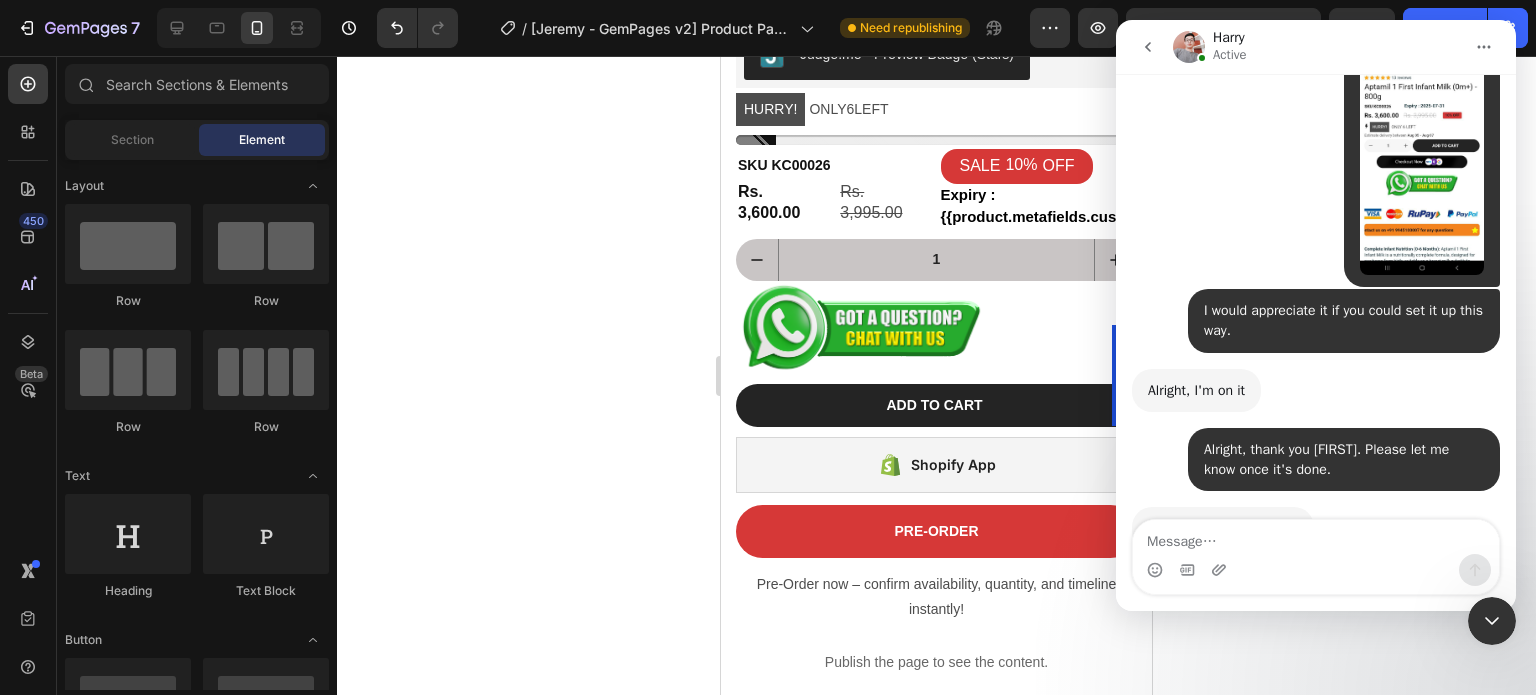 click at bounding box center (1422, 141) 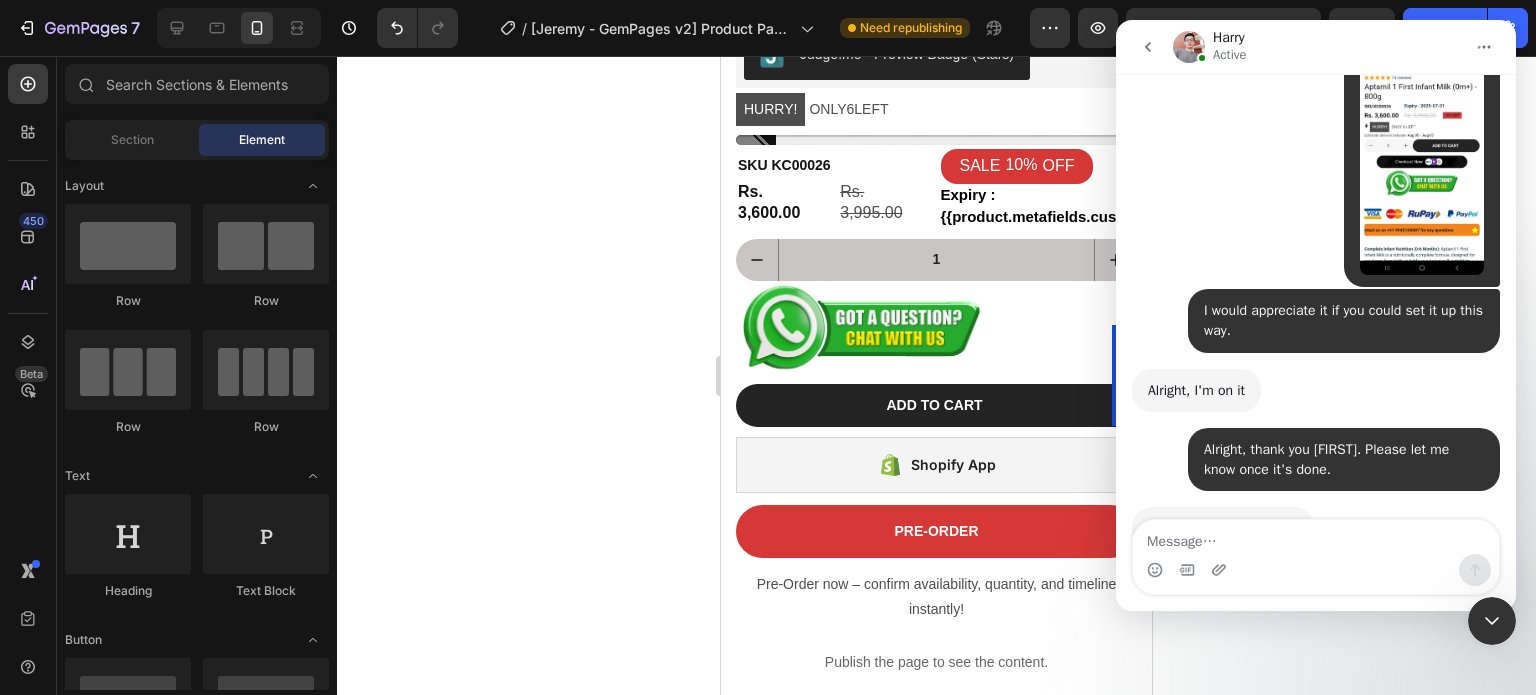 scroll, scrollTop: 0, scrollLeft: 0, axis: both 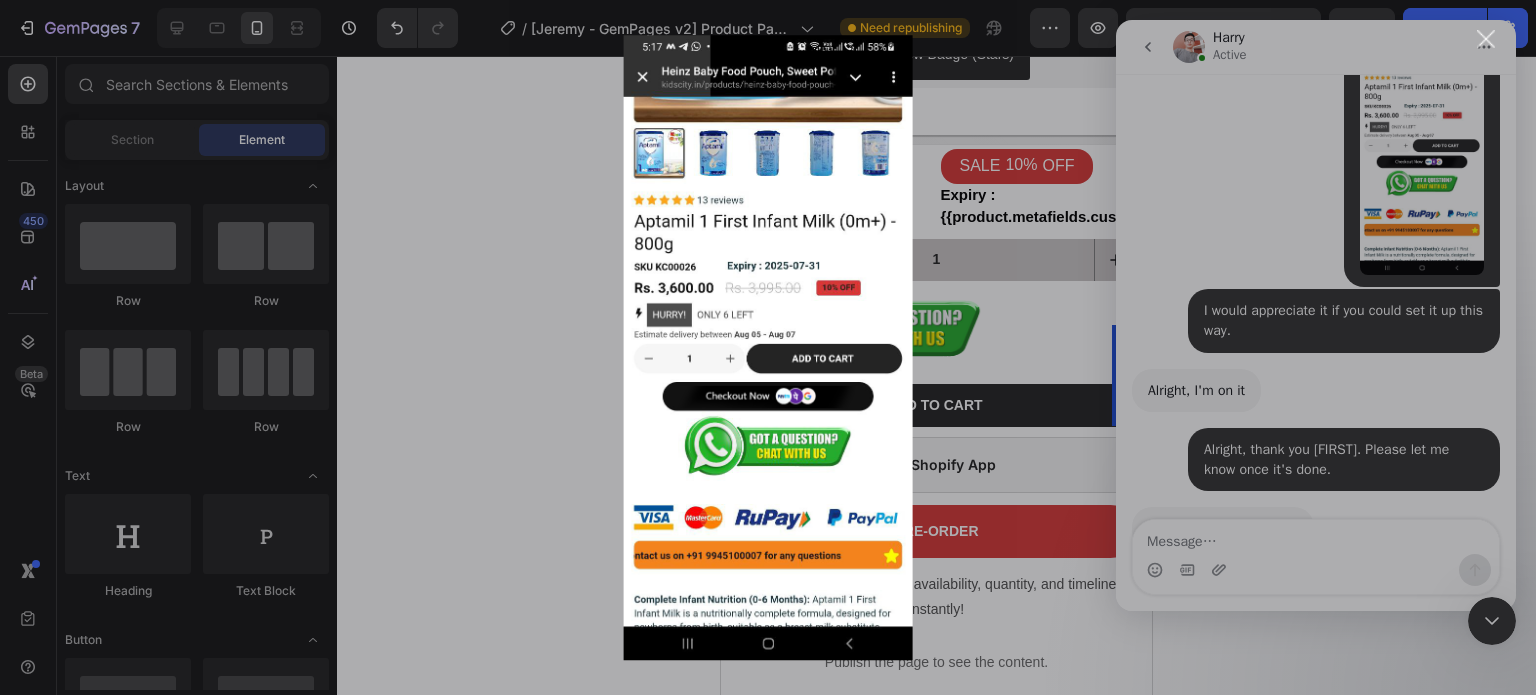 click at bounding box center (768, 347) 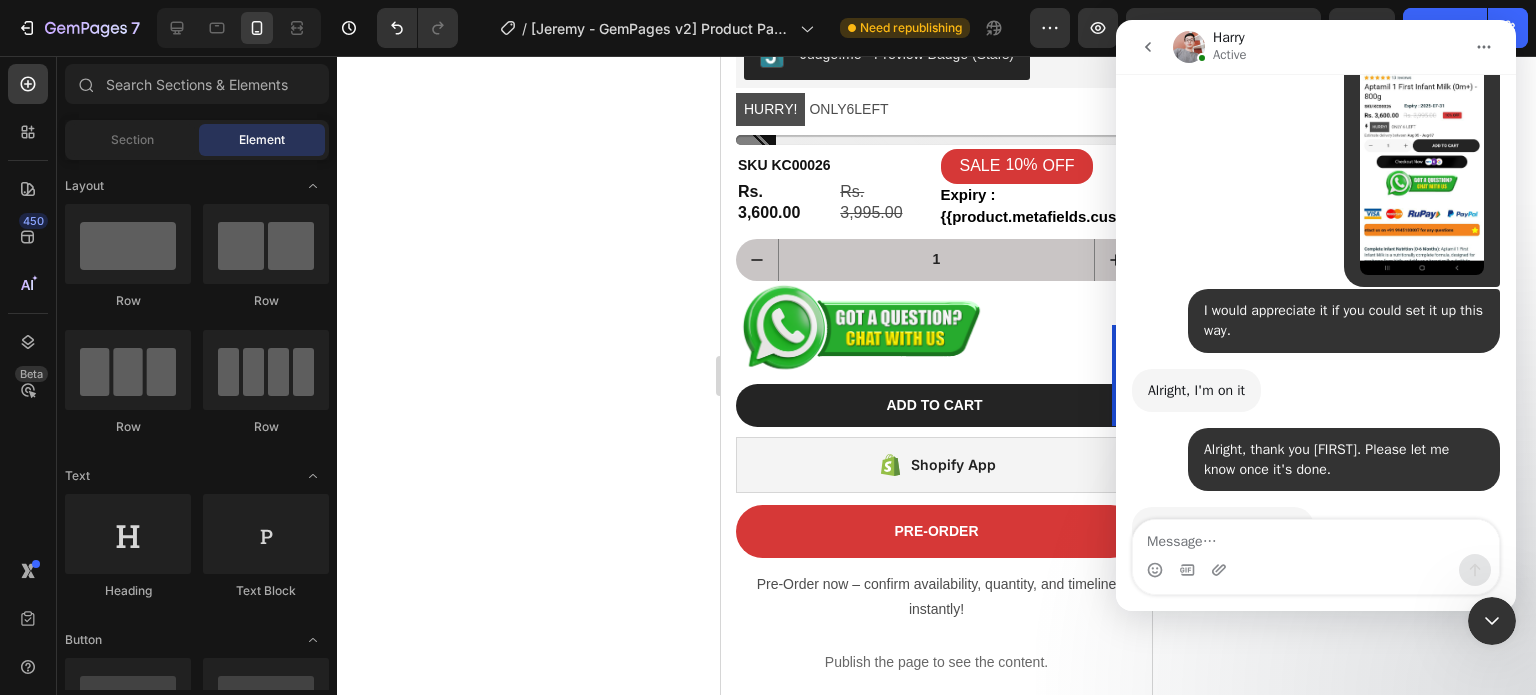 scroll, scrollTop: 29664, scrollLeft: 0, axis: vertical 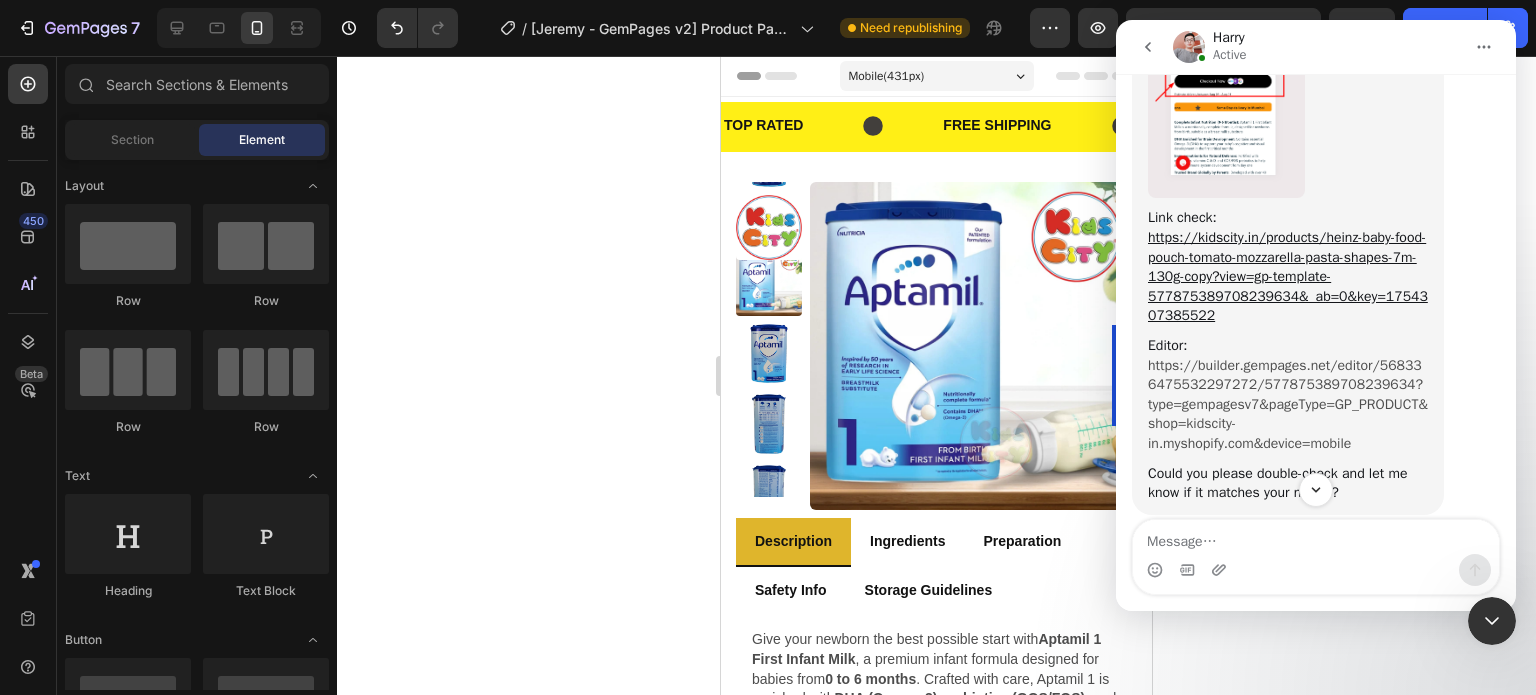 click on "https://builder.gempages.net/editor/568336475532297272/577875389708239634?type=gempagesv7&pageType=GP_PRODUCT&shop=kidscity-in.myshopify.com&device=mobile" at bounding box center (1288, 404) 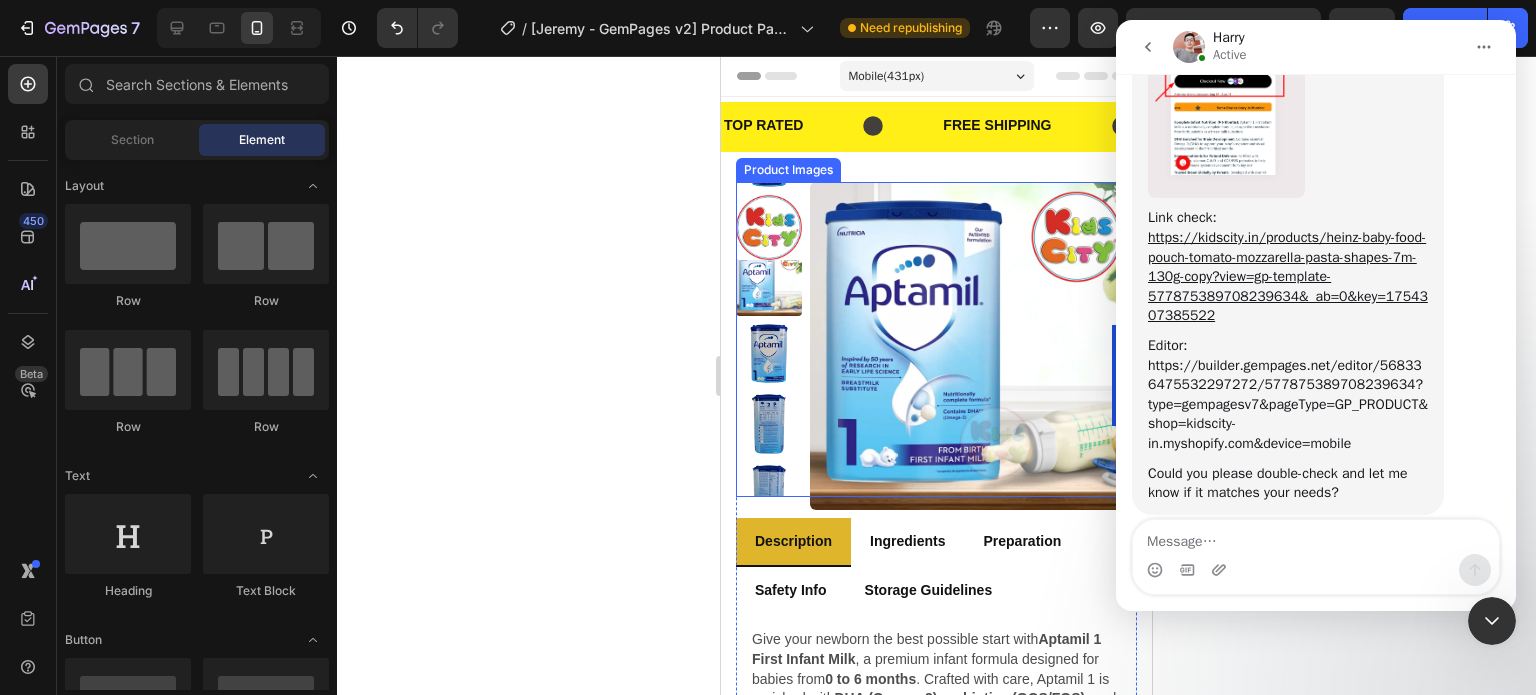 scroll, scrollTop: 30328, scrollLeft: 0, axis: vertical 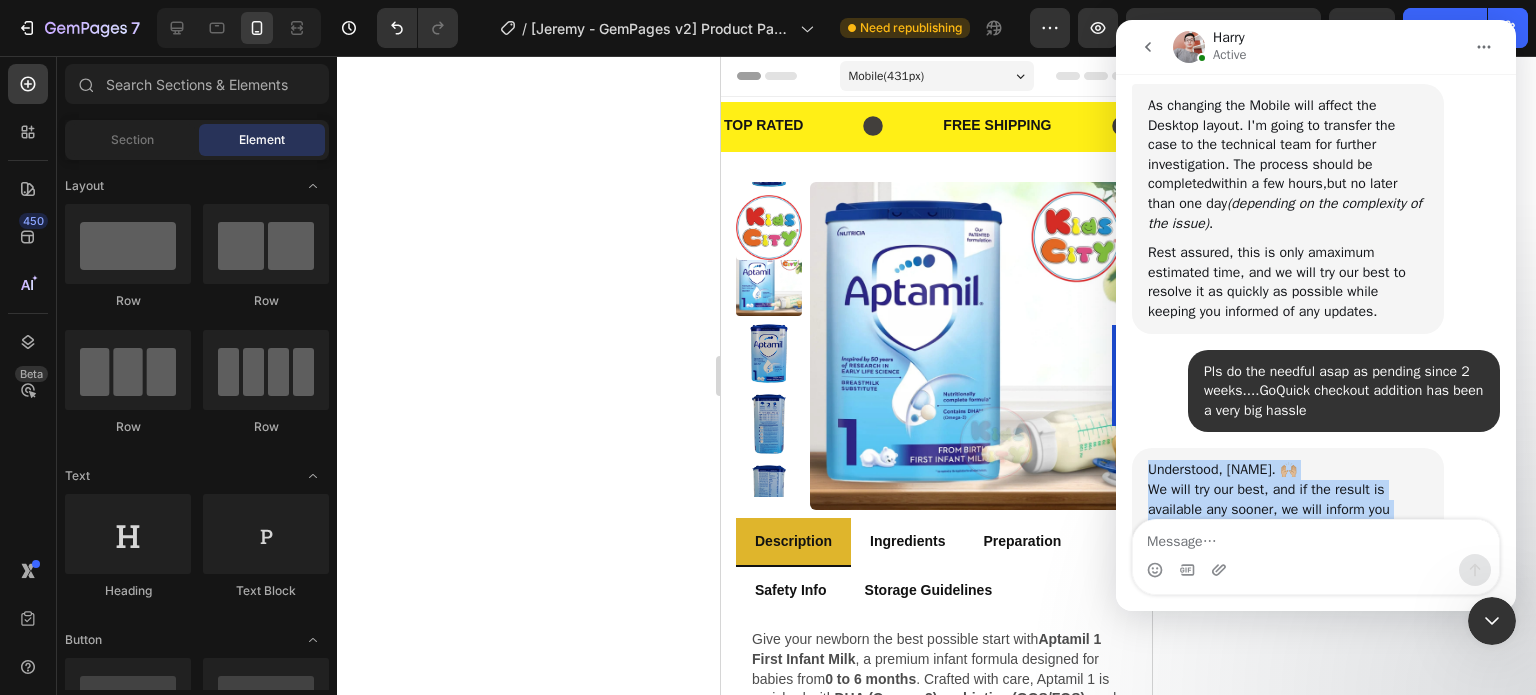 drag, startPoint x: 1236, startPoint y: 456, endPoint x: 1127, endPoint y: 377, distance: 134.61798 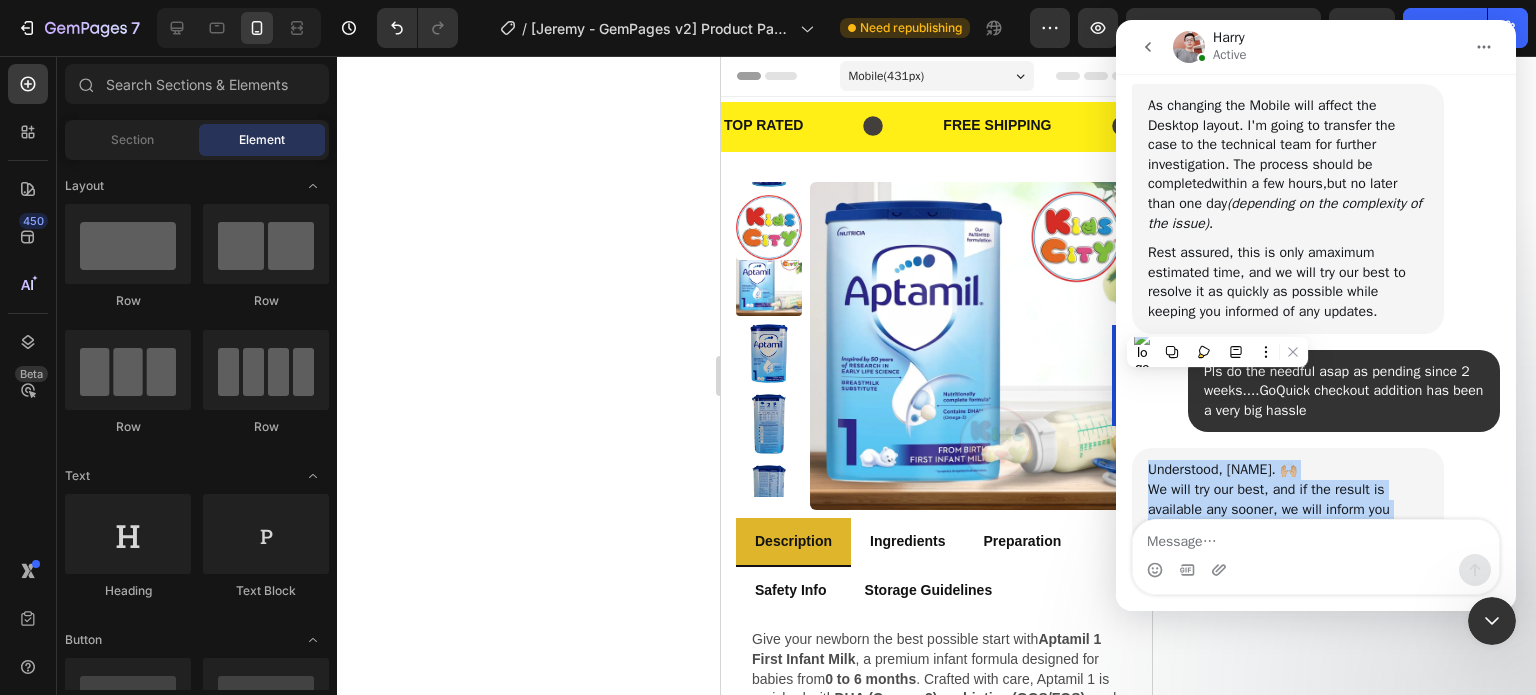 copy on "Understood, Tarun. 🙌🏼 We will try our best, and if the result is available any sooner, we will inform you immediately." 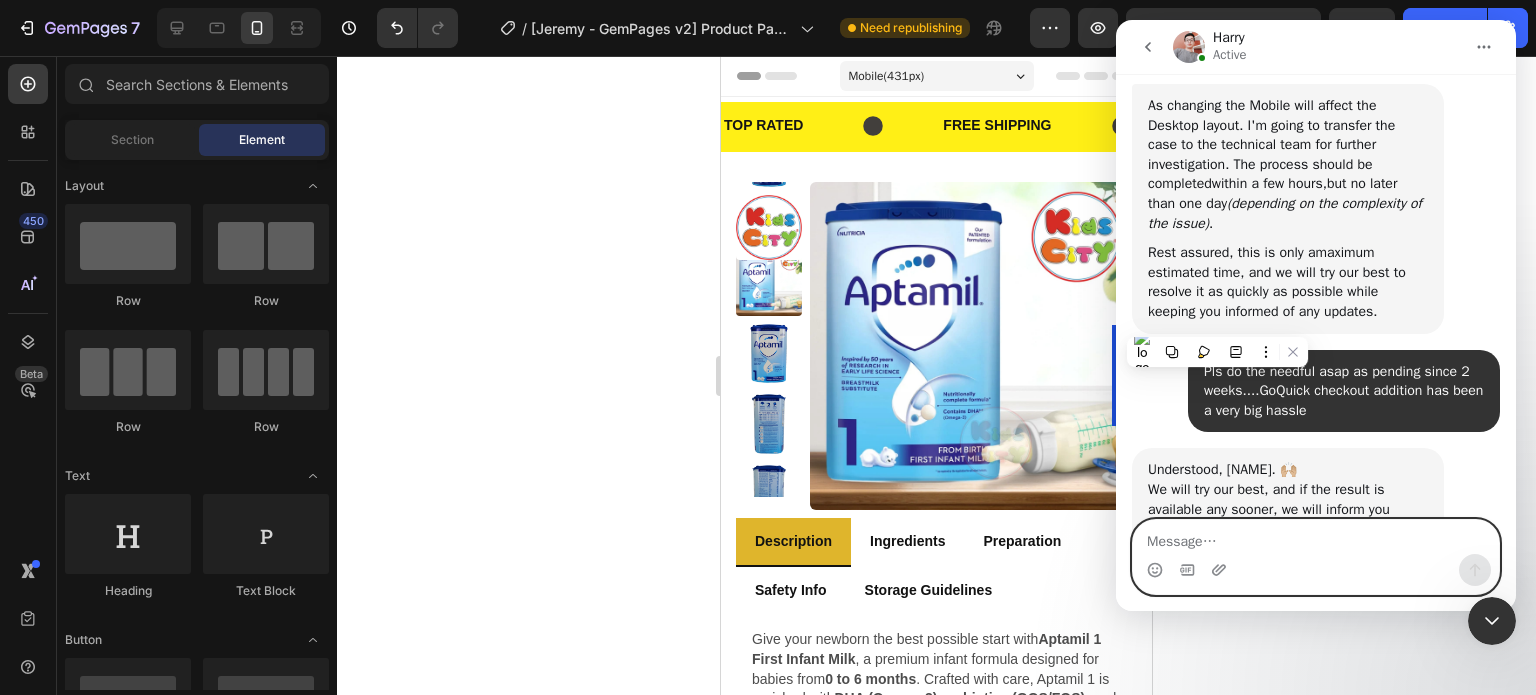 click at bounding box center [1316, 537] 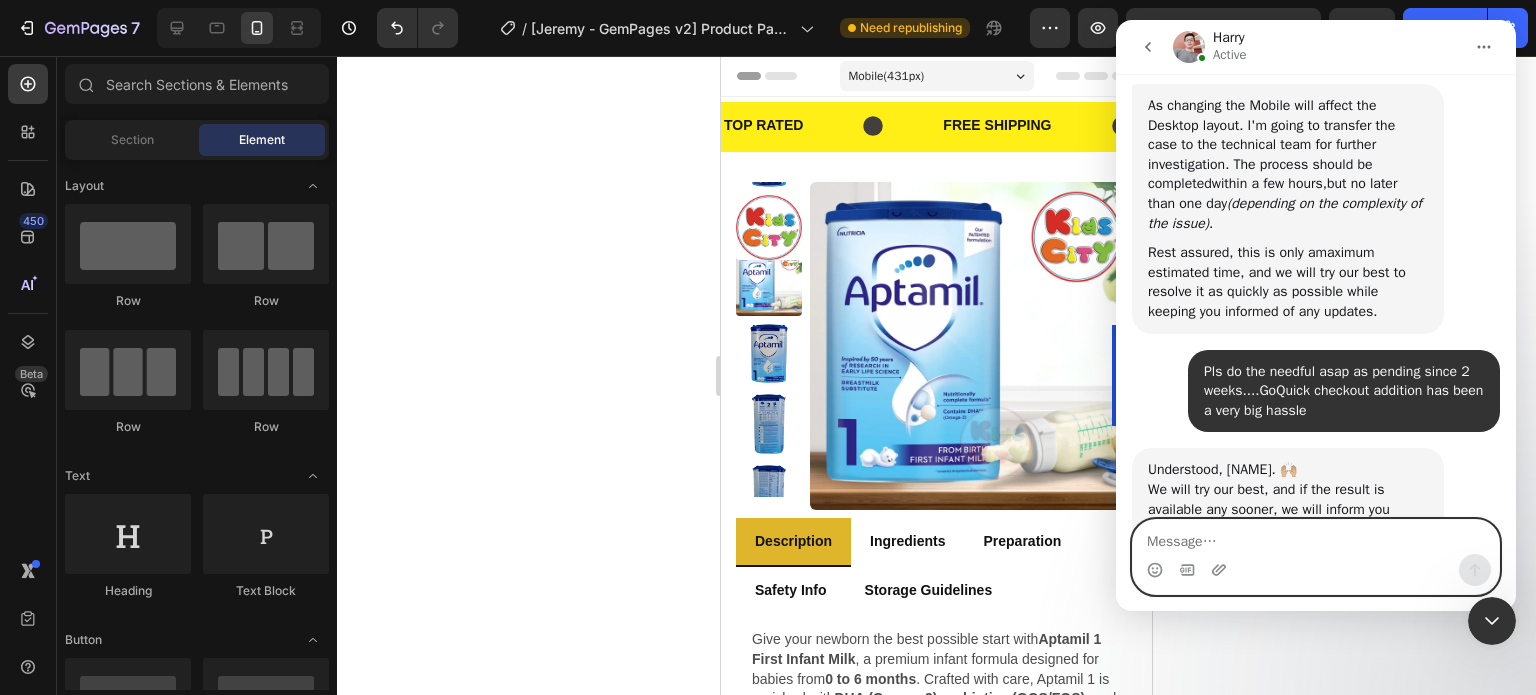 paste on "Got it, thanks a lot! I really appreciate your support." 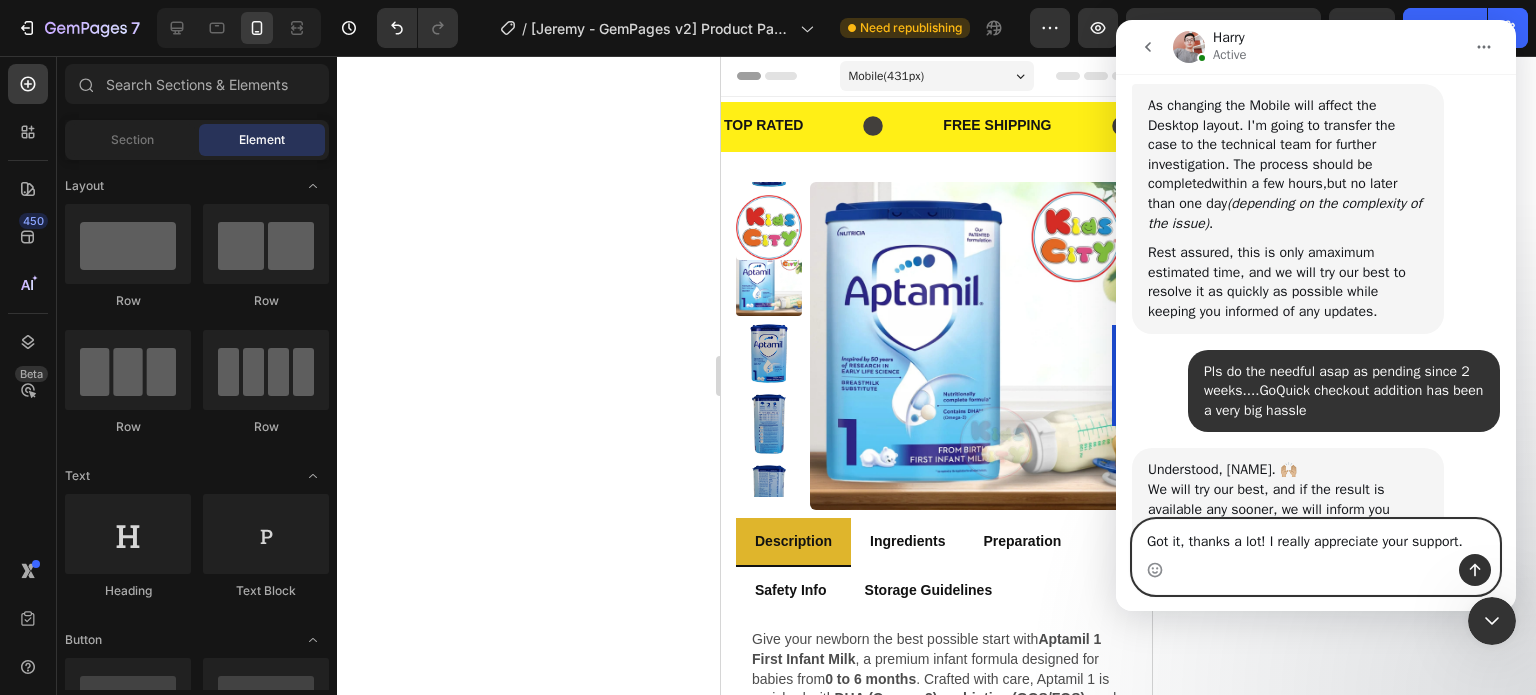 click on "Got it, thanks a lot! I really appreciate your support." at bounding box center (1316, 537) 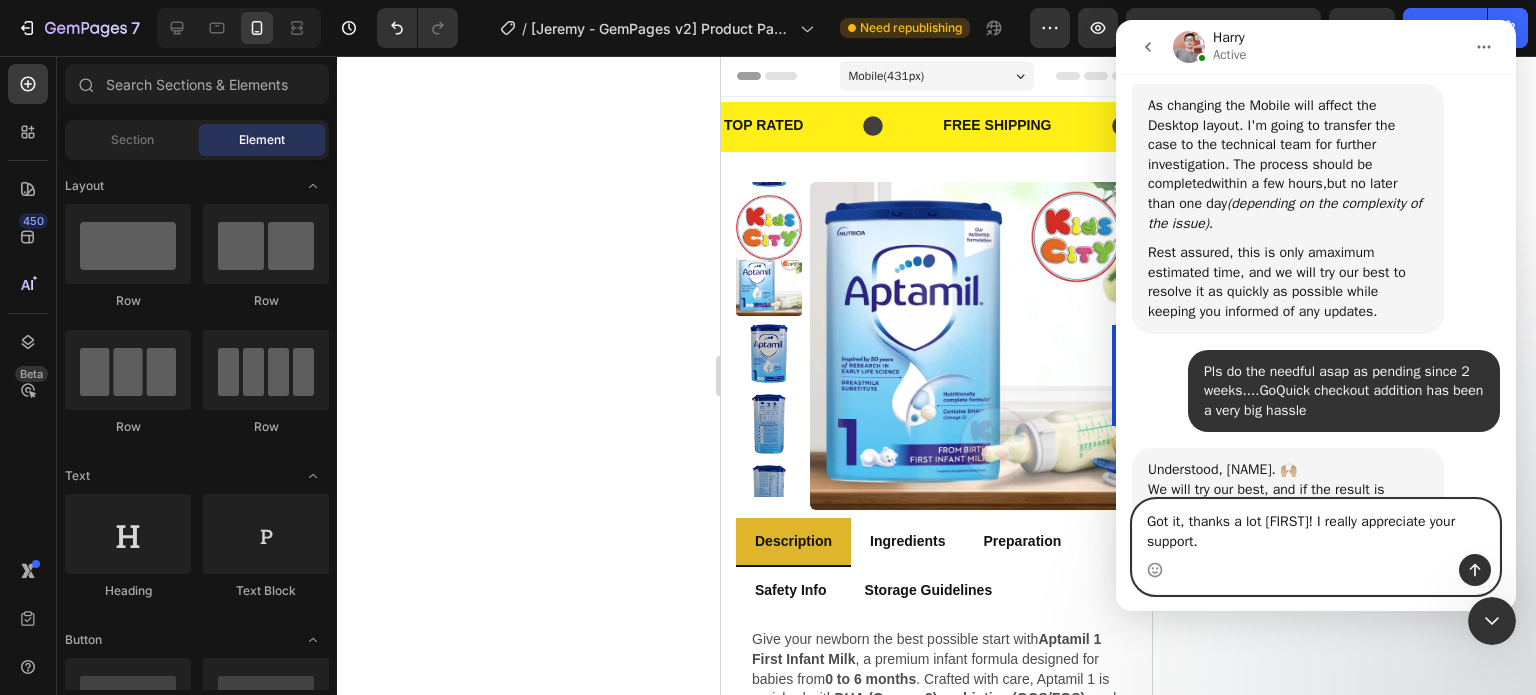 scroll, scrollTop: 30348, scrollLeft: 0, axis: vertical 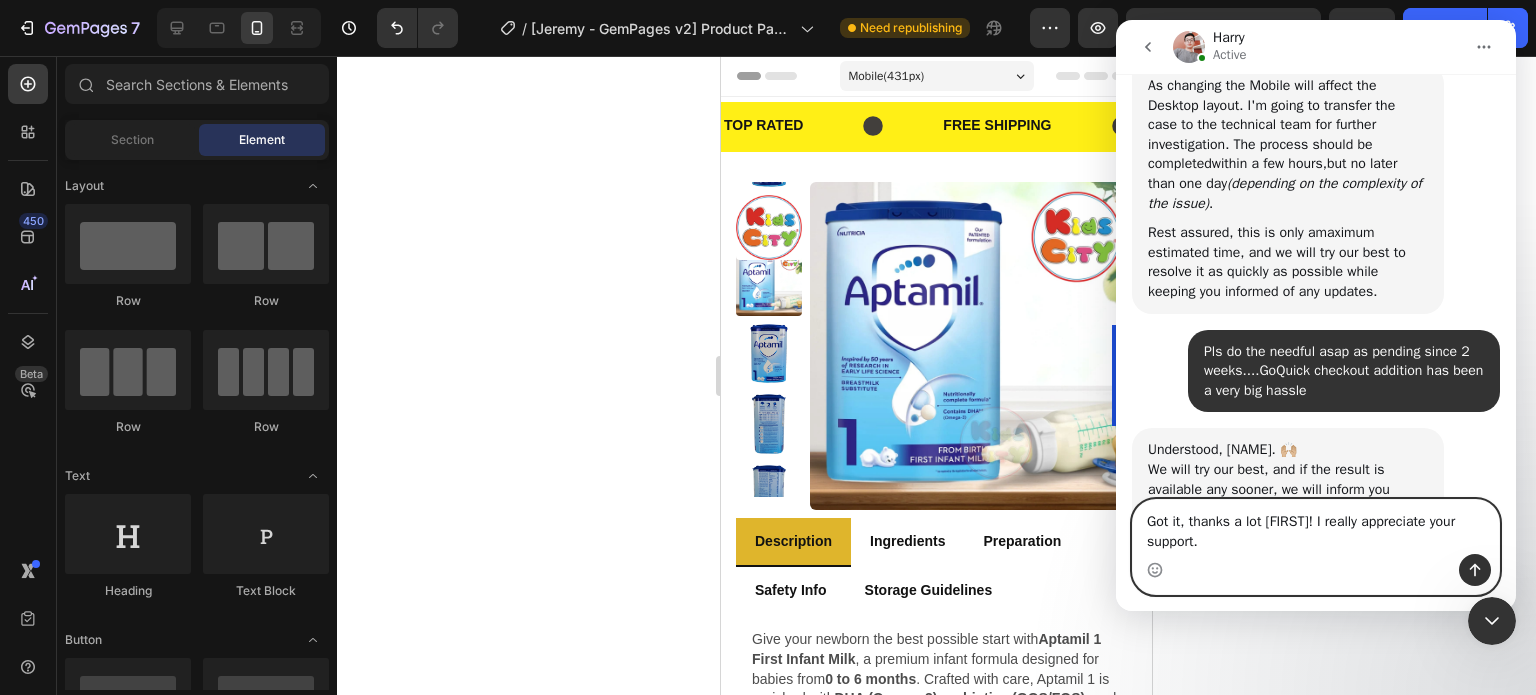 click on "Got it, thanks a lot Herry! I really appreciate your support." at bounding box center (1316, 527) 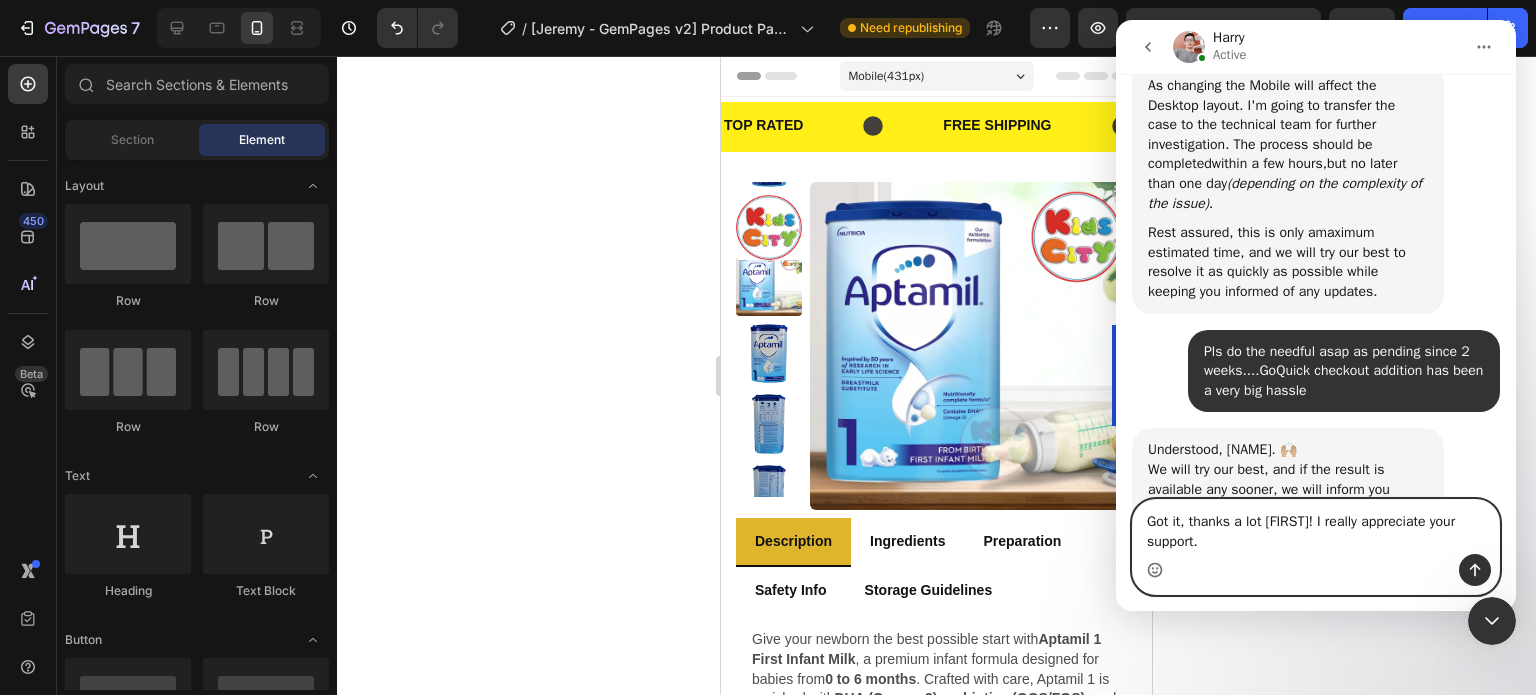 drag, startPoint x: 1152, startPoint y: 571, endPoint x: 1328, endPoint y: 30, distance: 568.9086 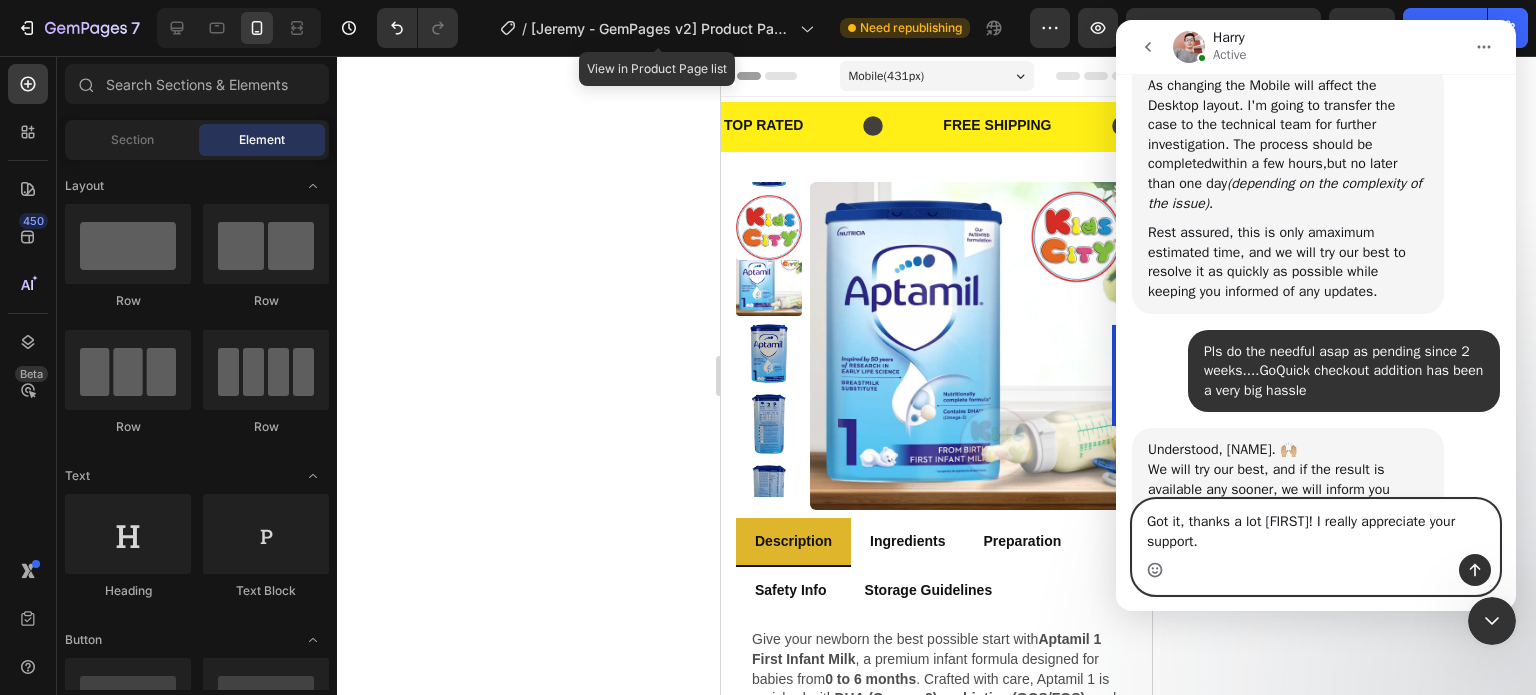 type on "Got it, thanks a lot Herry! I really appreciate your support.😊" 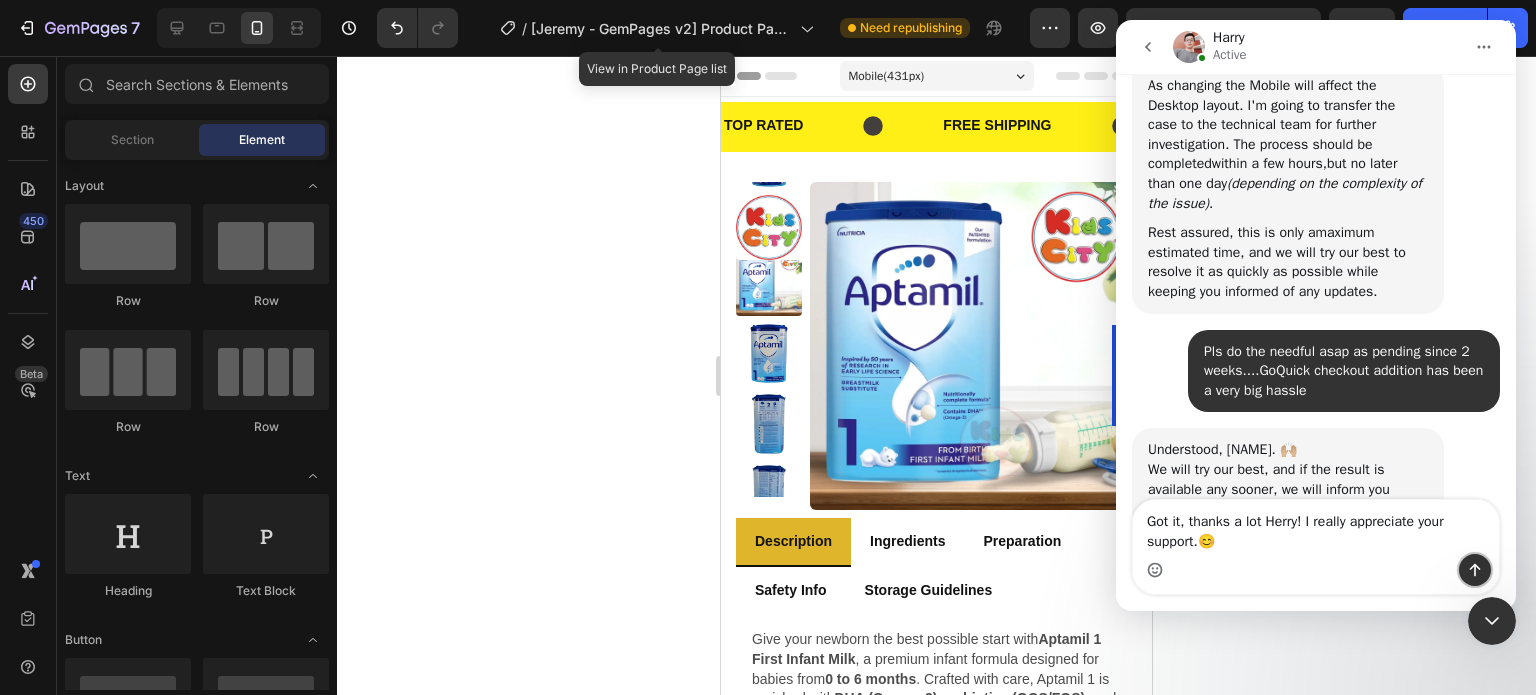 click 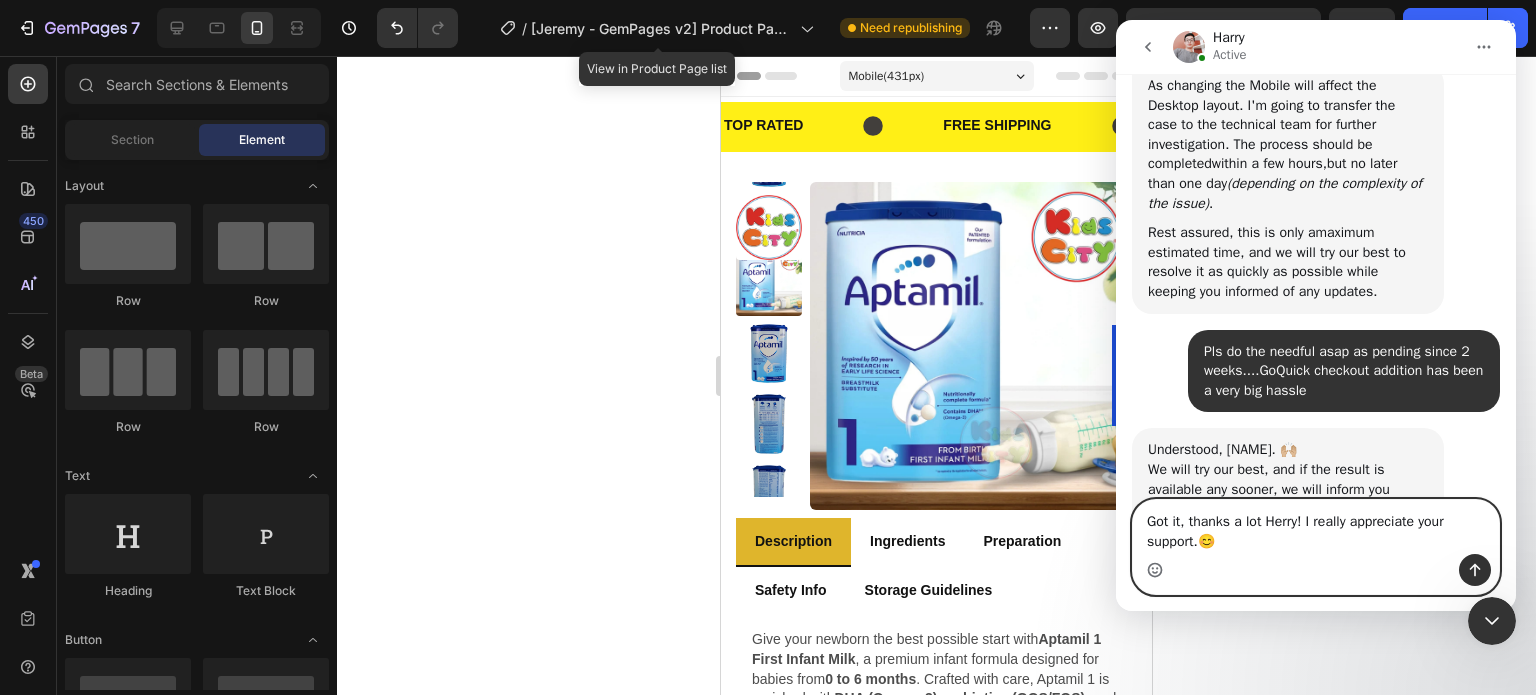 type 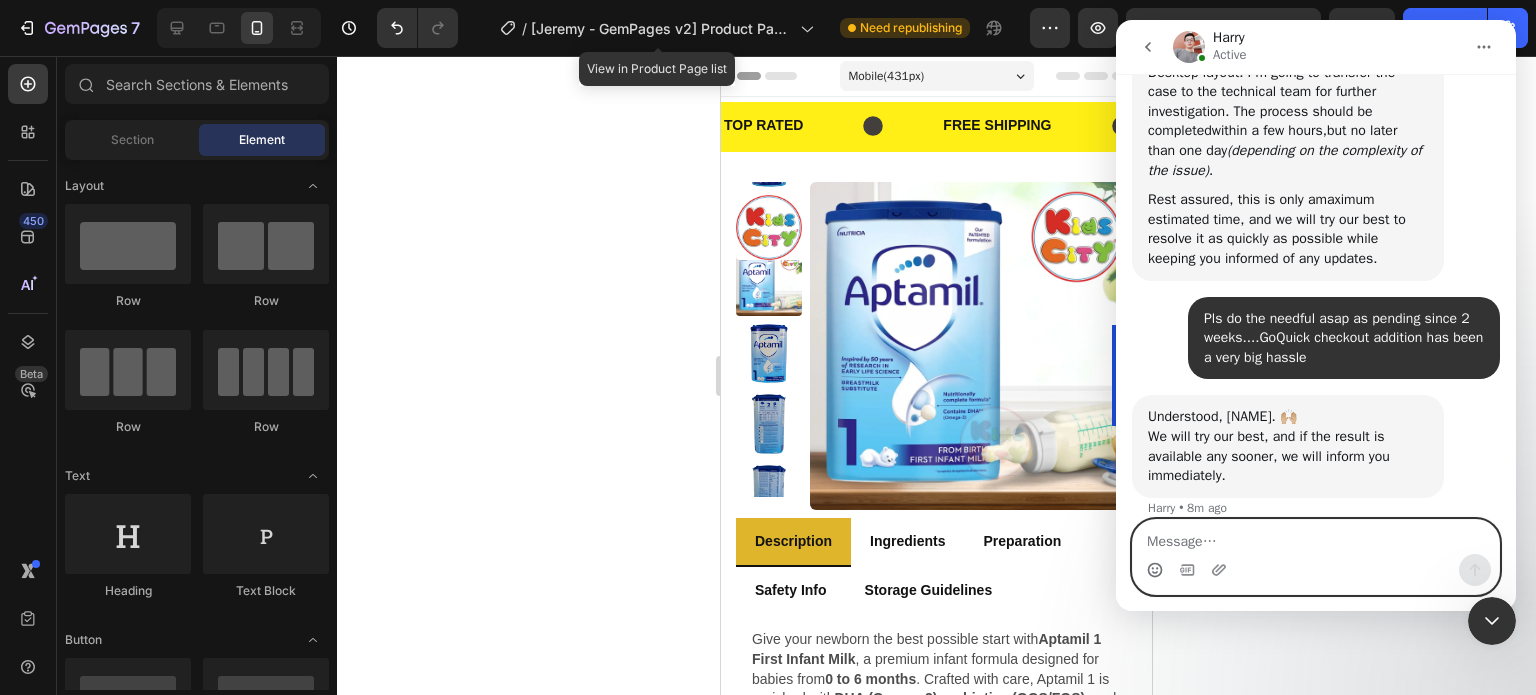 scroll, scrollTop: 30374, scrollLeft: 0, axis: vertical 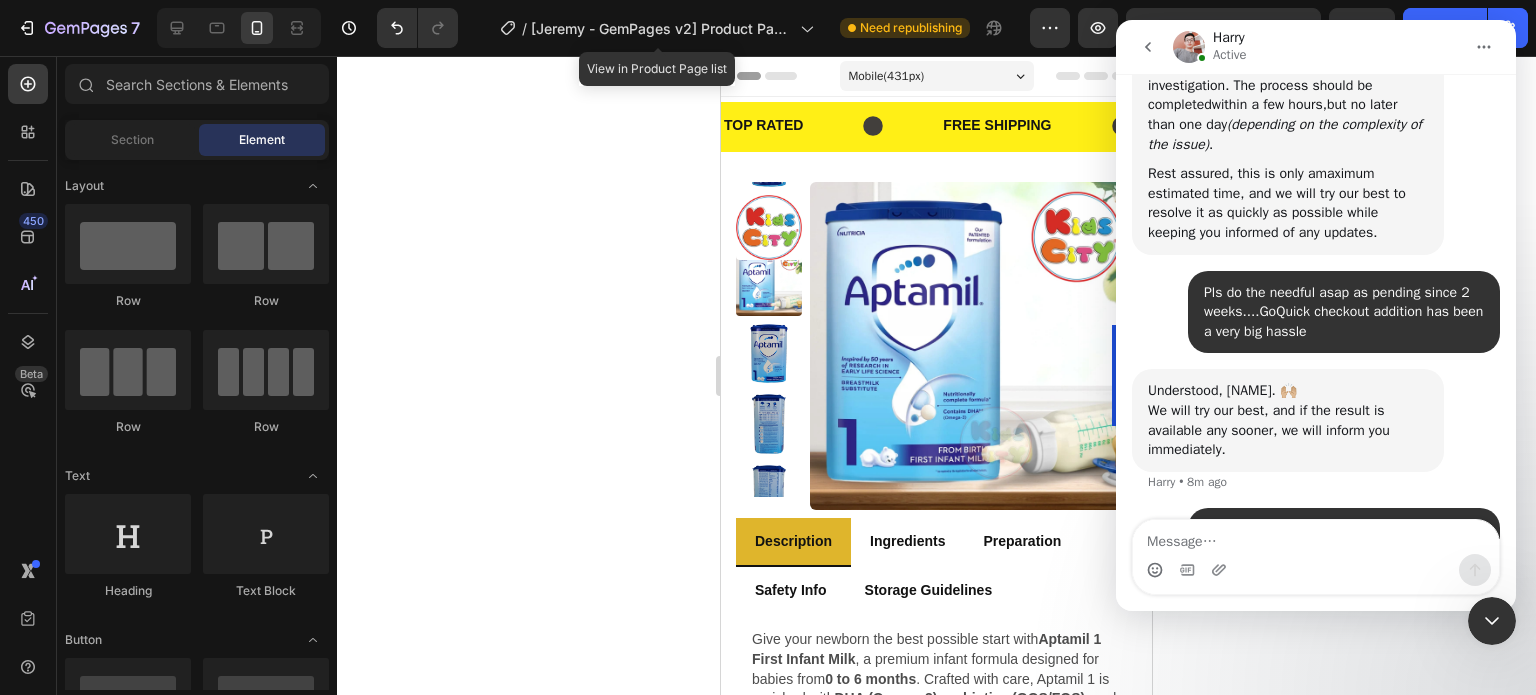 click 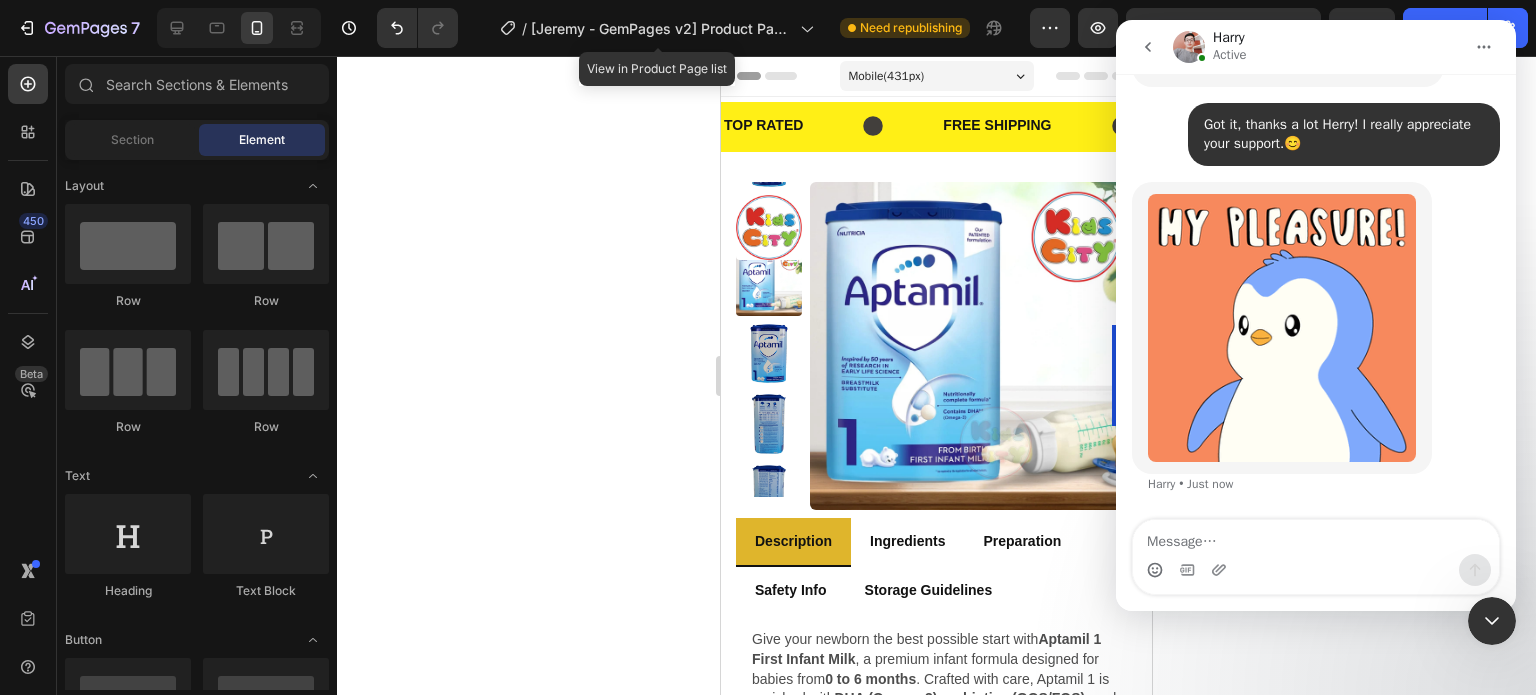 scroll, scrollTop: 30682, scrollLeft: 0, axis: vertical 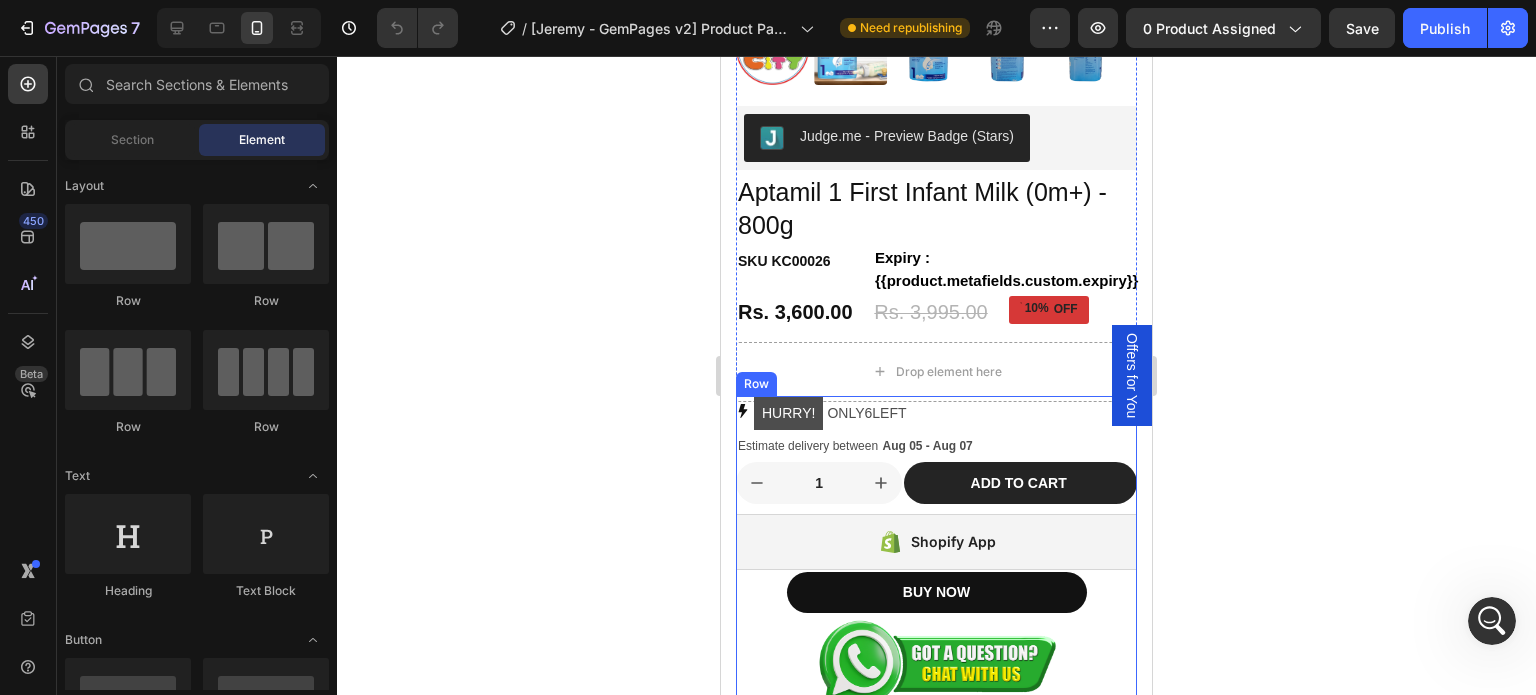 click on "HURRY! ONLY 6 LEFT Stock Counter
Estimate delivery between
Aug 05 - Aug 07
Delivery Date
1
Product Quantity Add to cart Add to Cart Row
Shopify App Shopify App BUY NOW Dynamic Checkout Row Image Image Image Image Image Row Same Day delivery in Mumbai Text
Next Day delivery in all Metros Text
Express Delivery Available Text
Contact us on +91 [PHONE] for any questions Text
Same Day delivery in Mumbai Text
Next Day delivery in all Metros Text
Express Delivery Available Text
Contact us on +91 [PHONE] for any questions Text
Marquee Custom Code Image Image Image Image Image Row Description Ingredients Preparation Safety Info Storage Guidelines
Give your newborn the best possible start with Aptamil 1 First Infant Milk 0 to 6 months DHA (Omega-3) ,  ," at bounding box center [936, 1087] 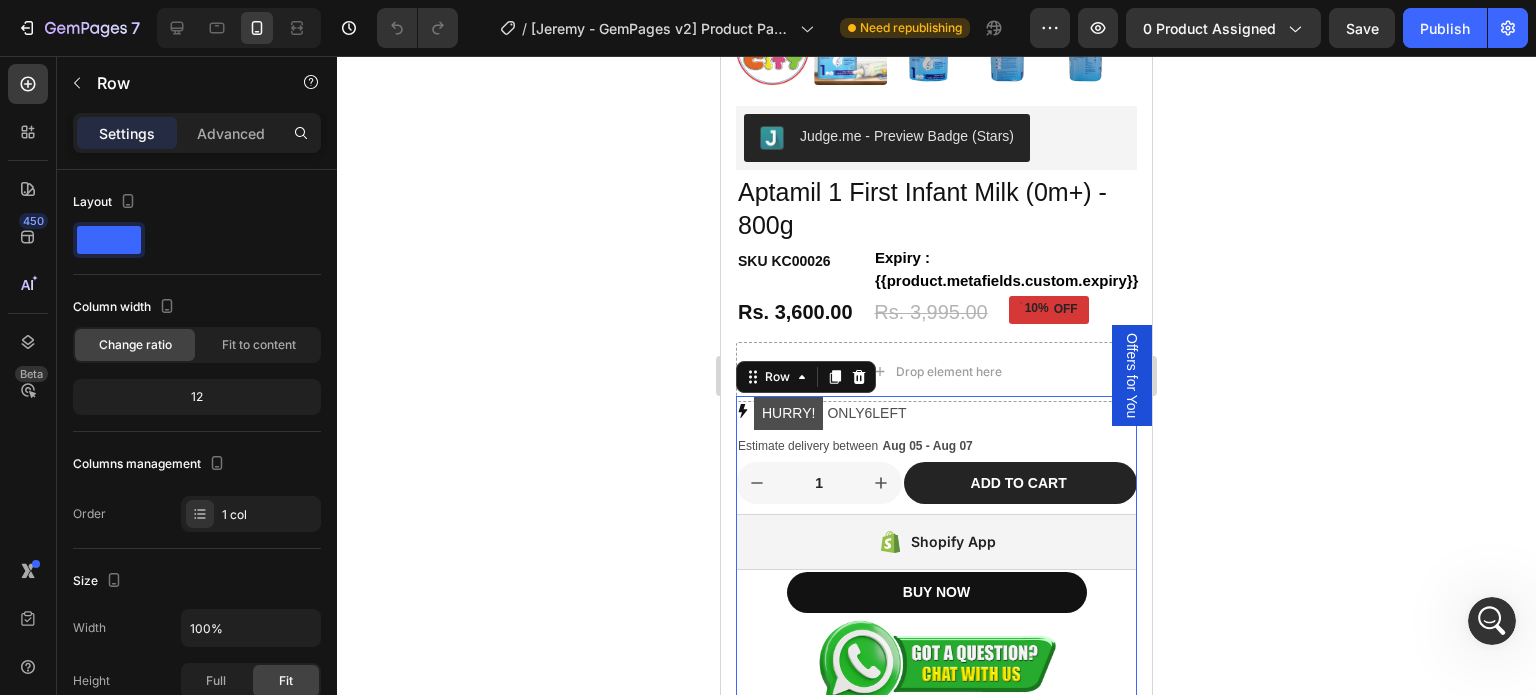 click 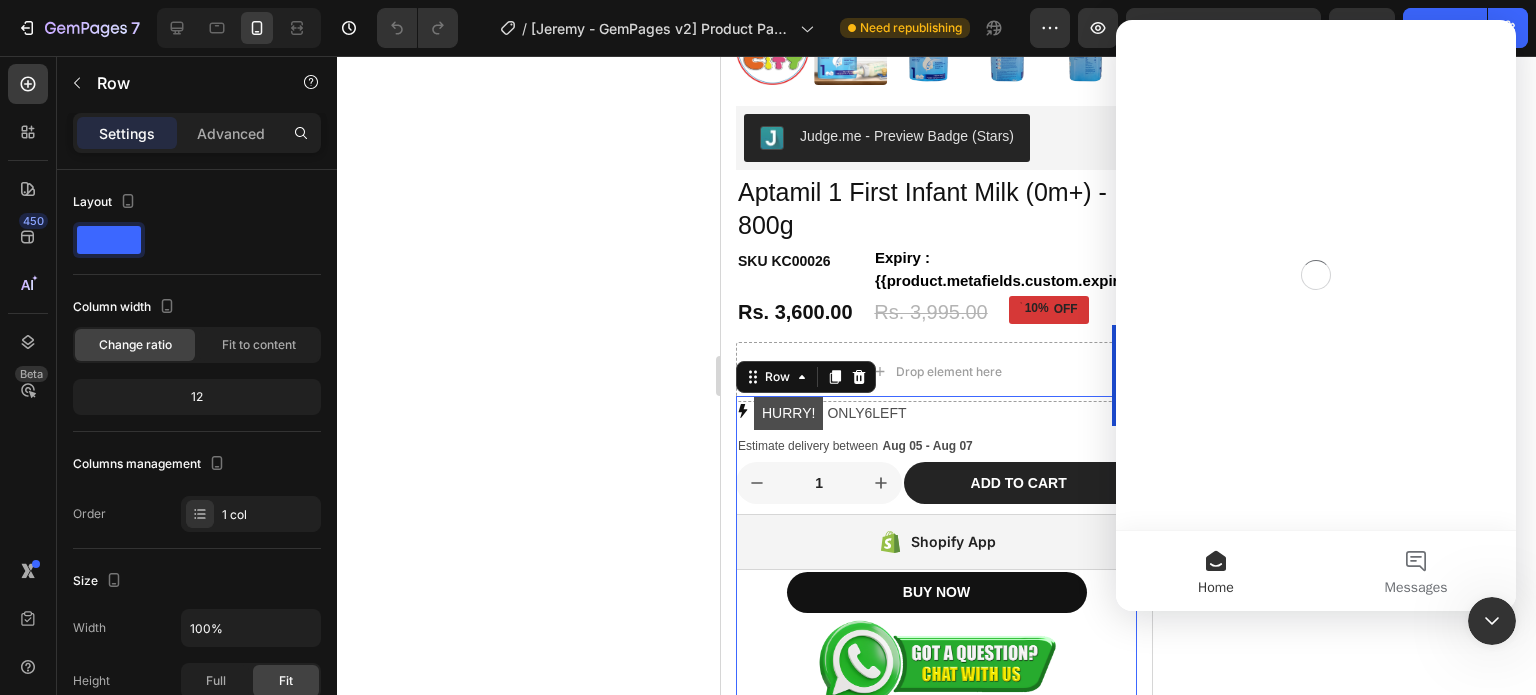 scroll, scrollTop: 0, scrollLeft: 0, axis: both 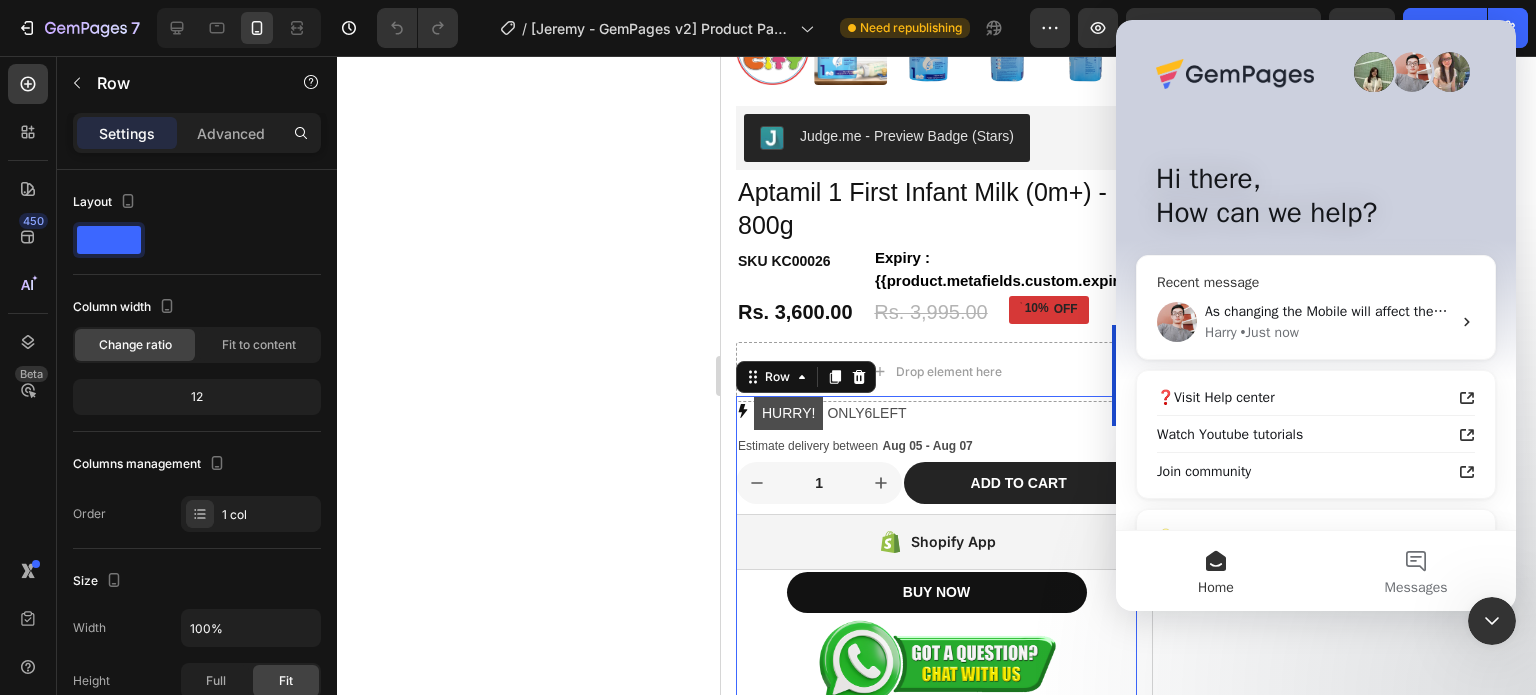 click on "[NAME] • Just now" at bounding box center (1328, 332) 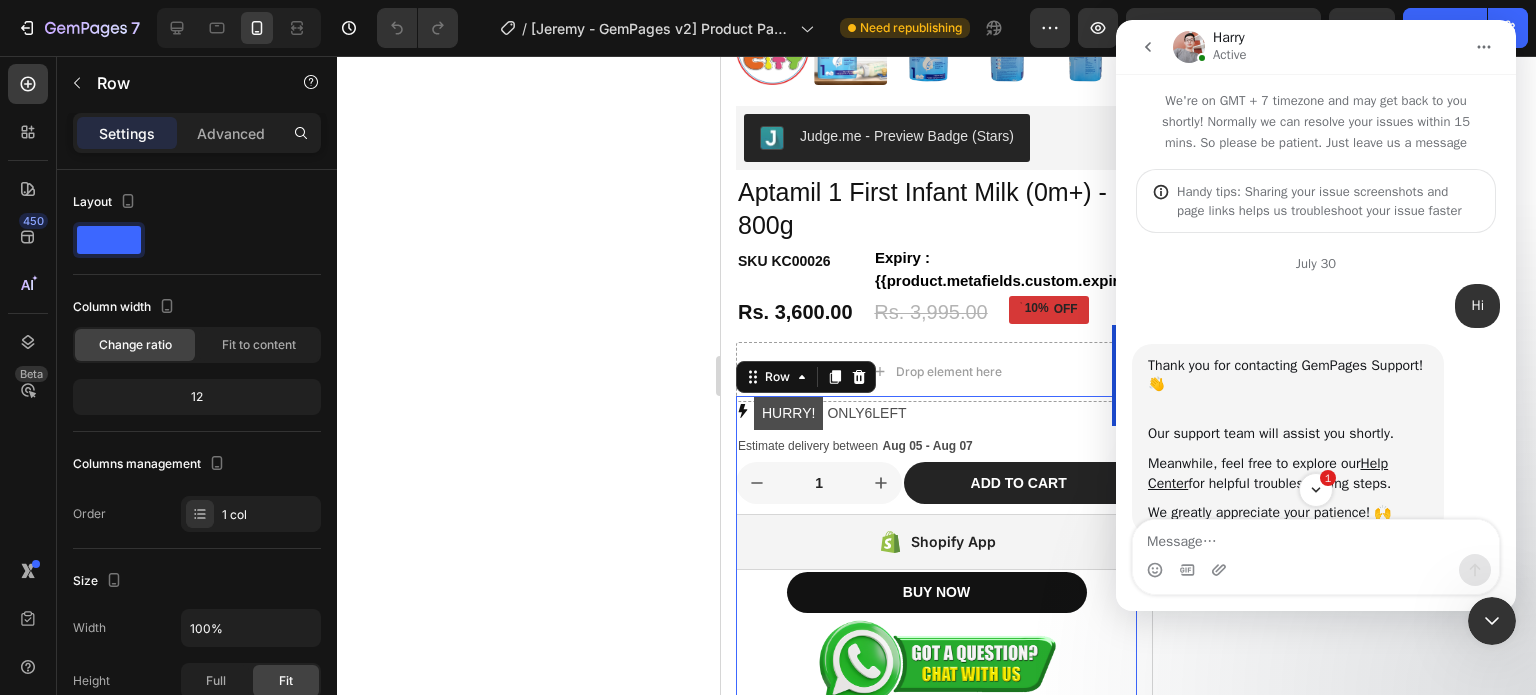 scroll, scrollTop: 2, scrollLeft: 0, axis: vertical 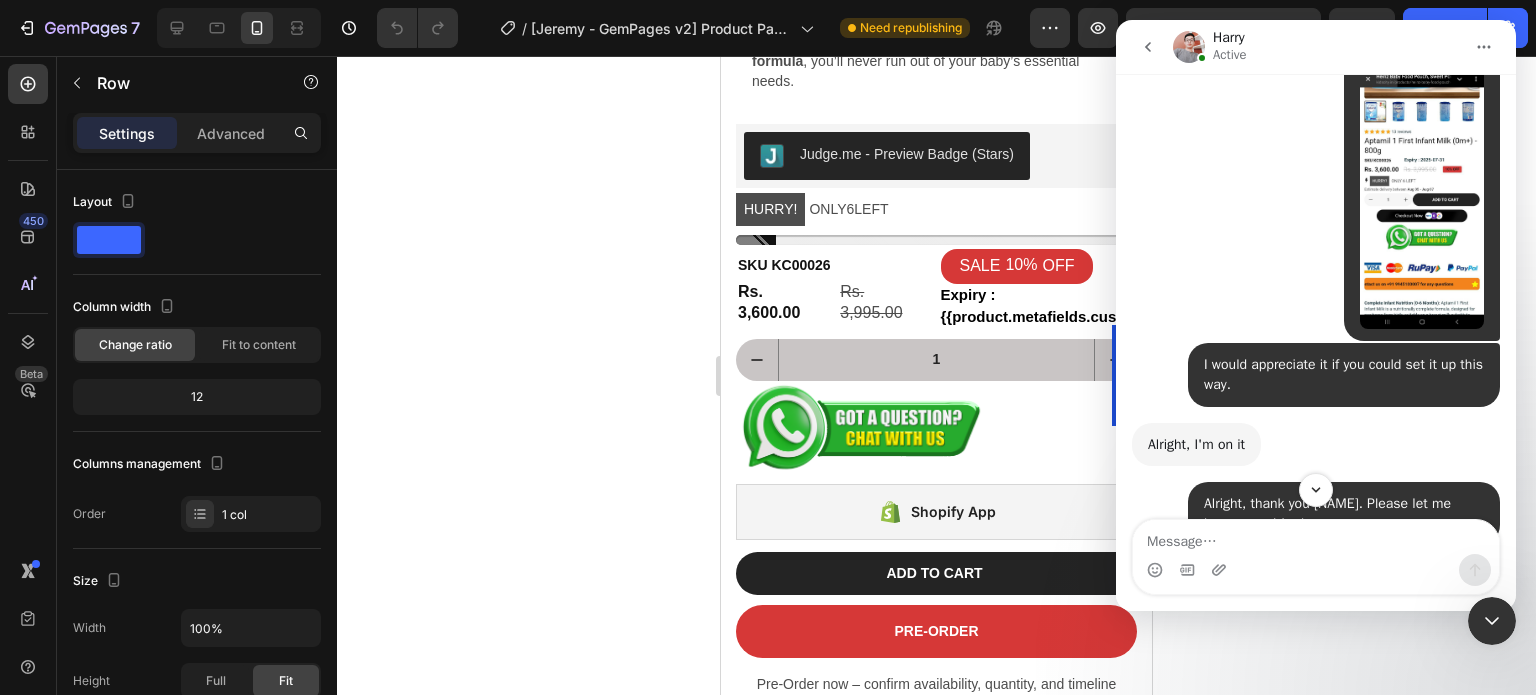 click at bounding box center [1422, 195] 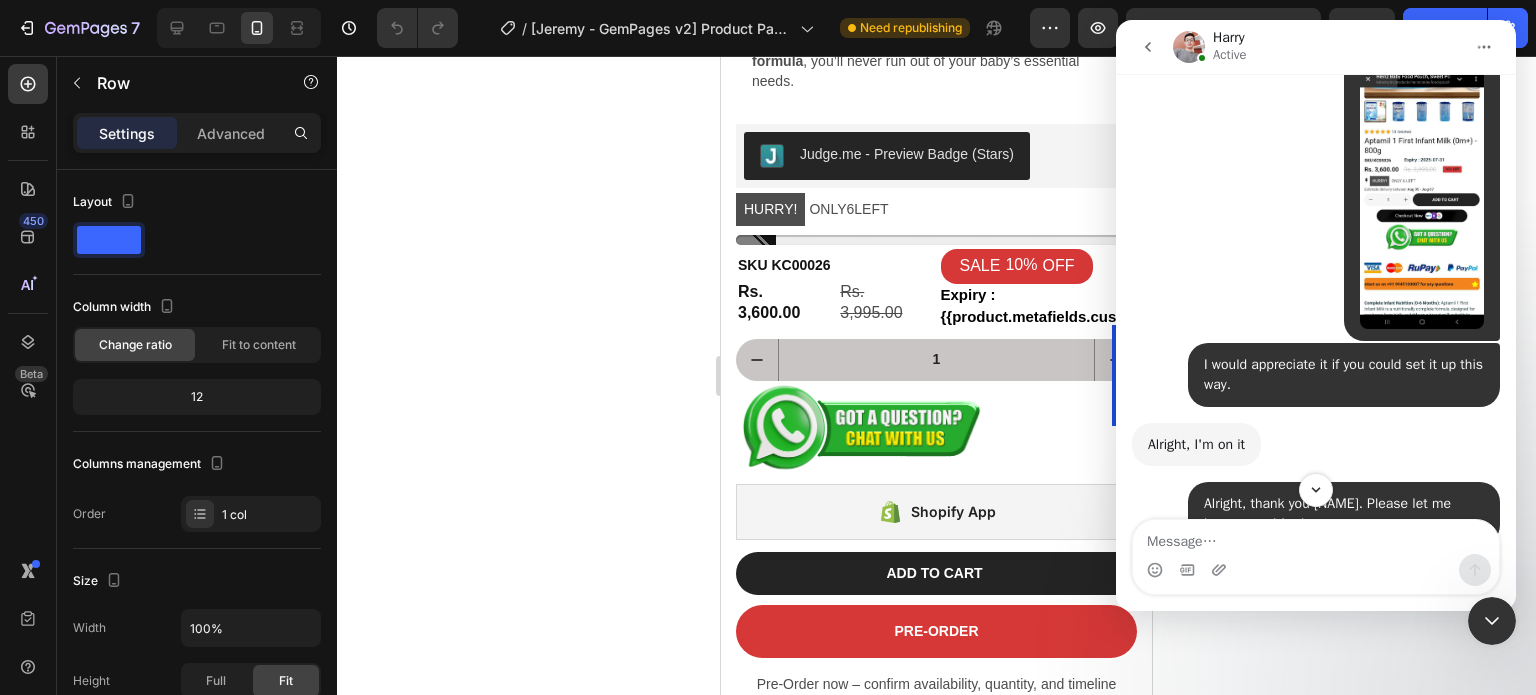 scroll, scrollTop: 0, scrollLeft: 0, axis: both 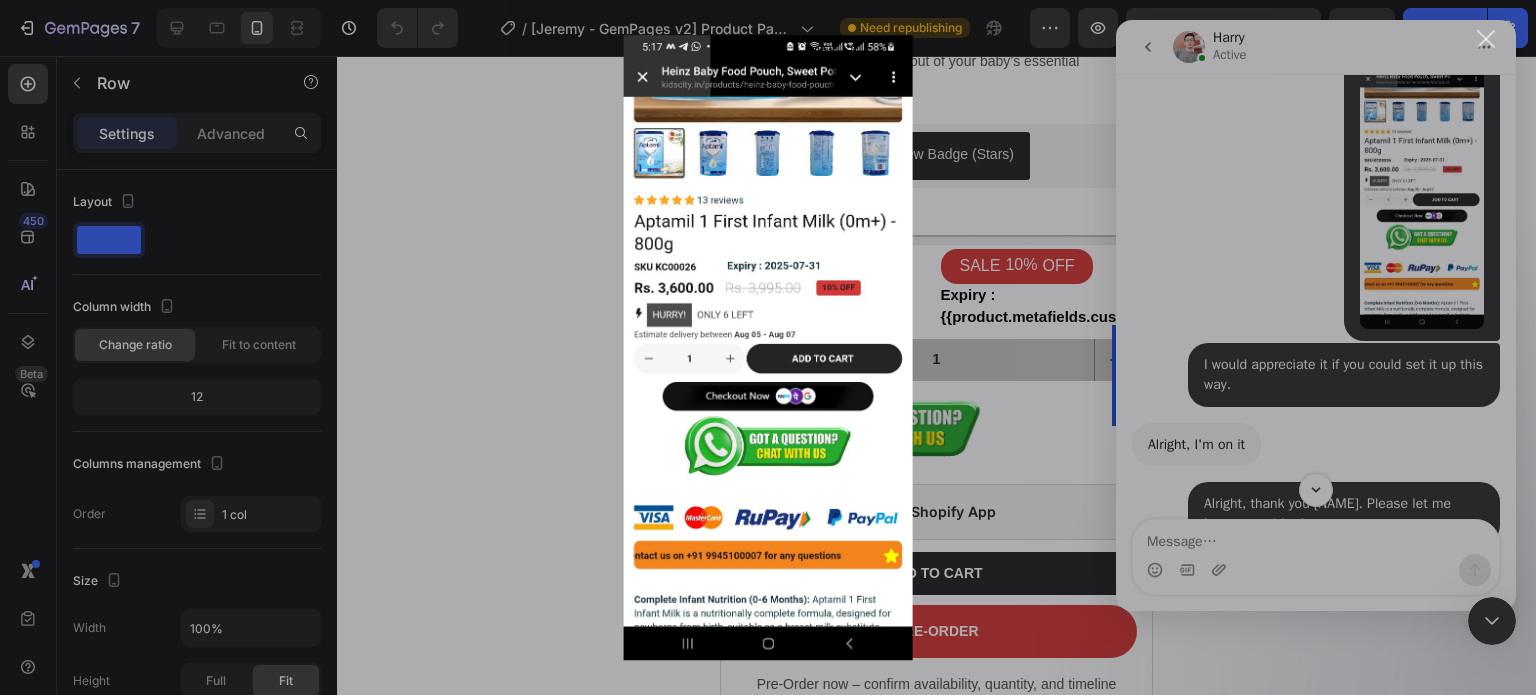 click at bounding box center (768, 347) 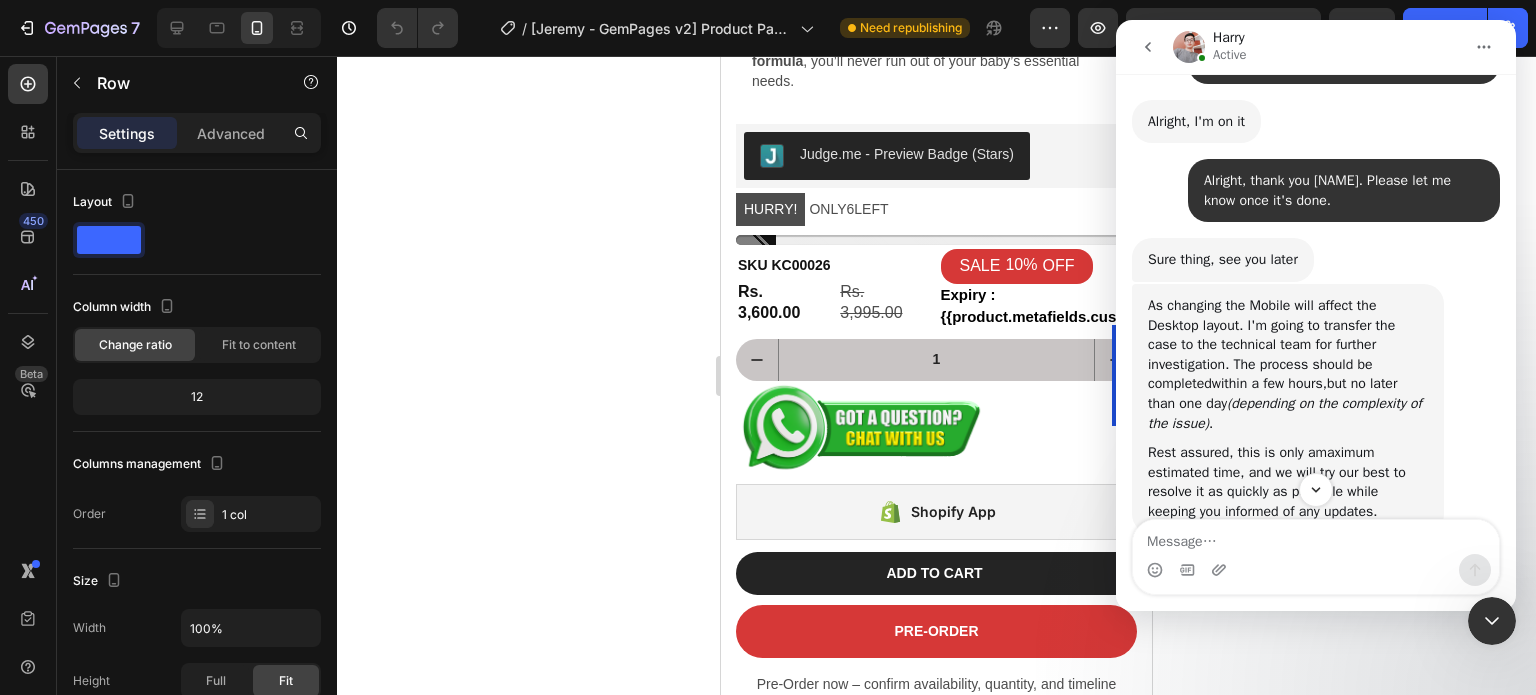 scroll, scrollTop: 30275, scrollLeft: 0, axis: vertical 